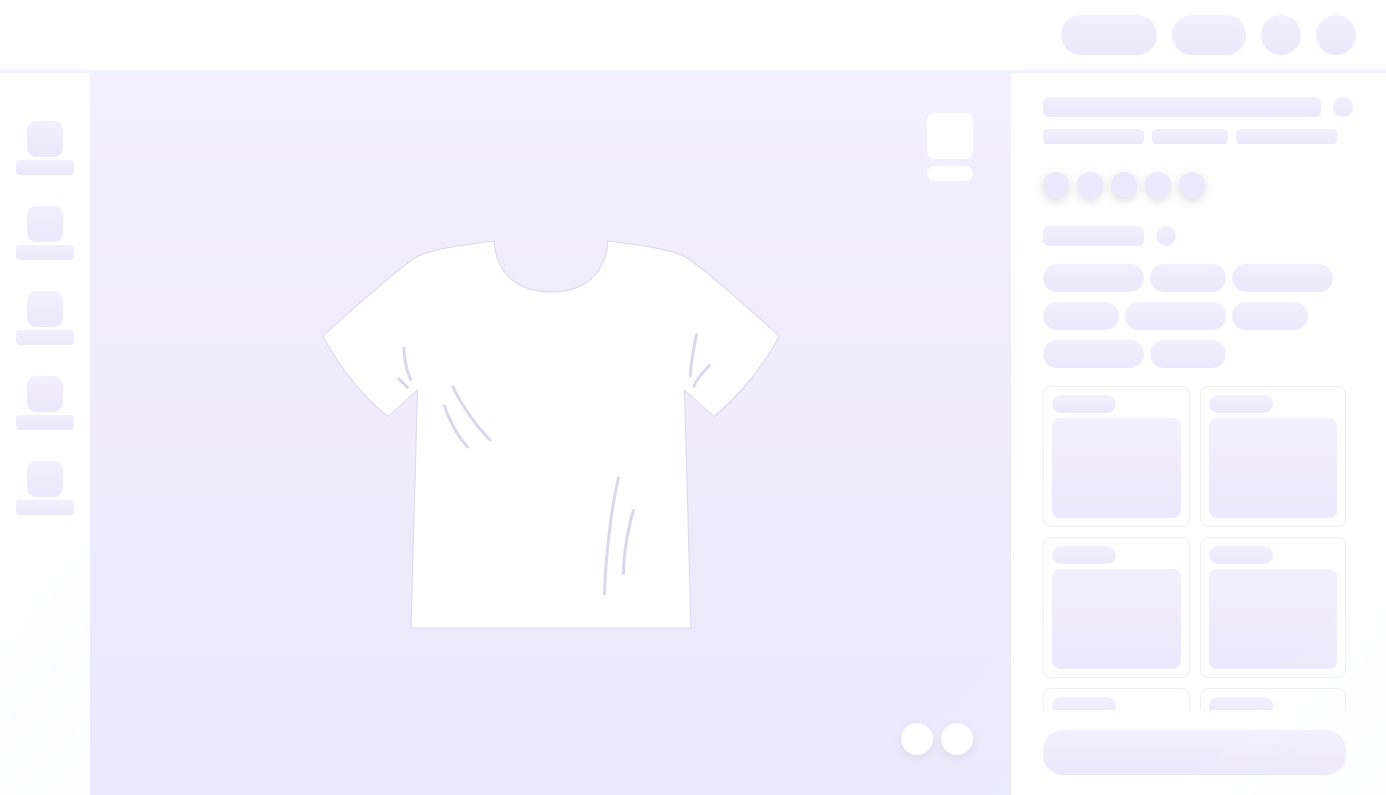 scroll, scrollTop: 0, scrollLeft: 0, axis: both 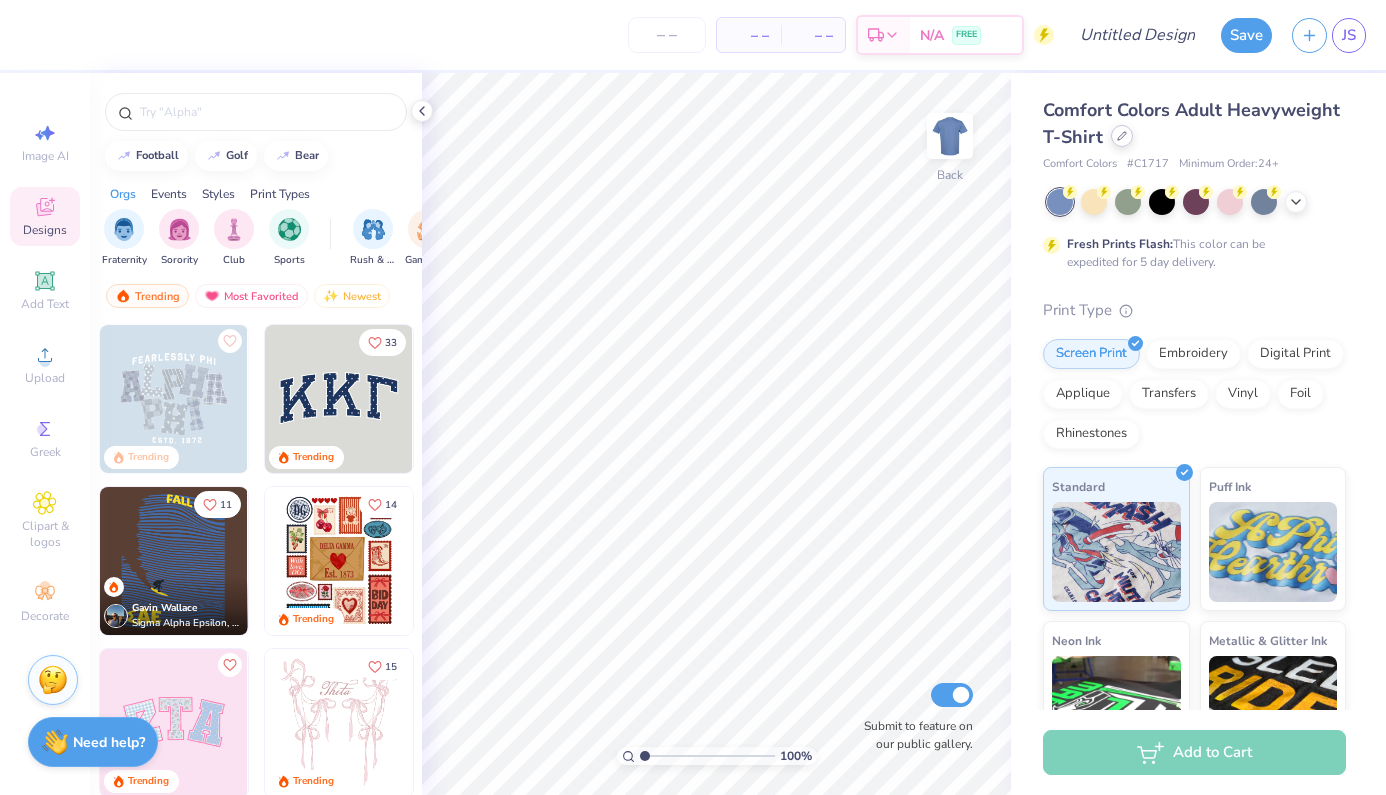 click 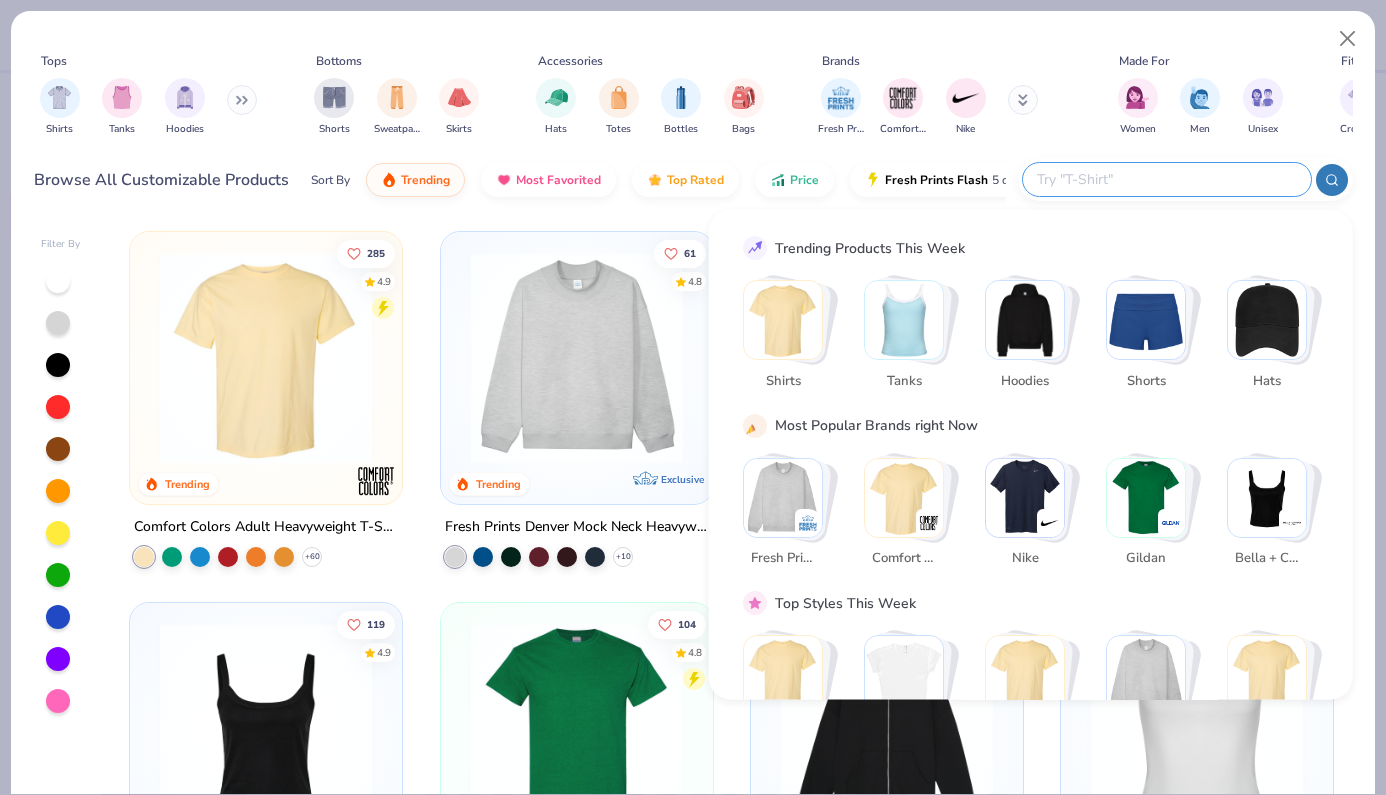 click at bounding box center (1166, 179) 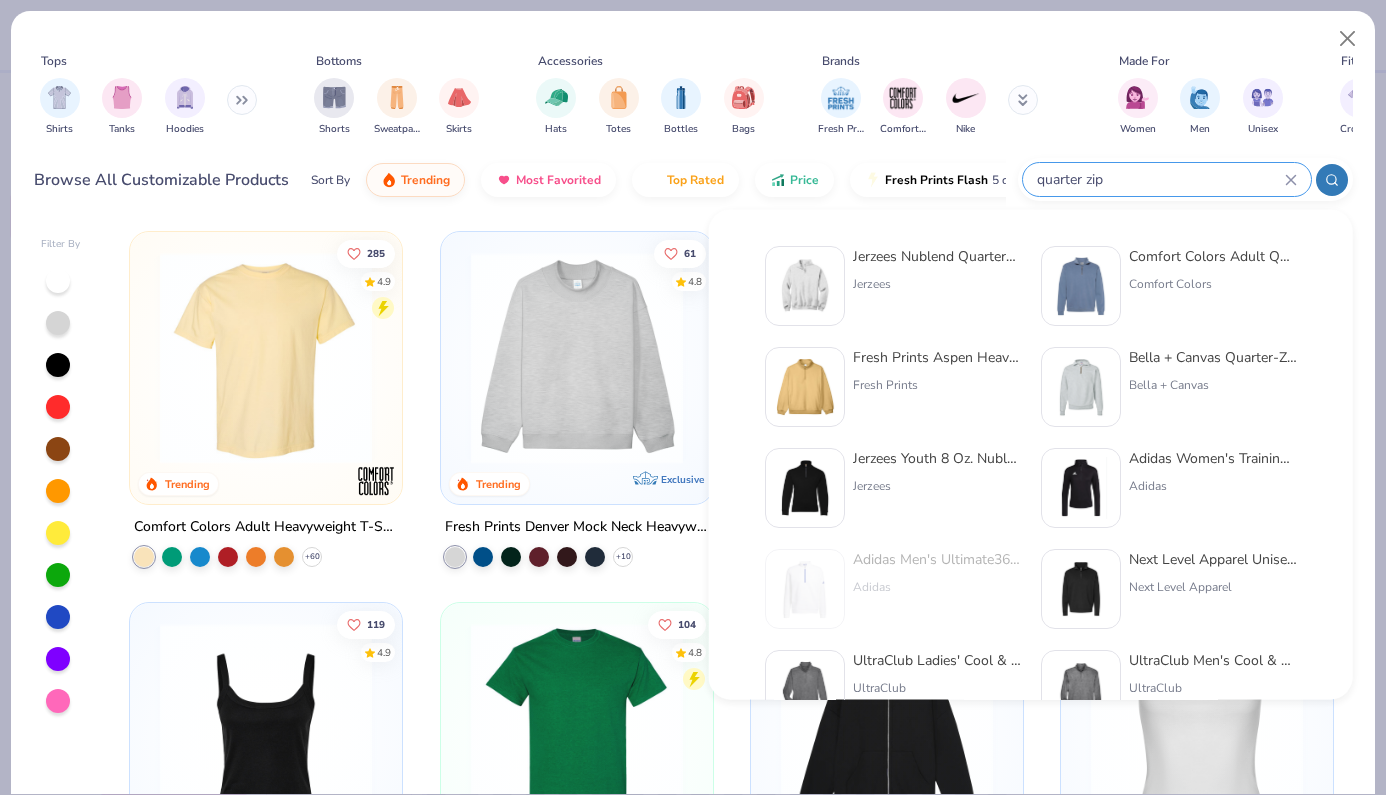 type on "quarter zip" 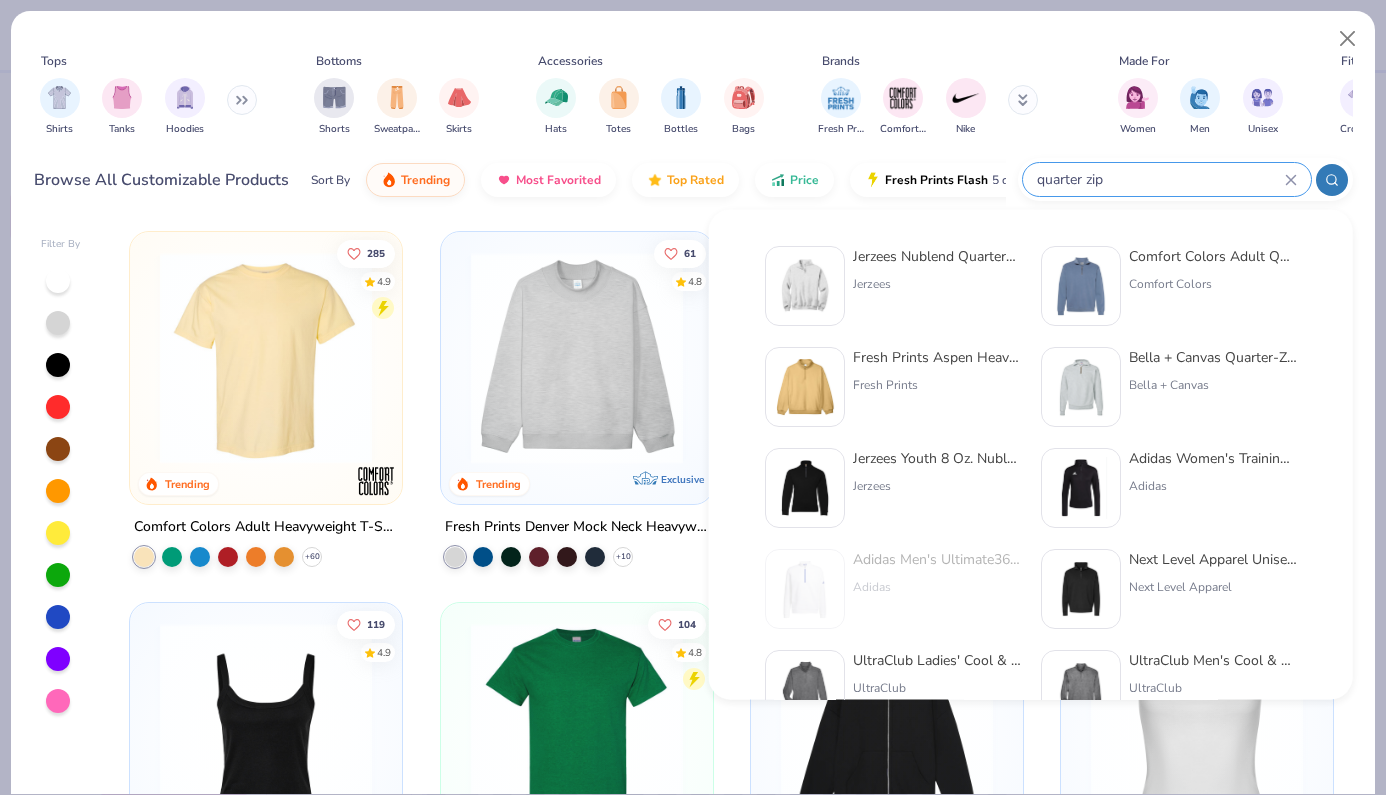 click on "Jerzees Nublend Quarter-Zip Cadet Collar Sweatshirt" at bounding box center [937, 256] 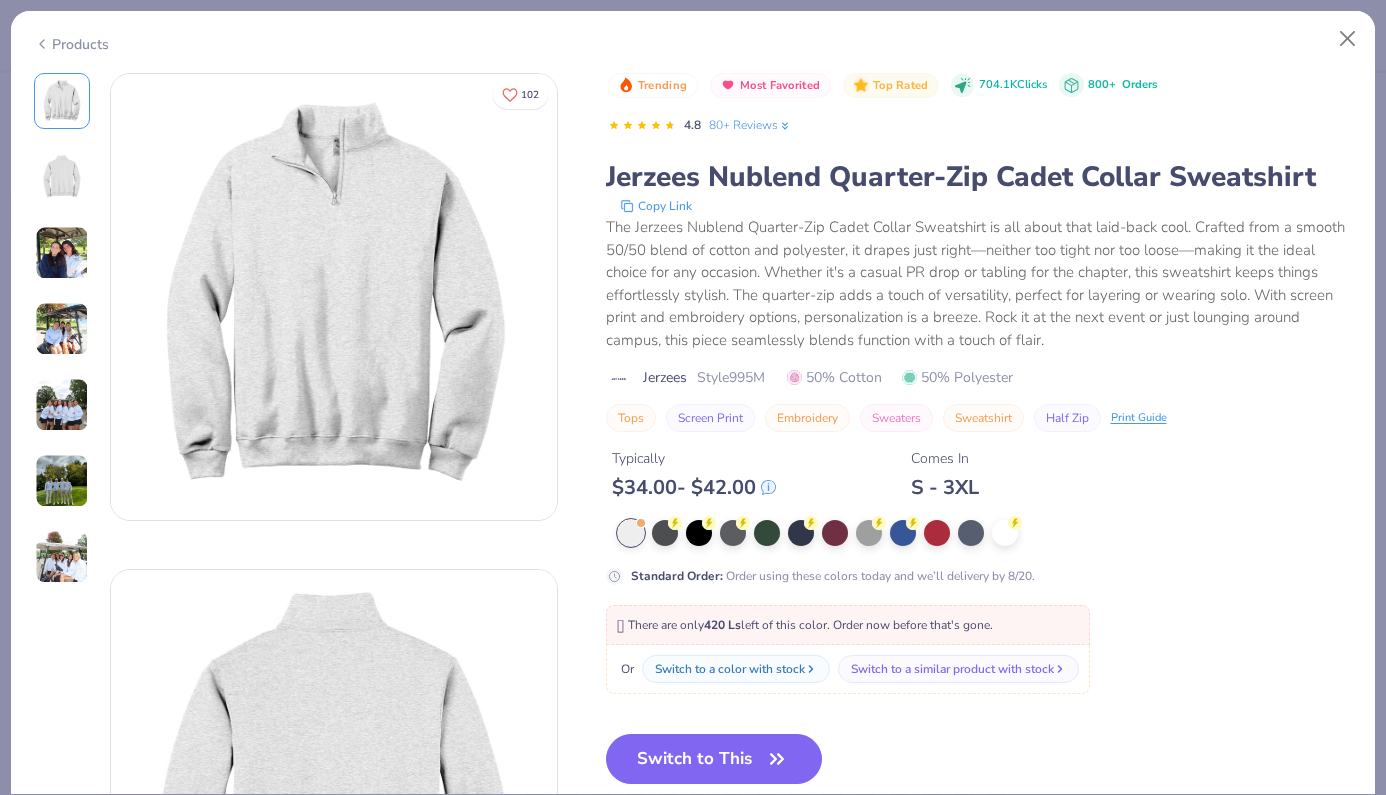 click on "Products" at bounding box center (693, 37) 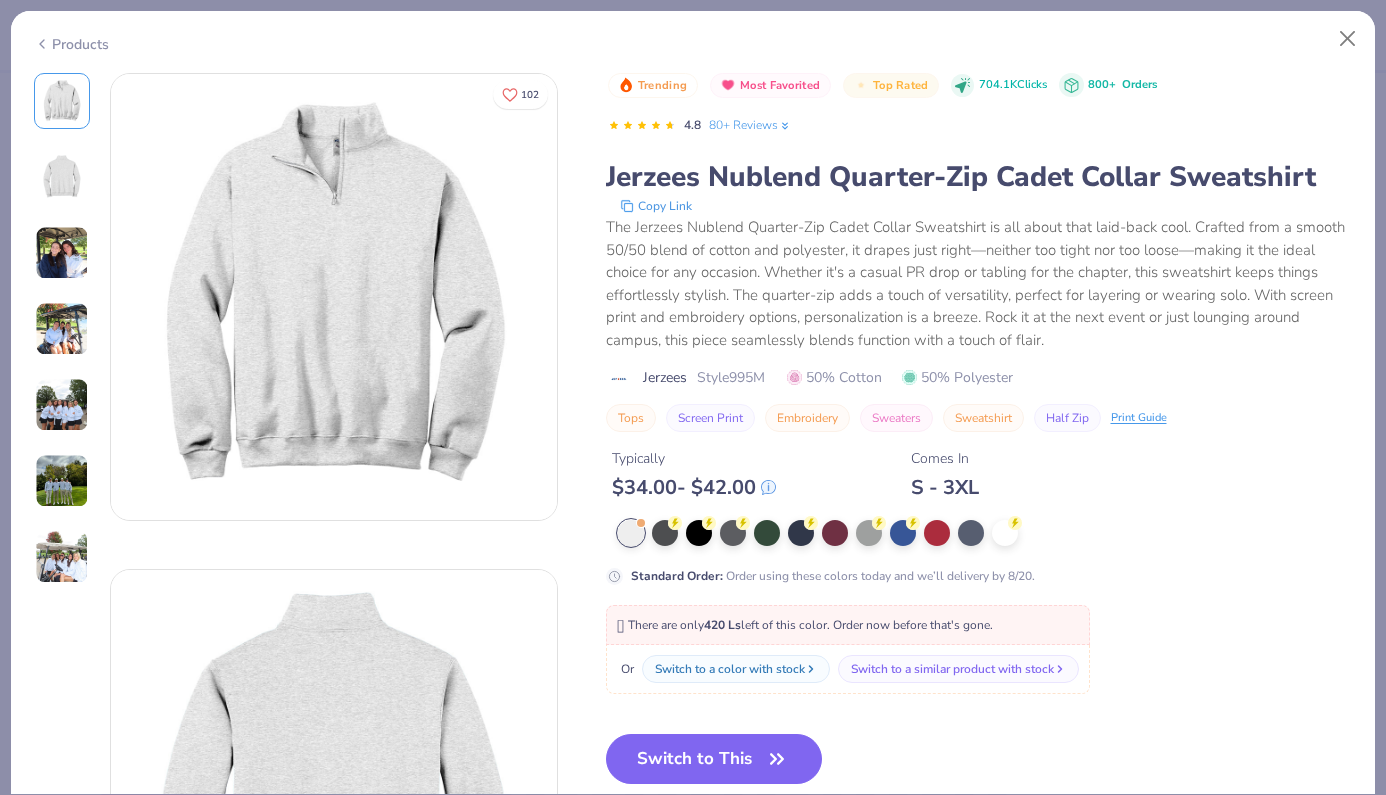 click on "Products" at bounding box center [71, 44] 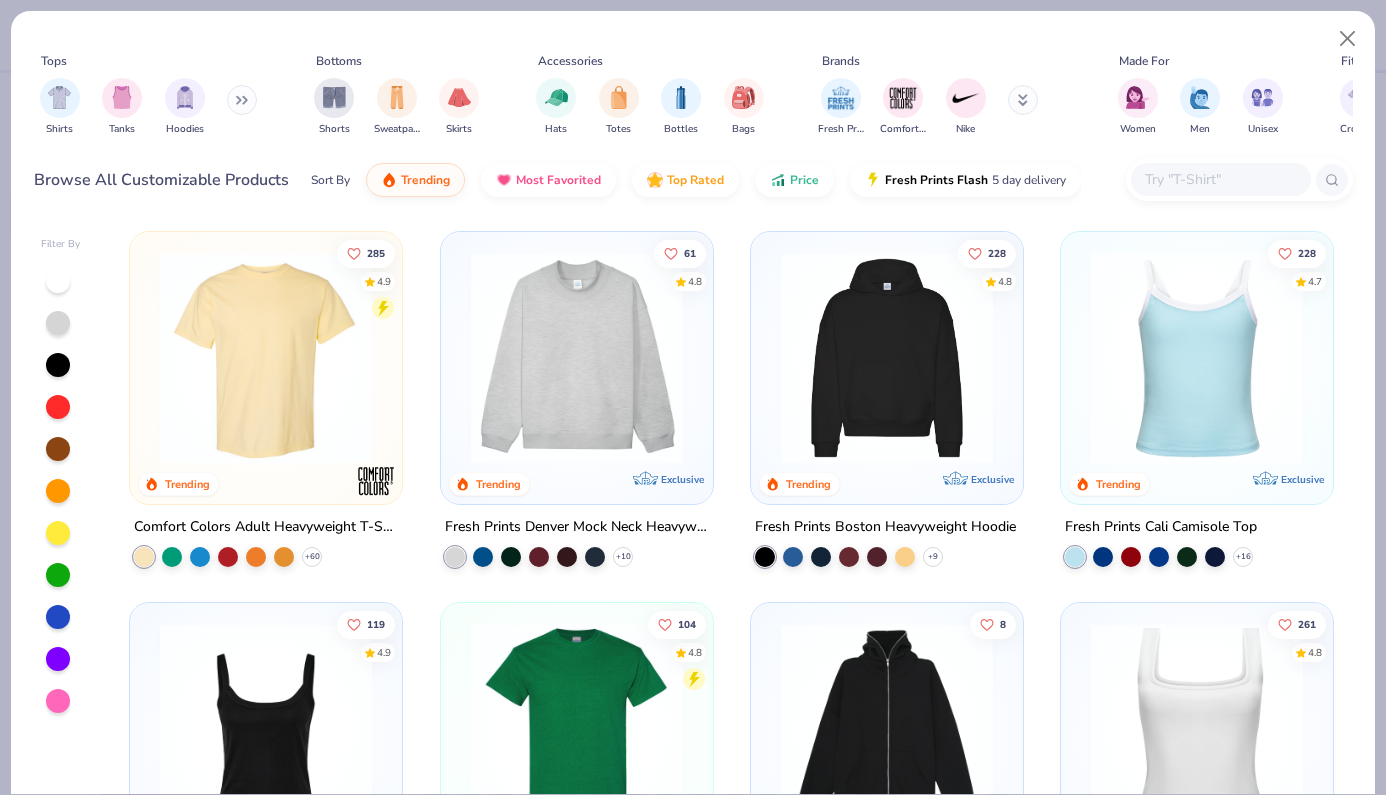 click at bounding box center (1220, 179) 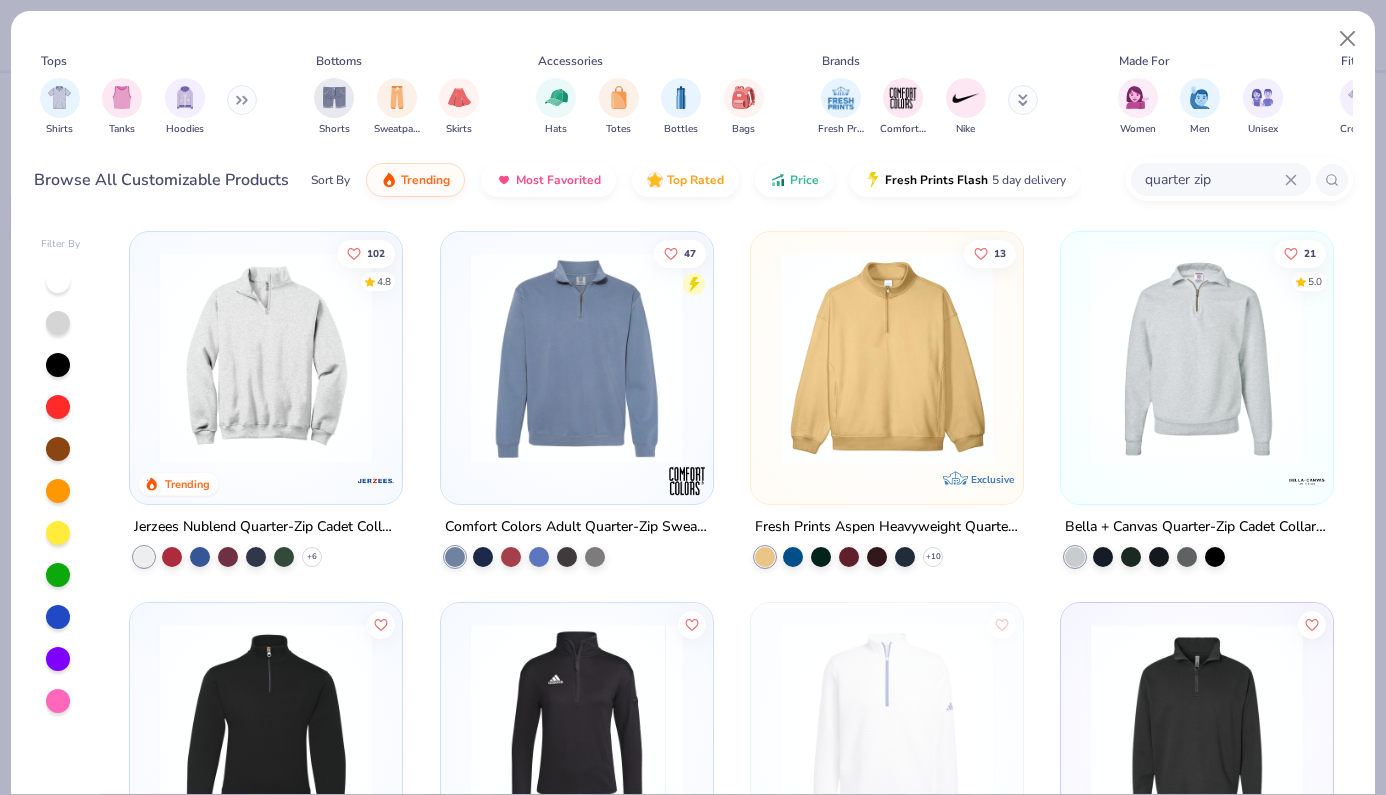 scroll, scrollTop: 0, scrollLeft: 0, axis: both 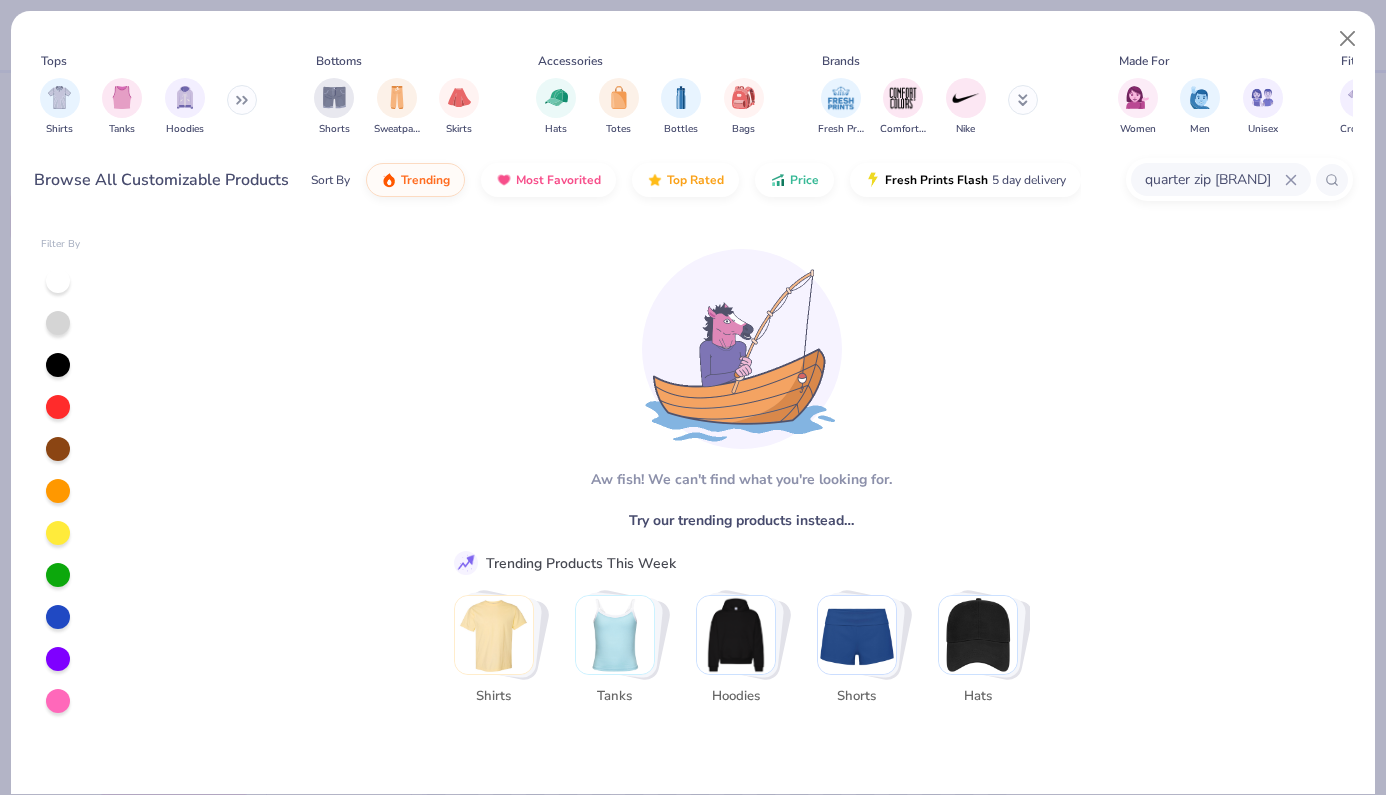 drag, startPoint x: 1253, startPoint y: 174, endPoint x: 1223, endPoint y: 177, distance: 30.149628 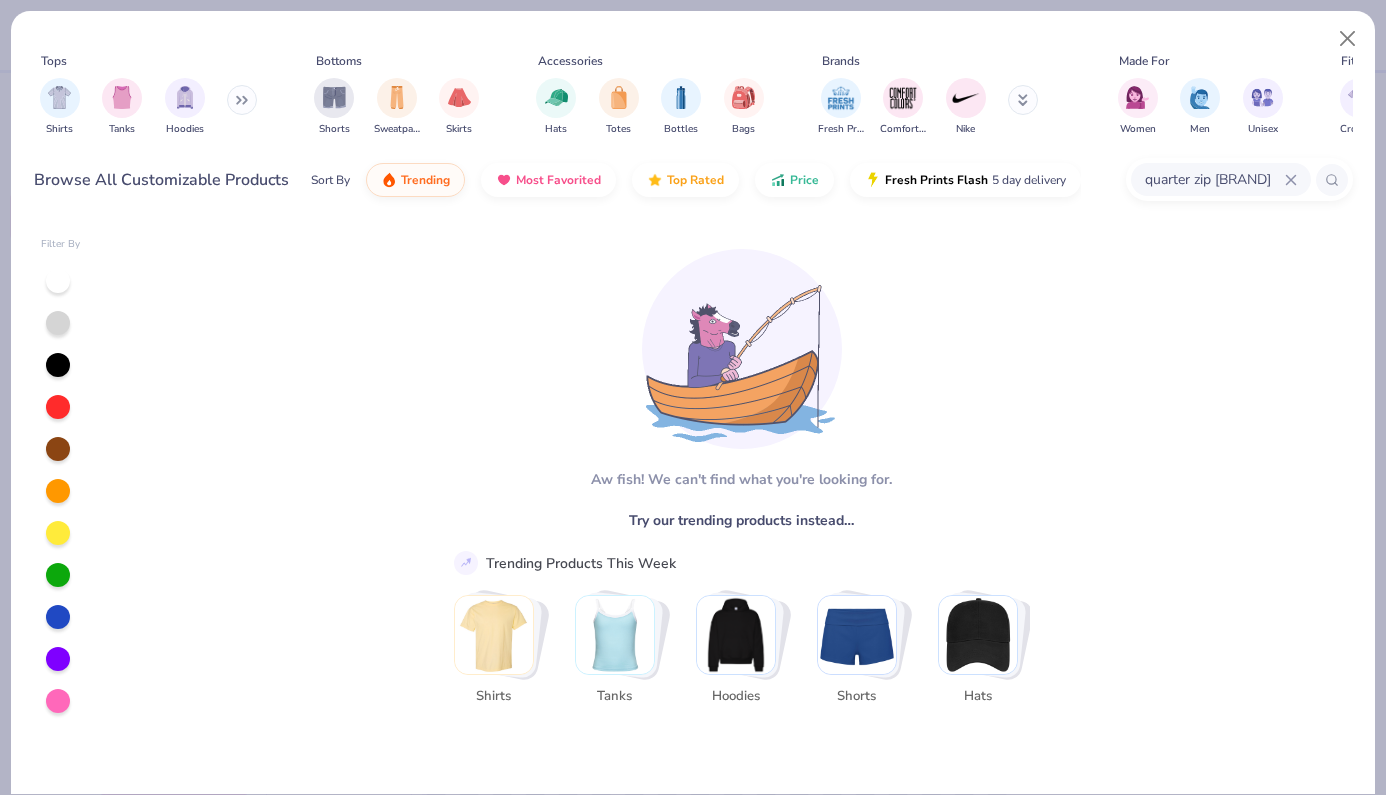 click on "quarter zip gildan" at bounding box center (1214, 179) 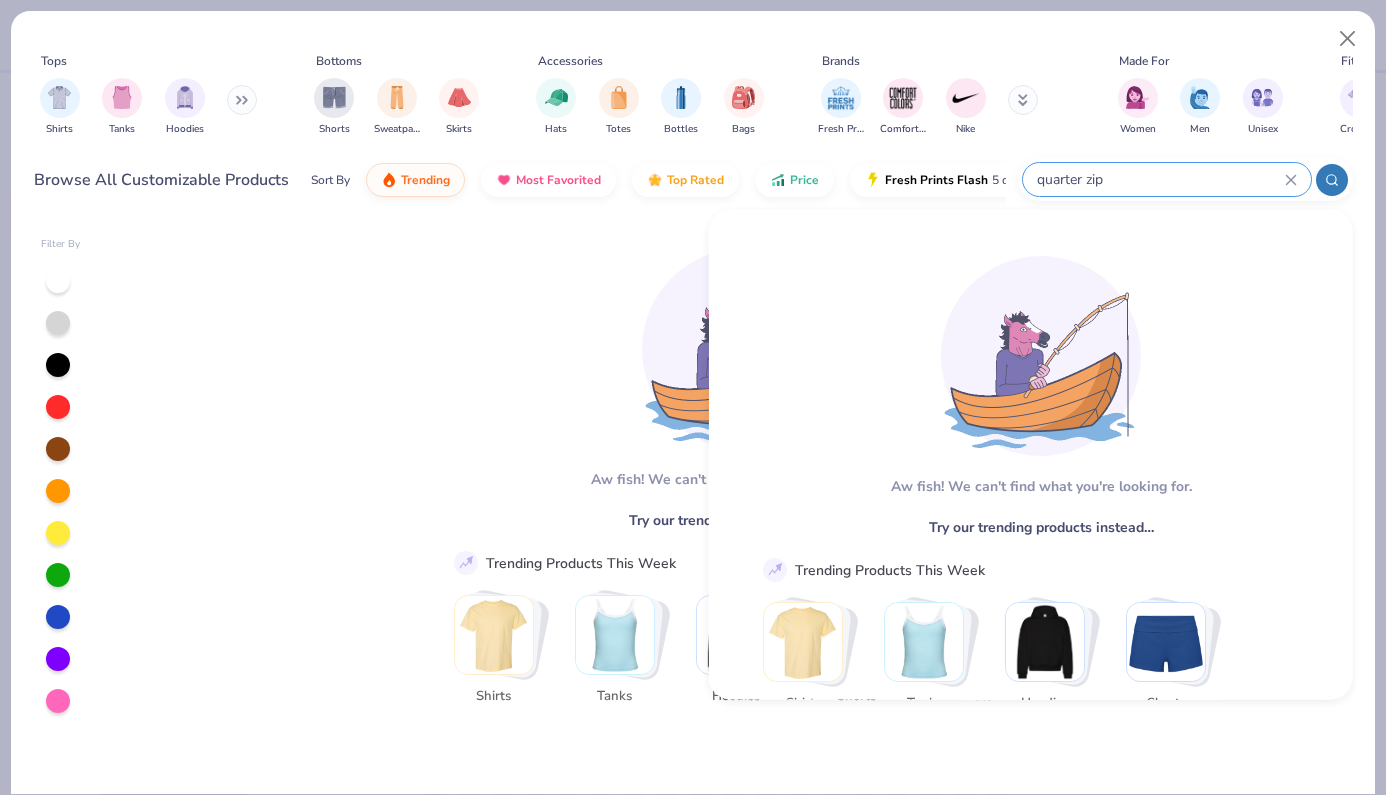 type on "quarter zip" 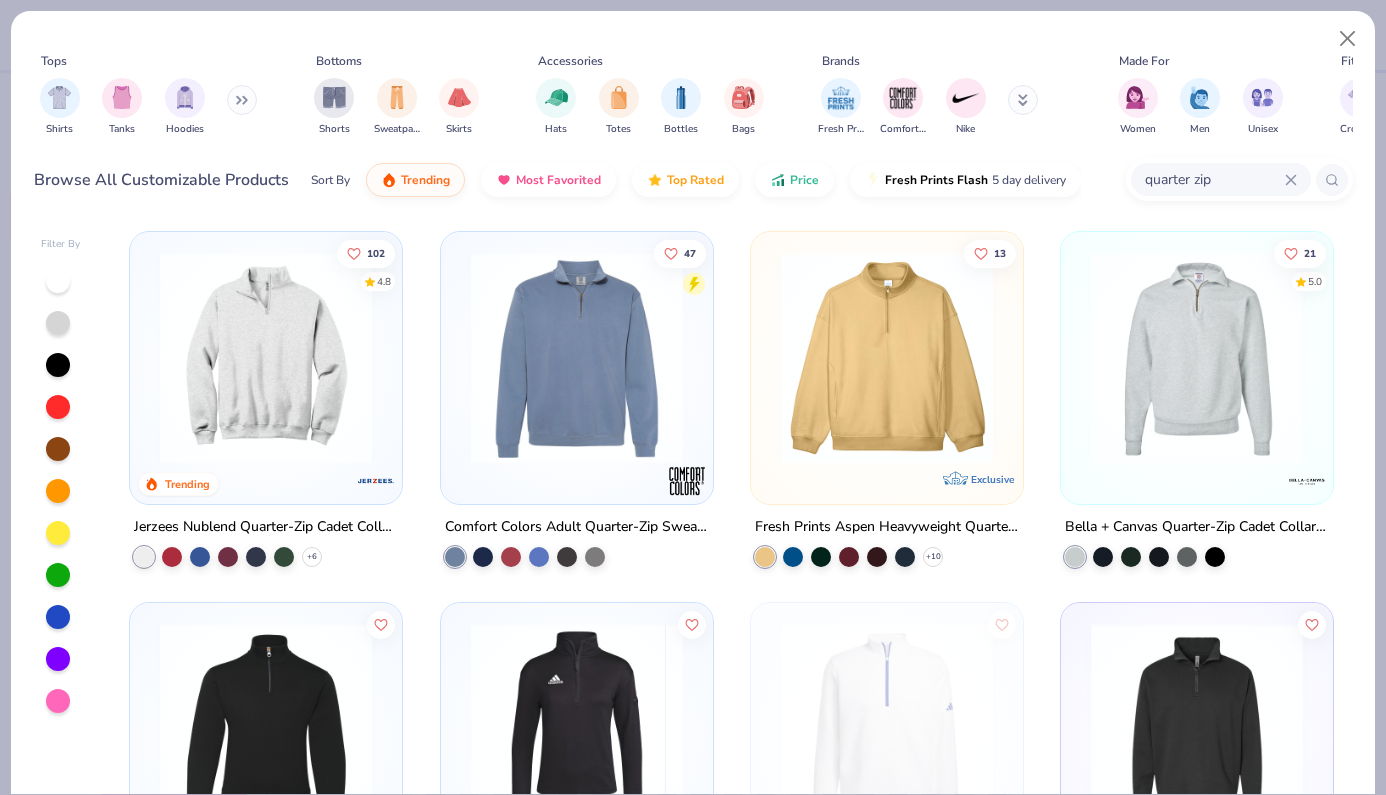 scroll, scrollTop: 0, scrollLeft: 0, axis: both 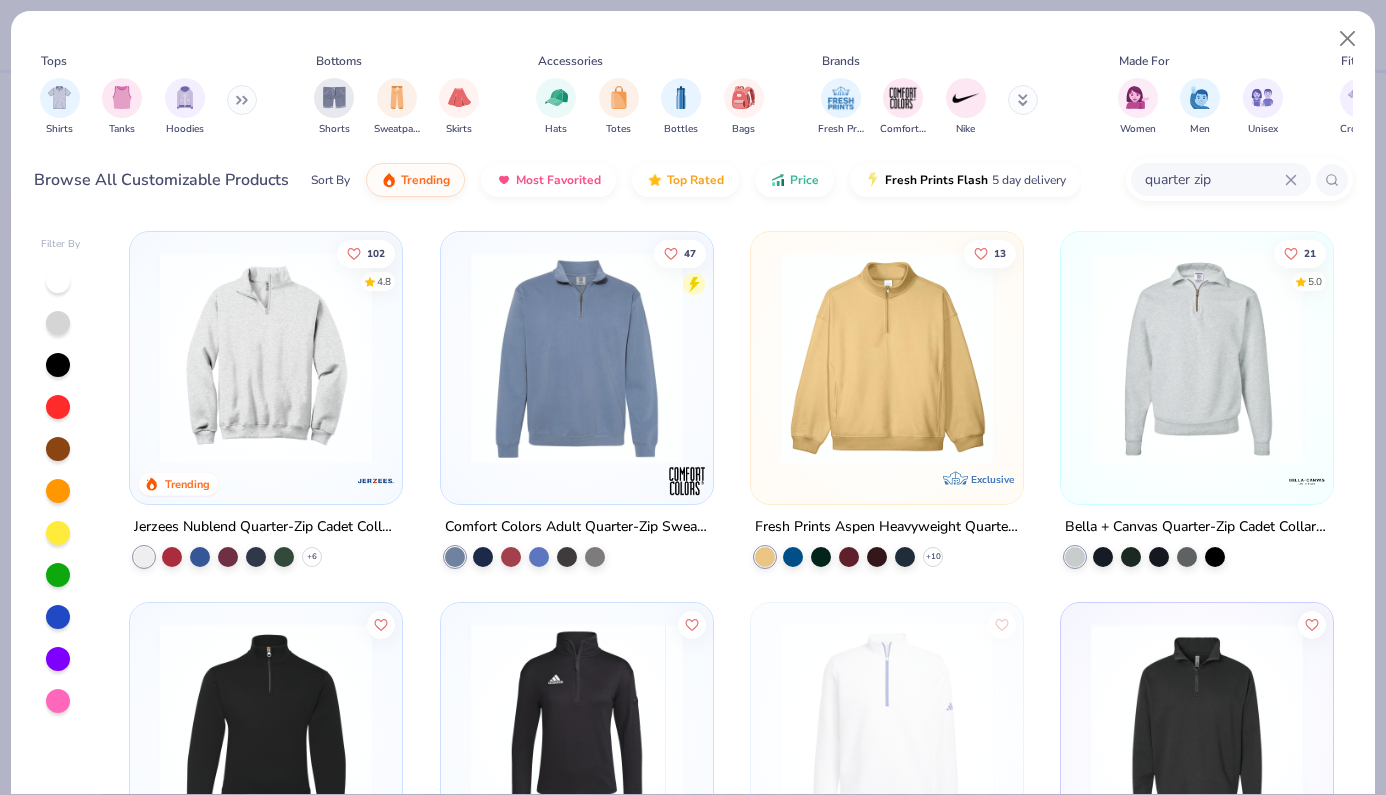 click at bounding box center [266, 358] 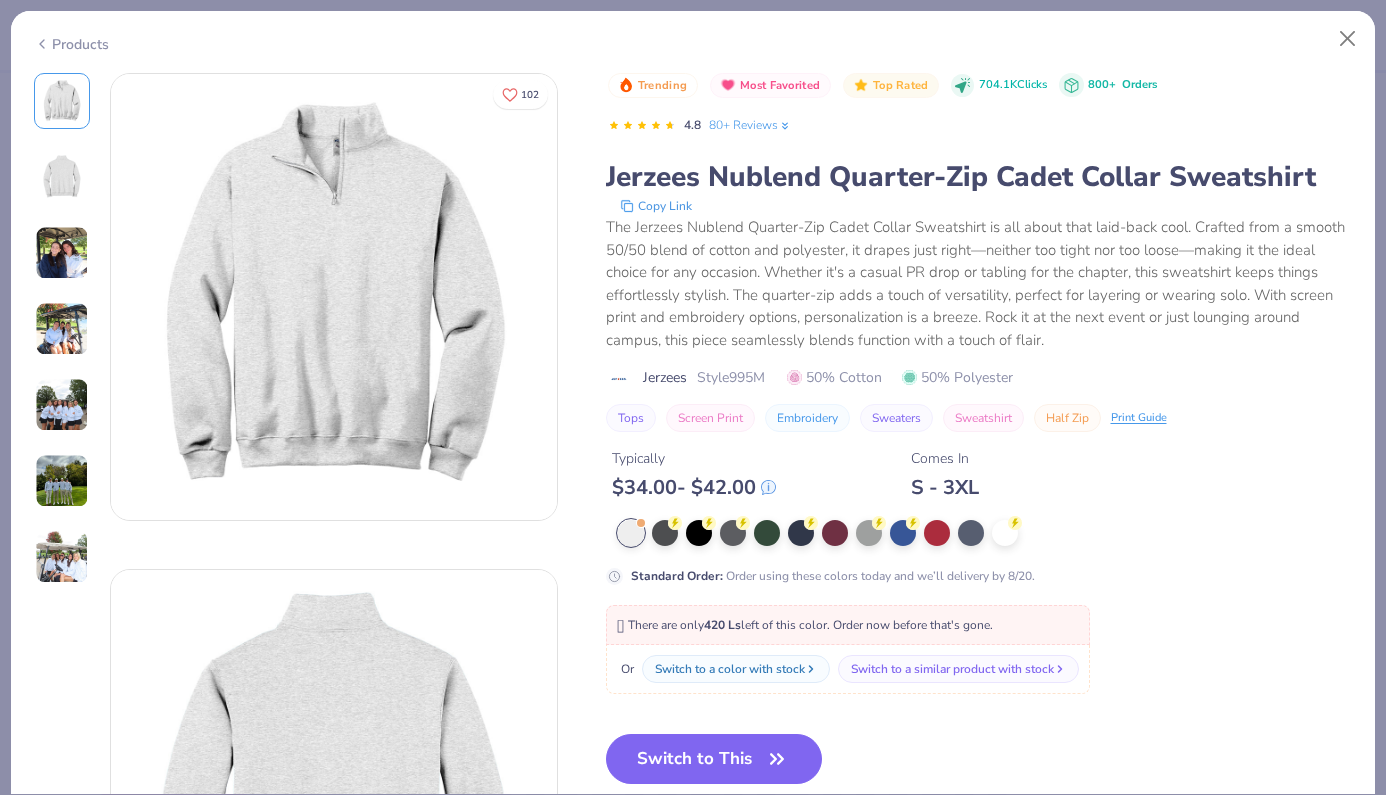 scroll, scrollTop: 29, scrollLeft: 0, axis: vertical 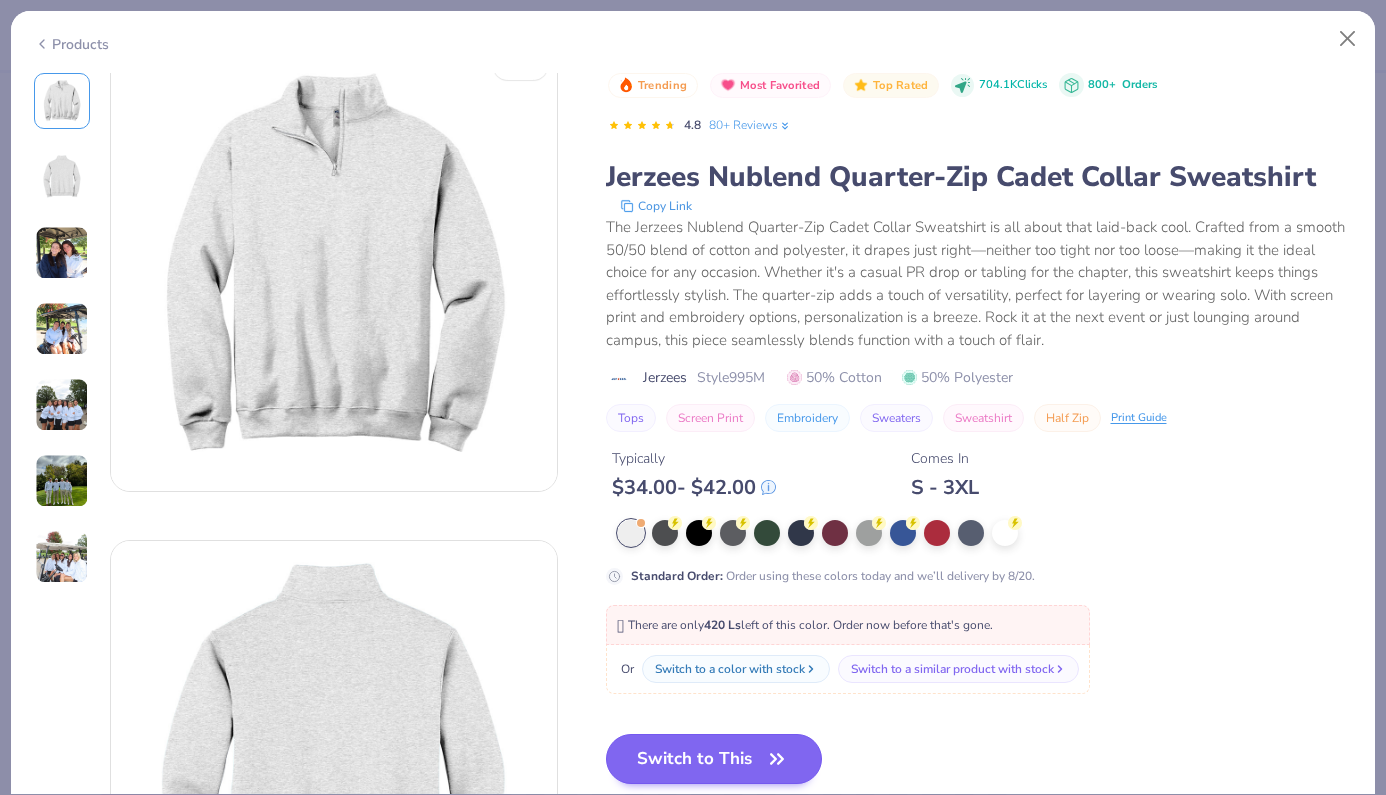 click 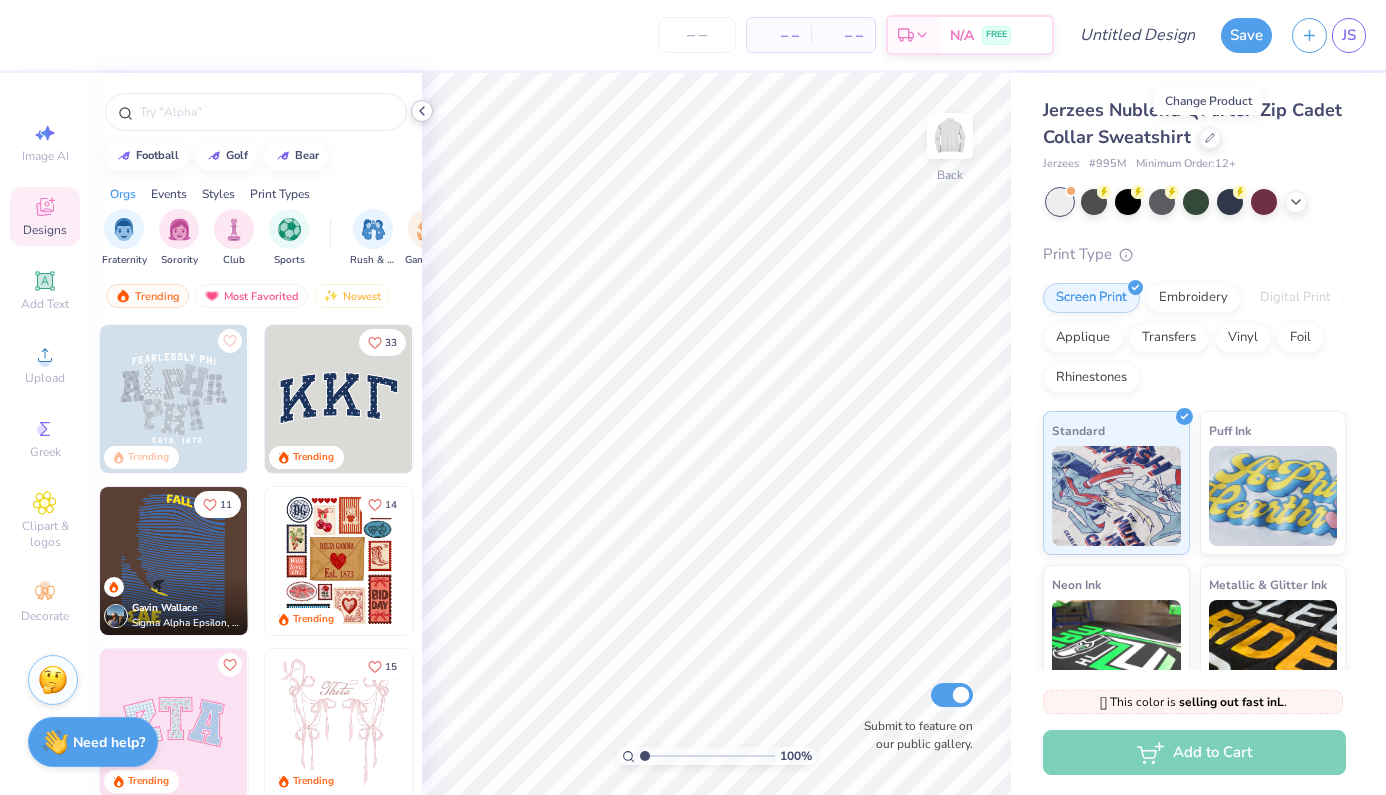 click 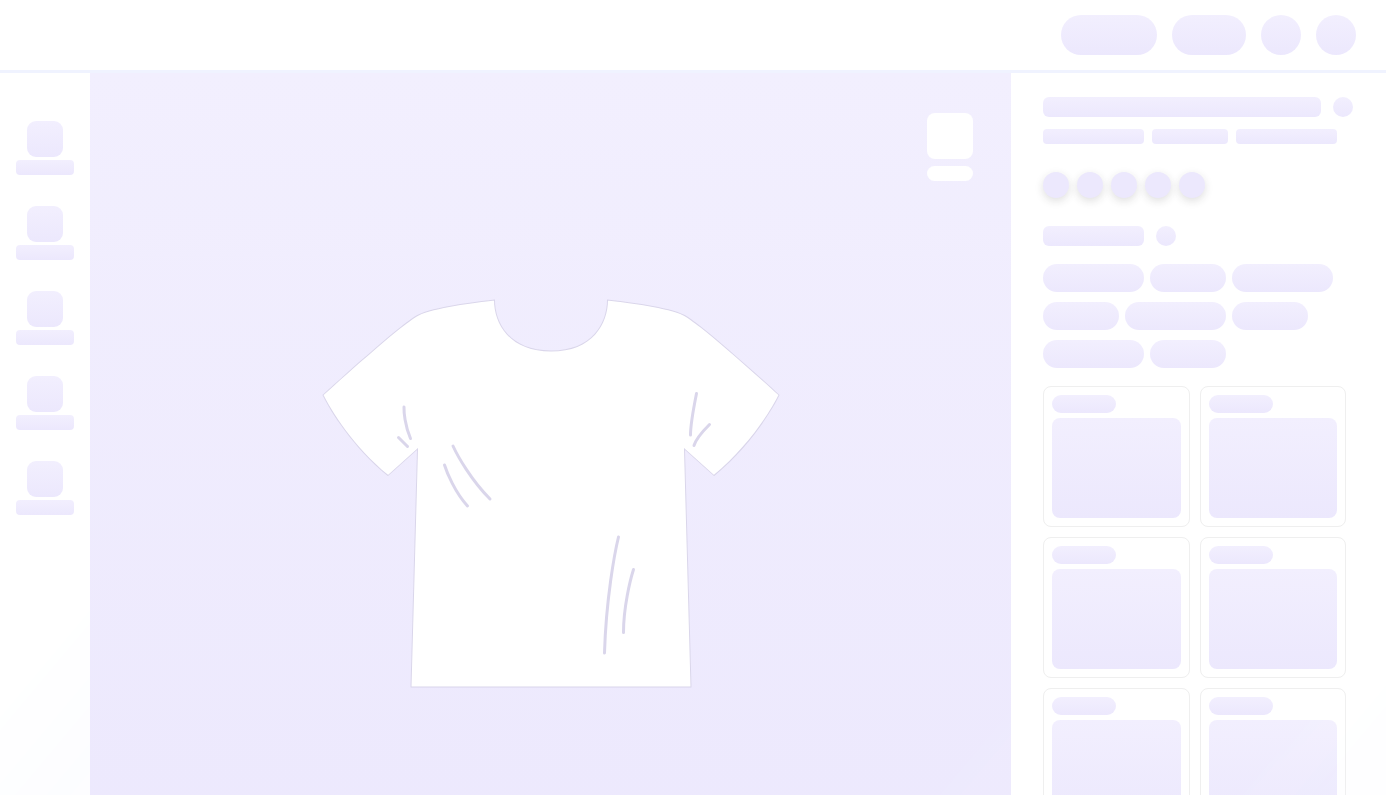 scroll, scrollTop: 0, scrollLeft: 0, axis: both 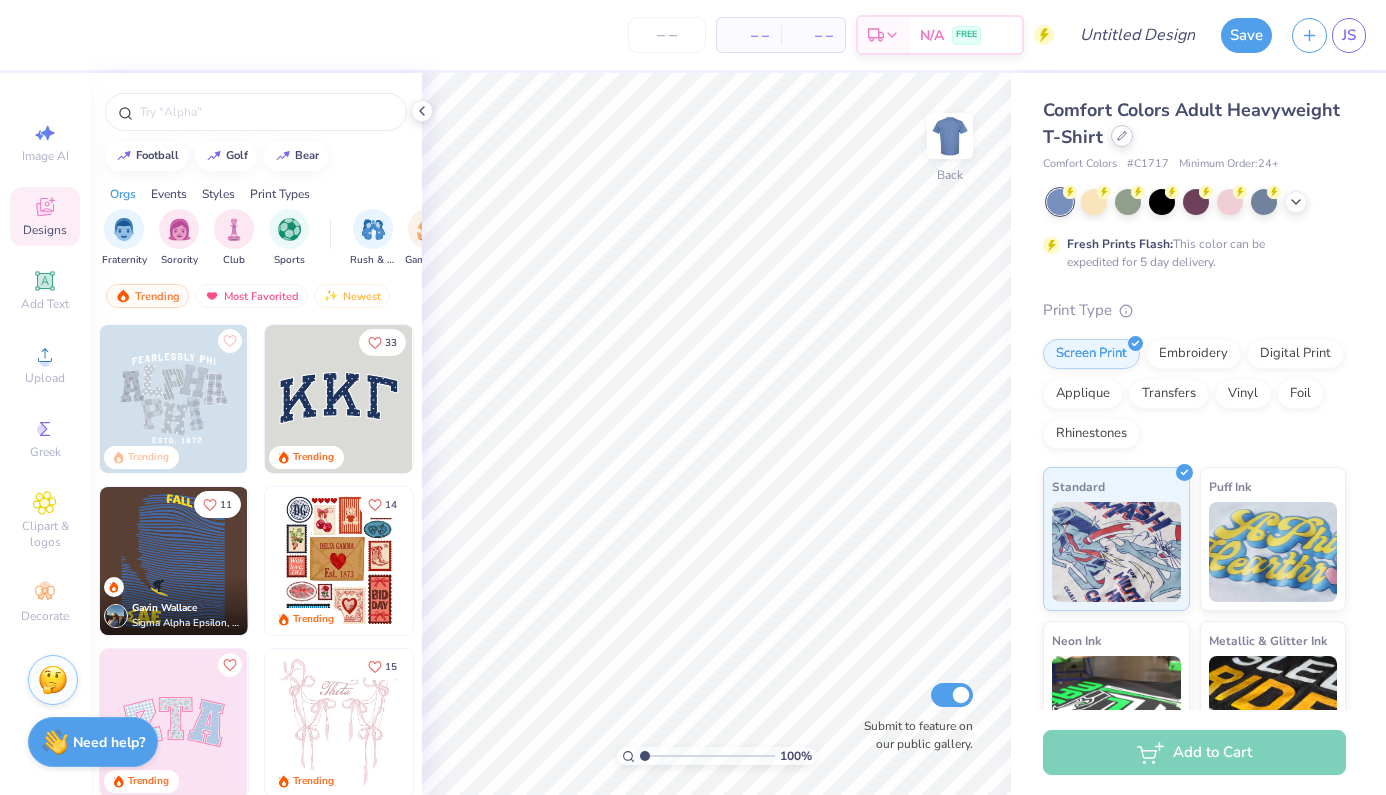 click at bounding box center [1122, 136] 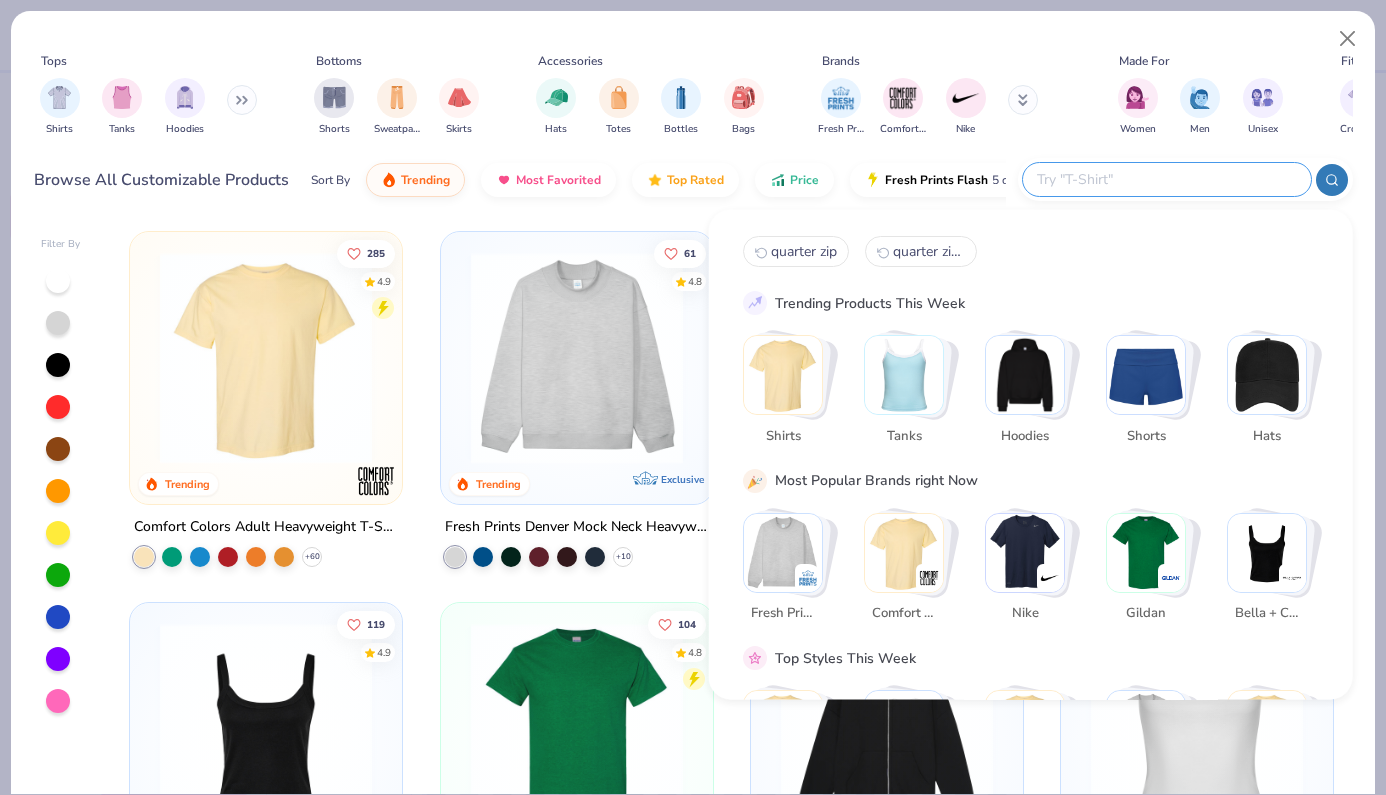 click at bounding box center (1166, 179) 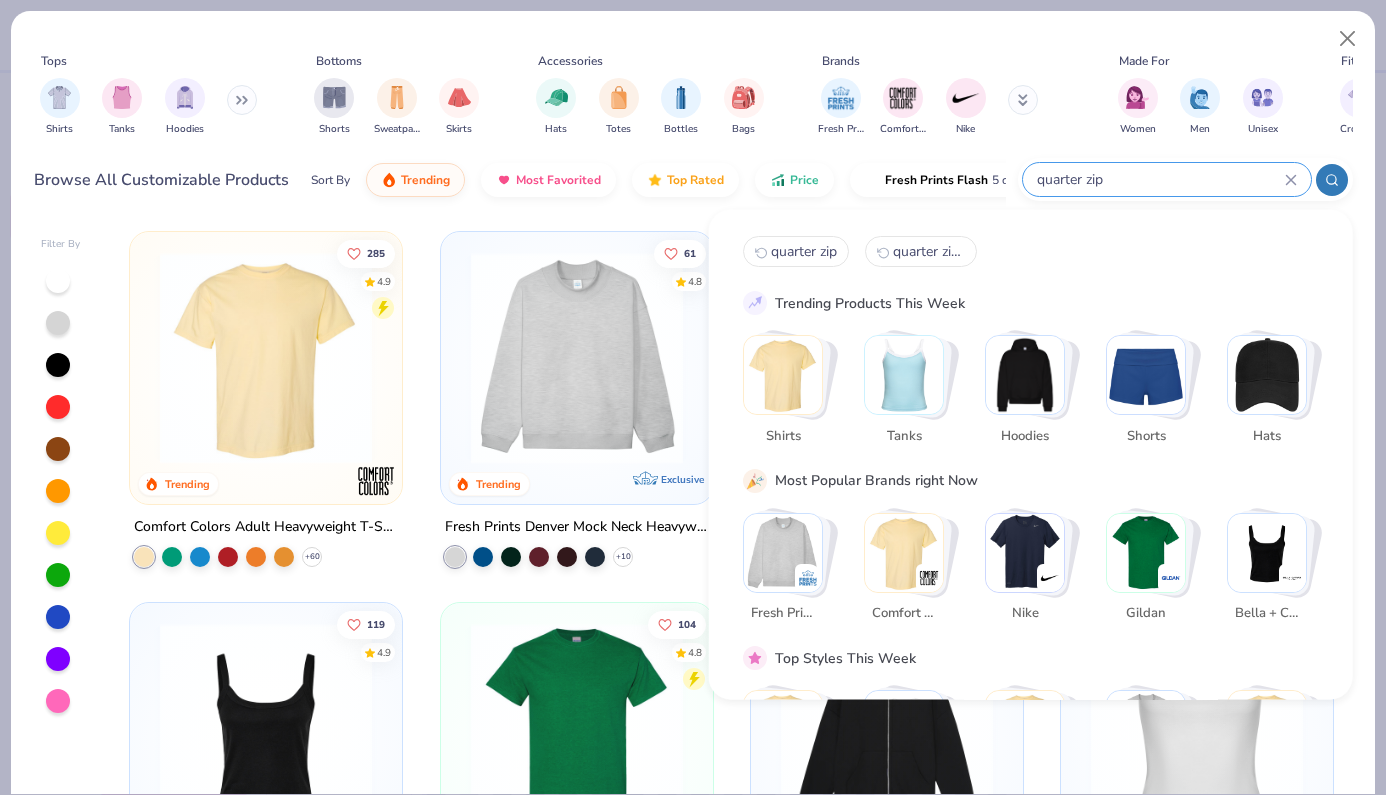 type on "quarter zip" 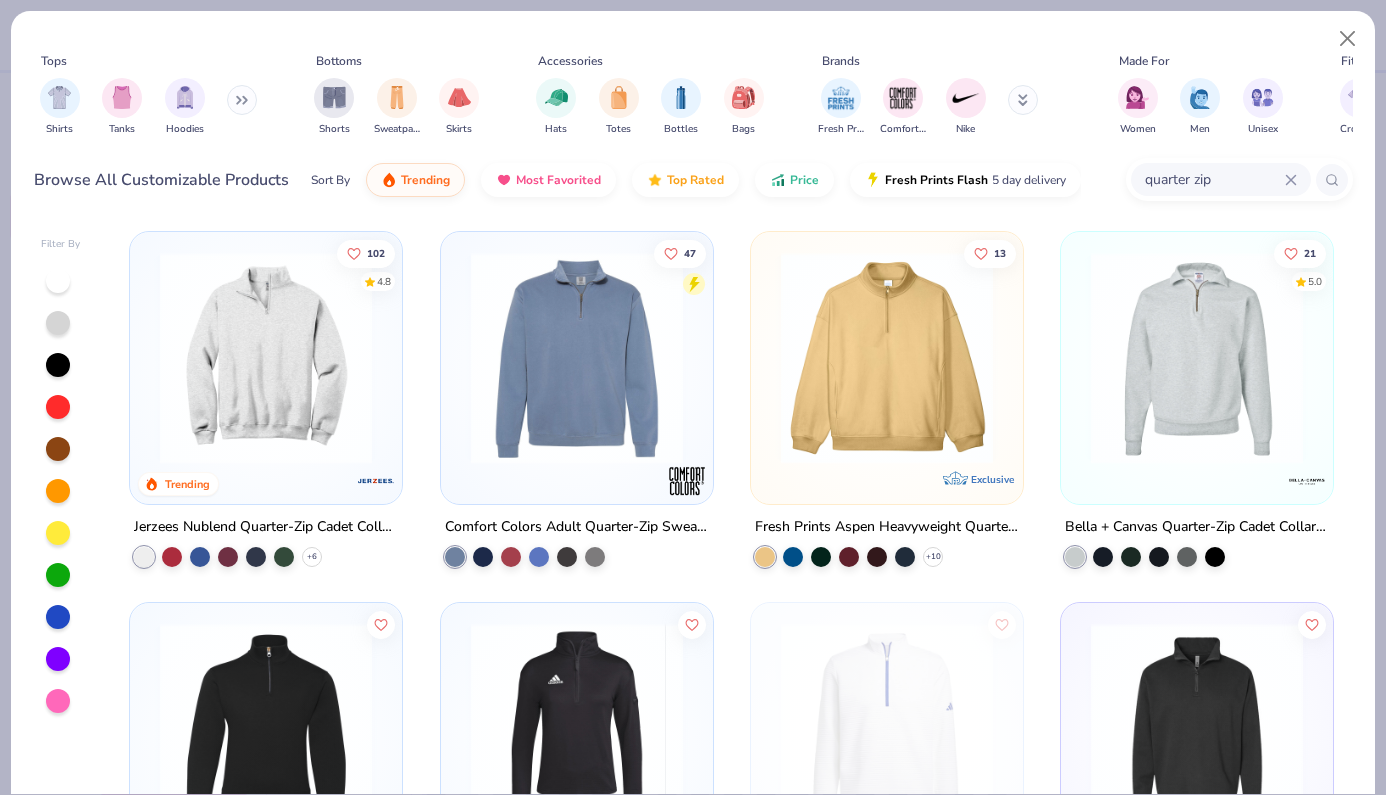 click at bounding box center [577, 358] 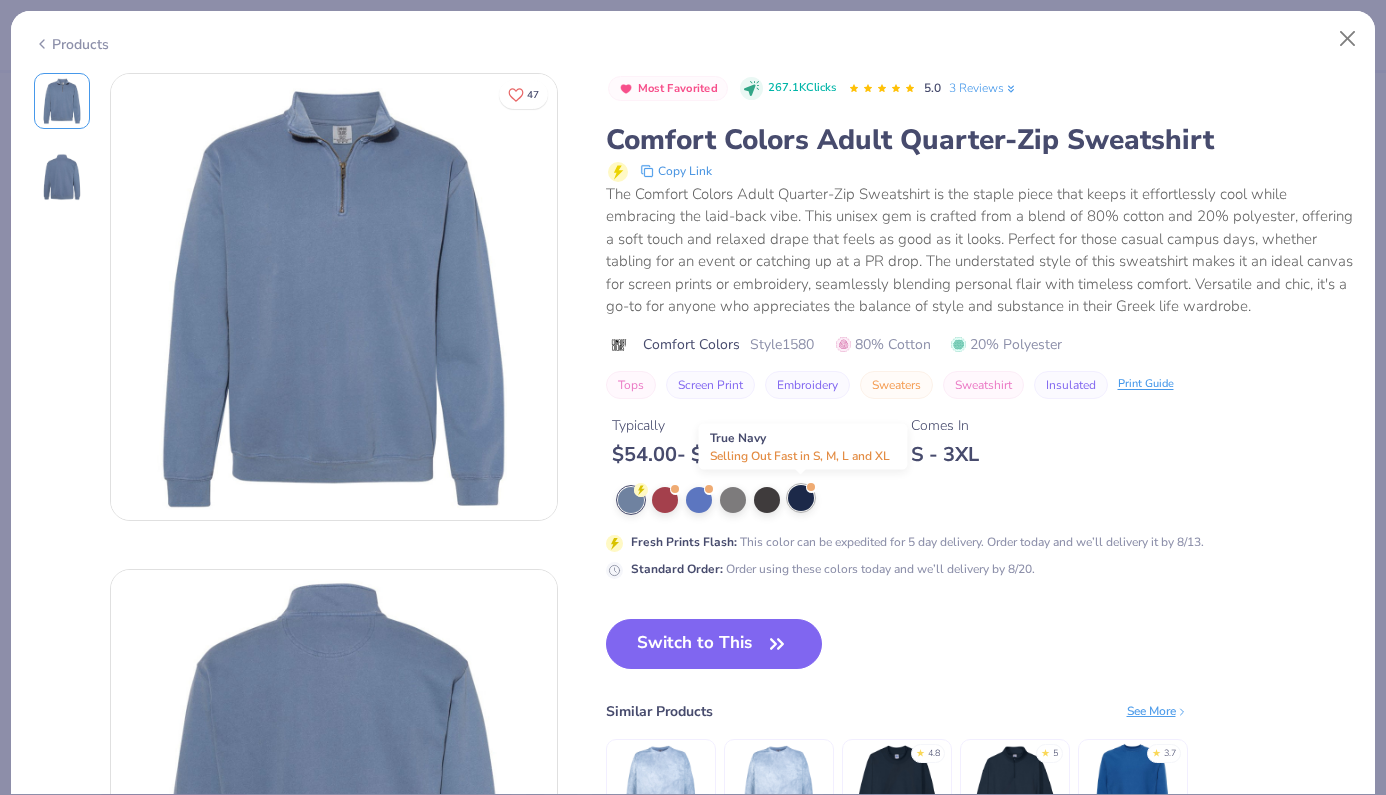 click at bounding box center (801, 498) 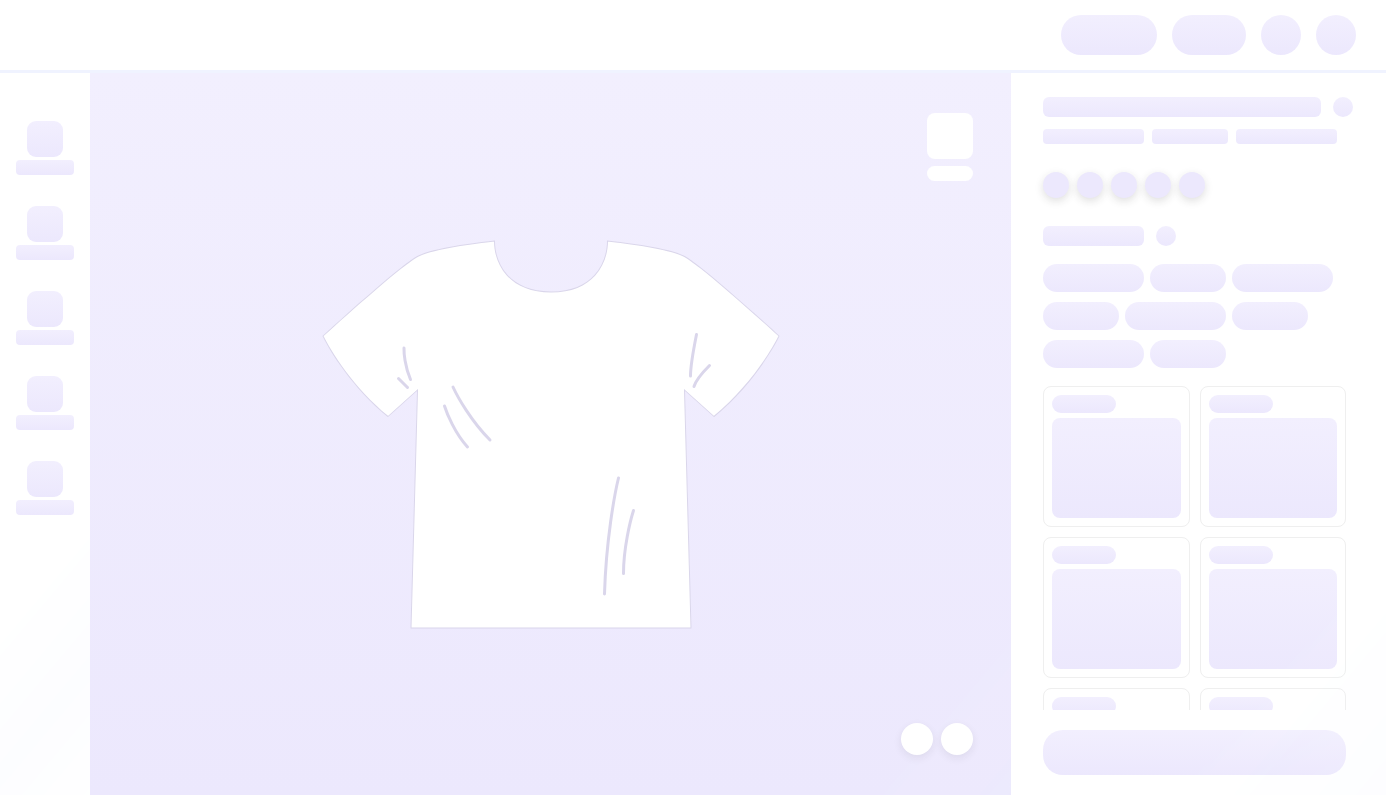 scroll, scrollTop: 0, scrollLeft: 0, axis: both 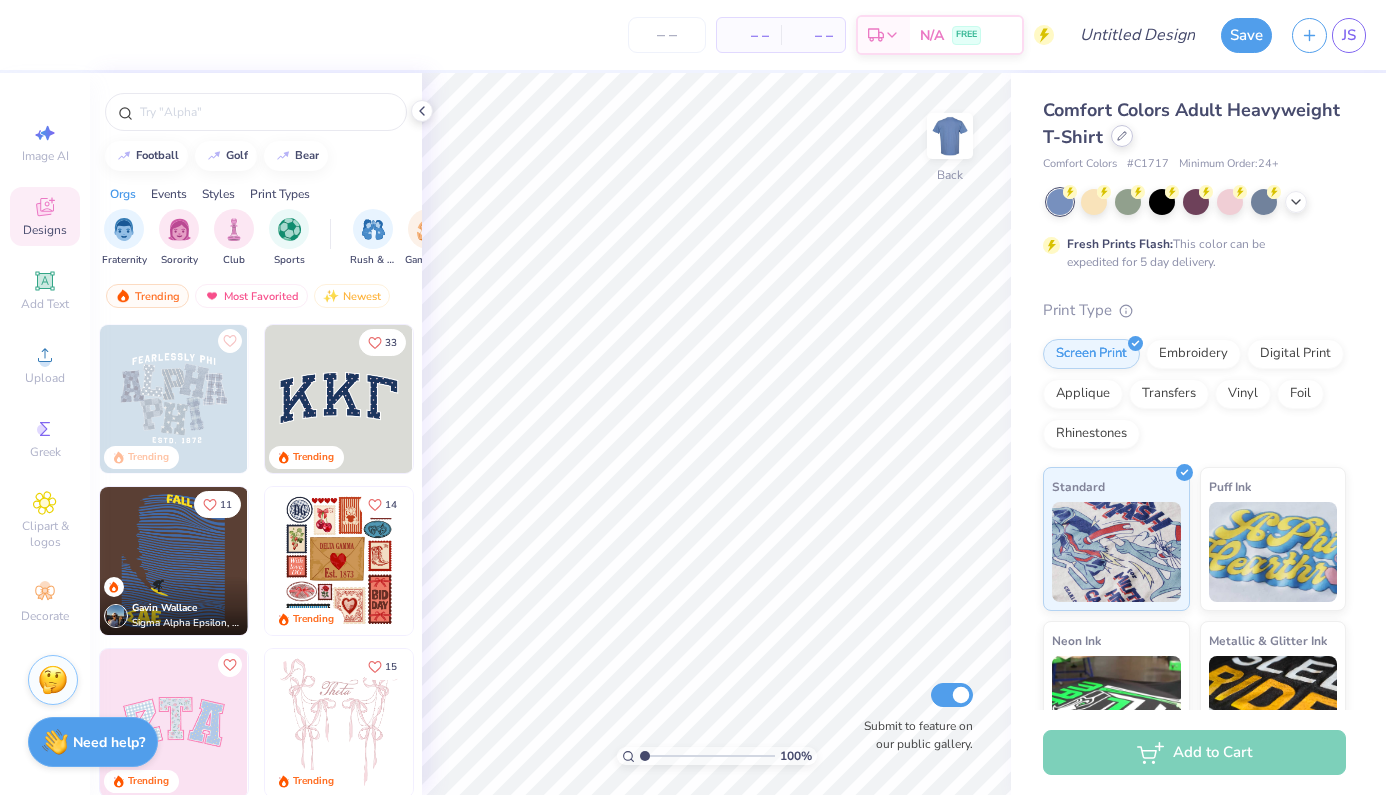 click 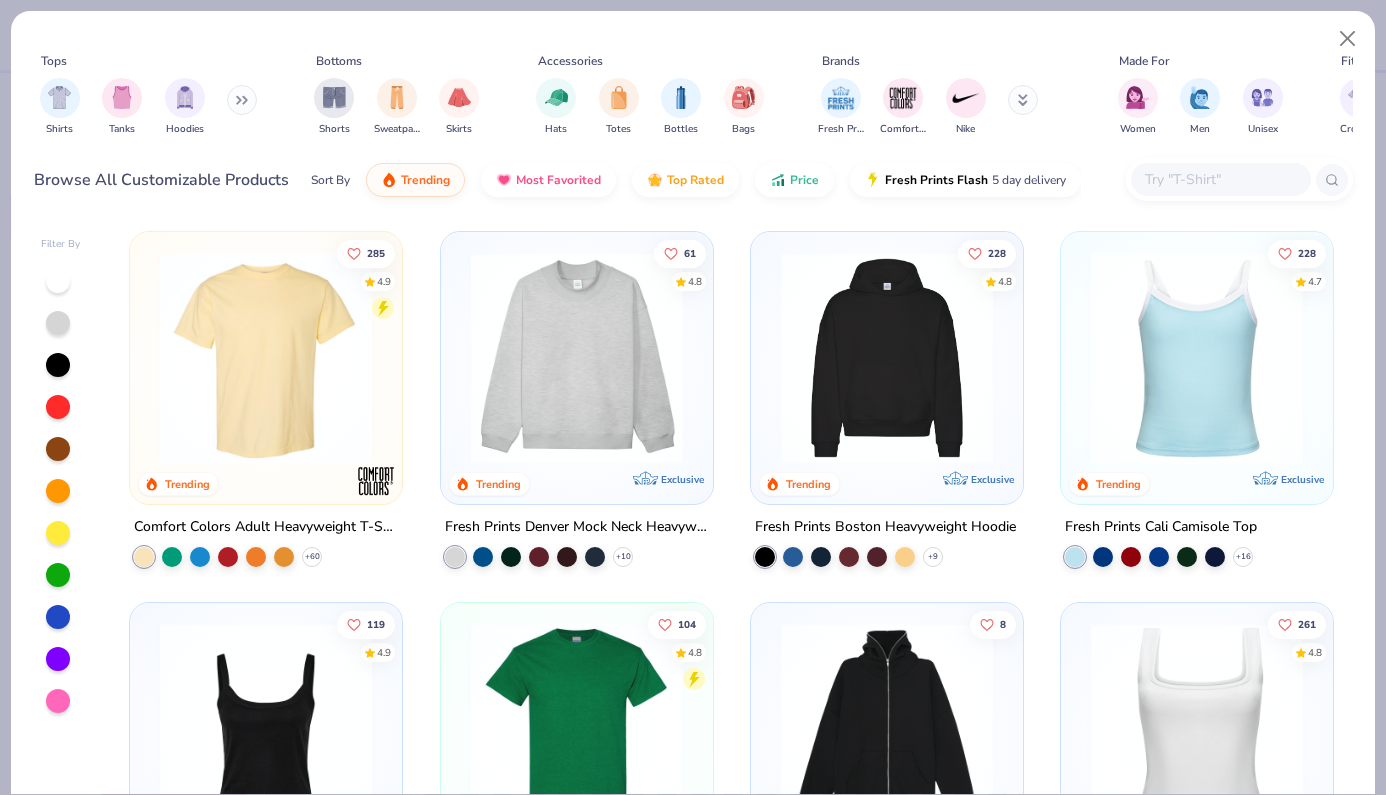 click at bounding box center [1221, 179] 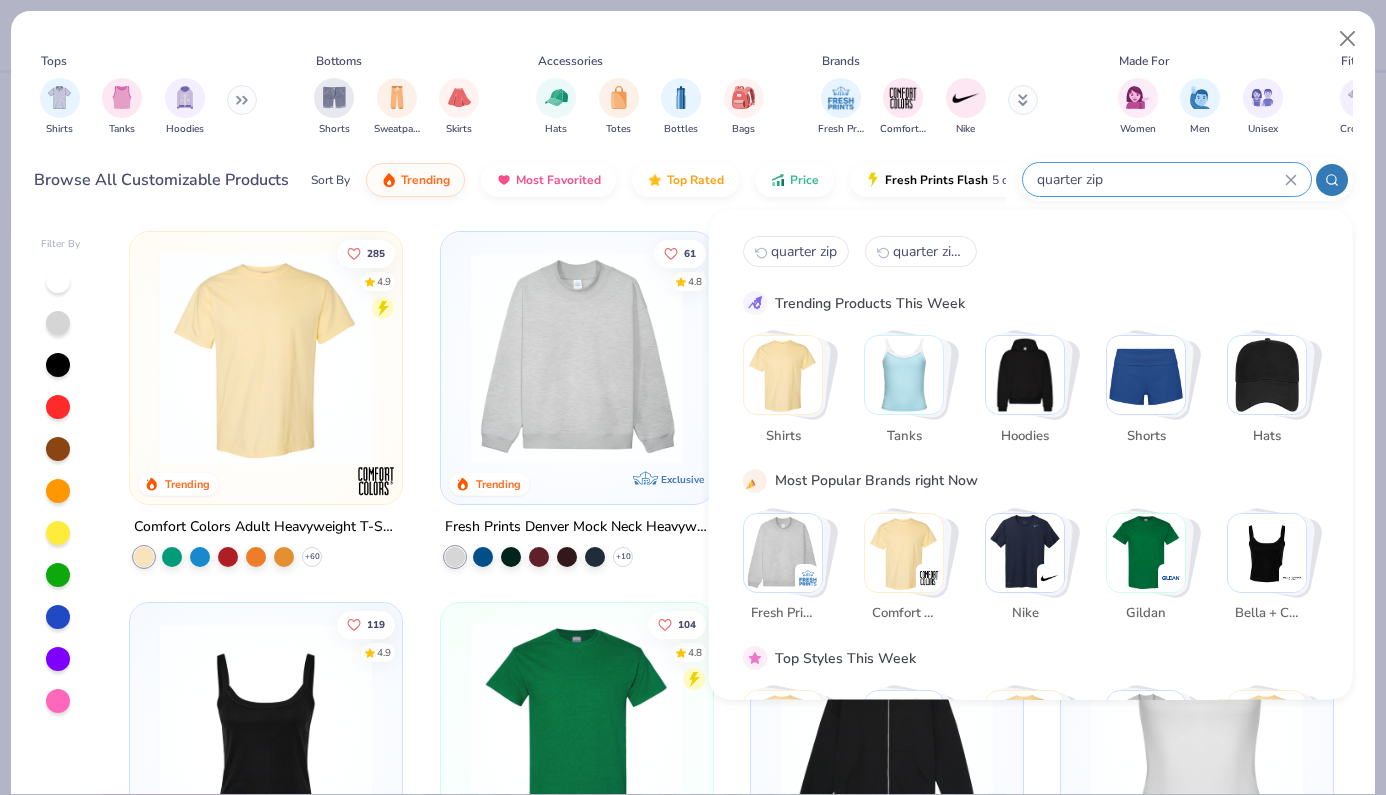 type on "quarter zip" 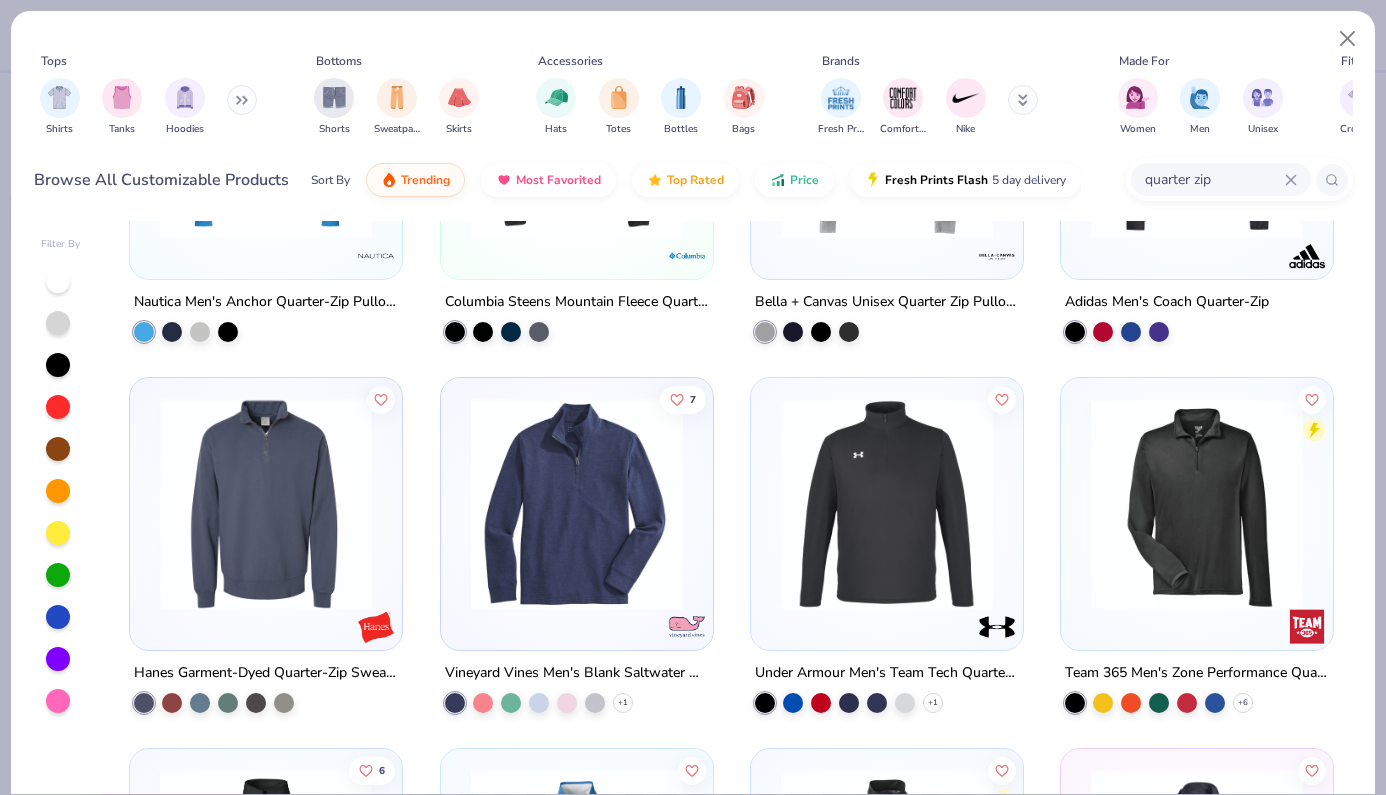 scroll, scrollTop: 1330, scrollLeft: 0, axis: vertical 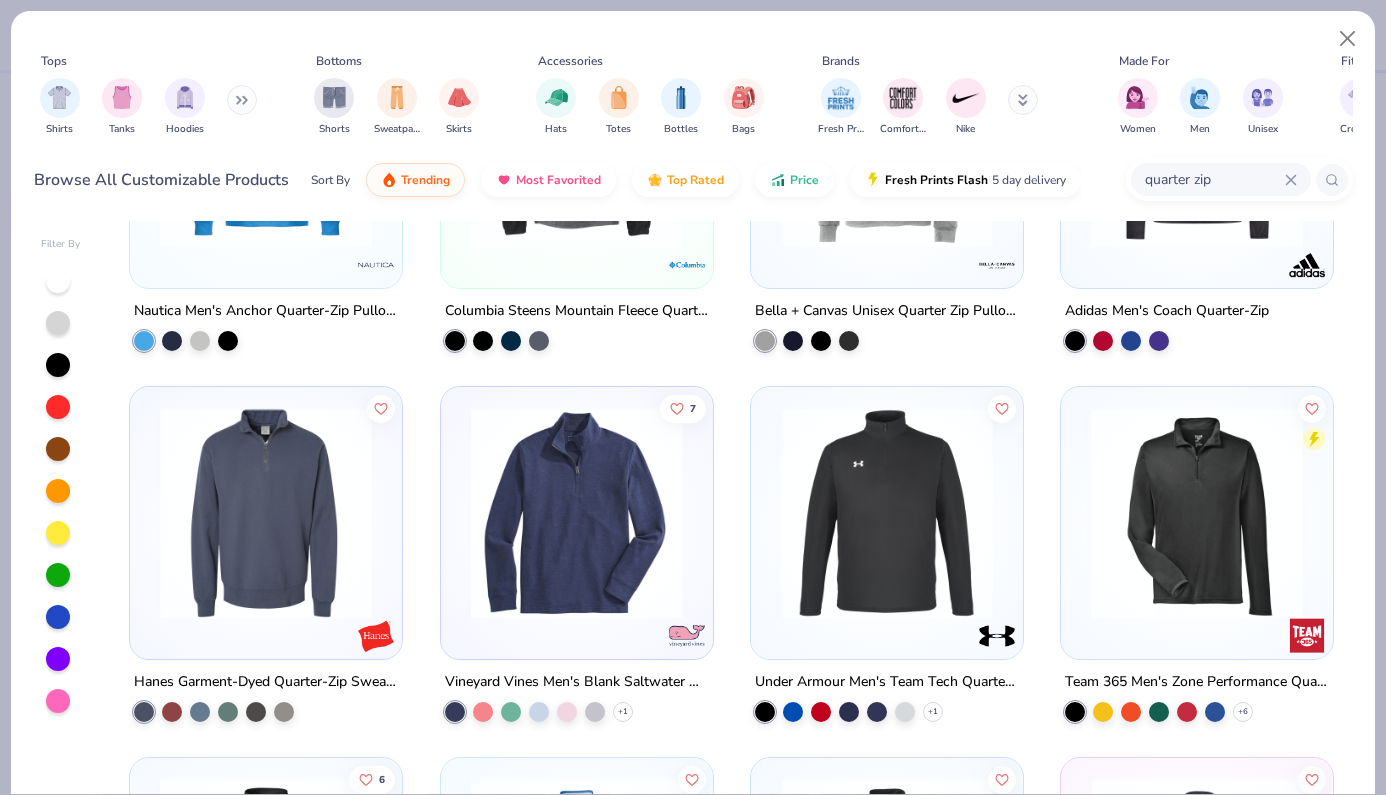 click at bounding box center [266, 513] 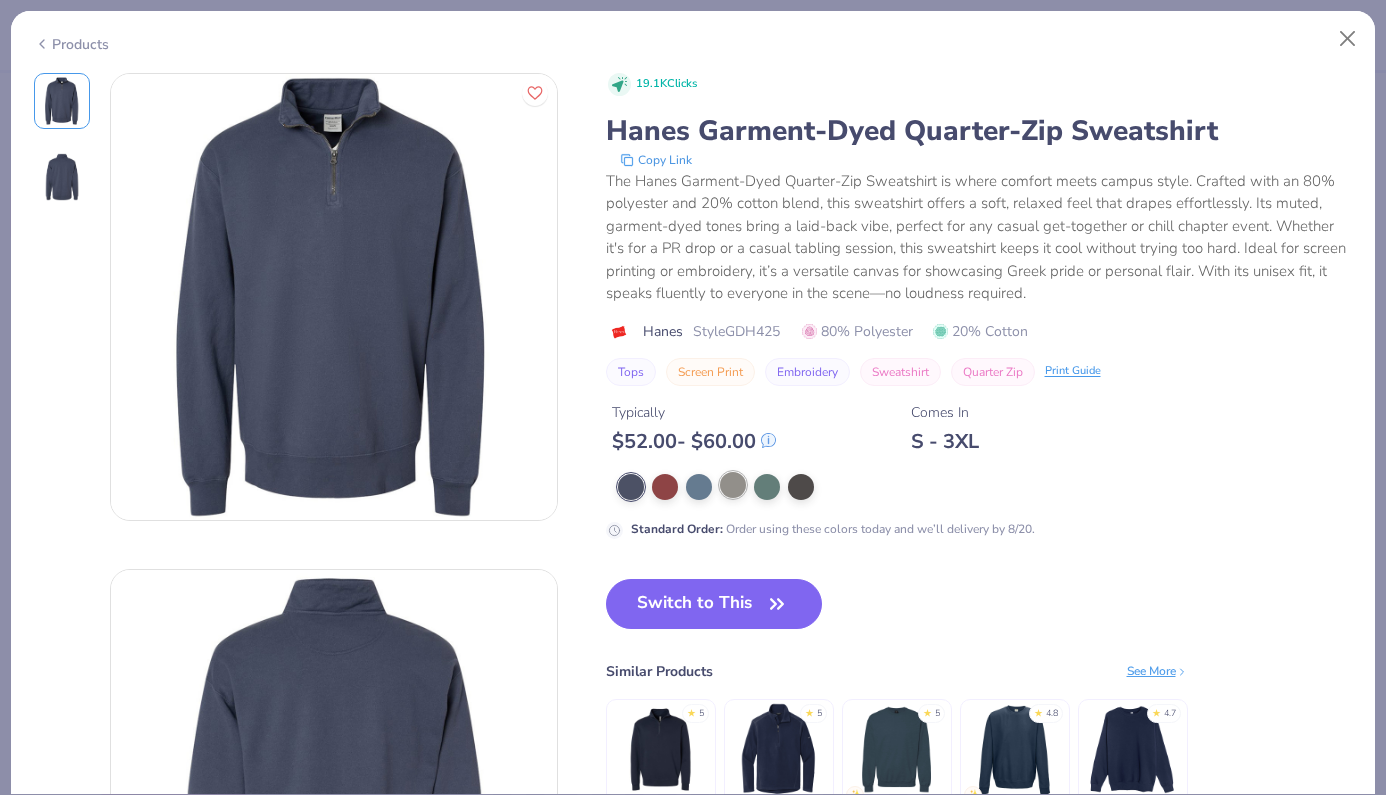 click at bounding box center [733, 485] 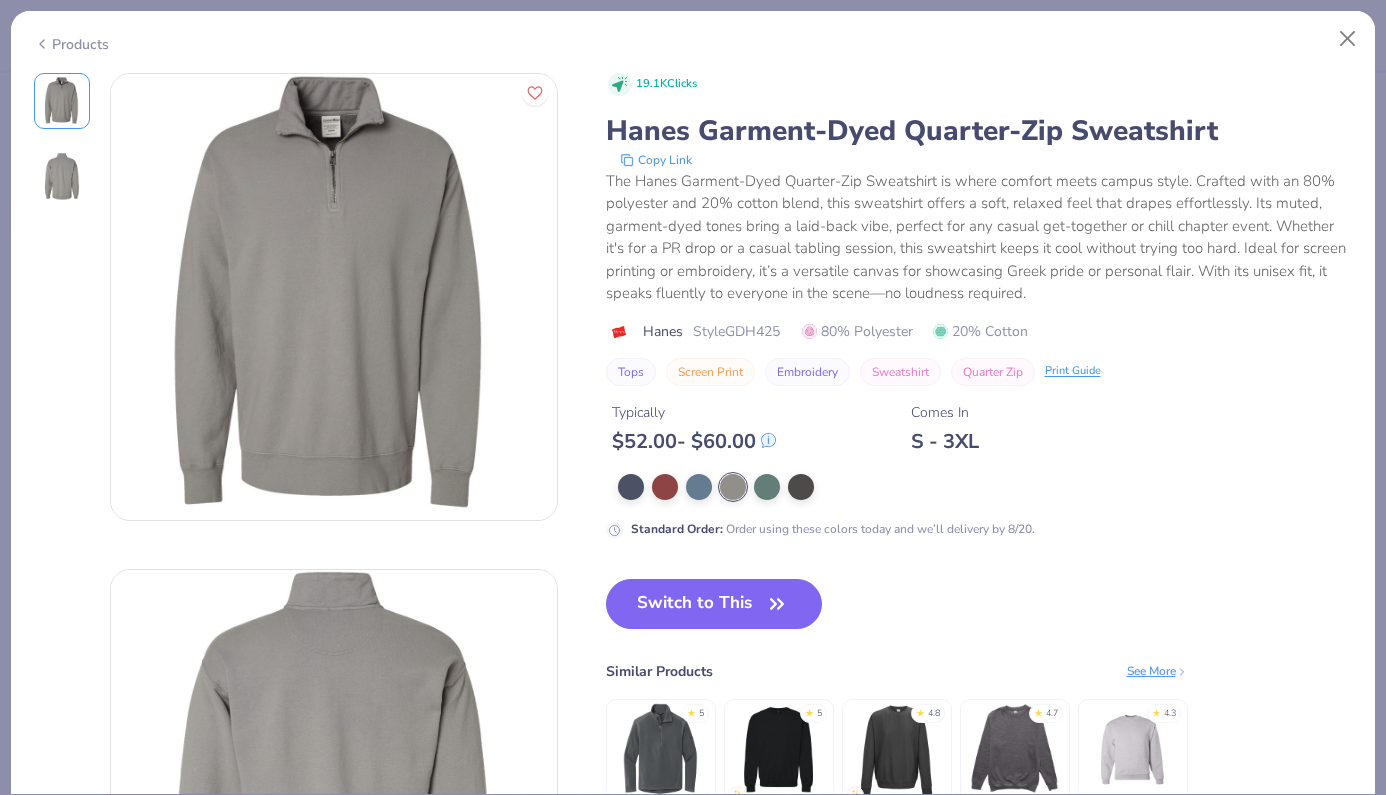 click on "Standard Order :   Order using these colors today and we’ll delivery by 8/20." at bounding box center (979, 529) 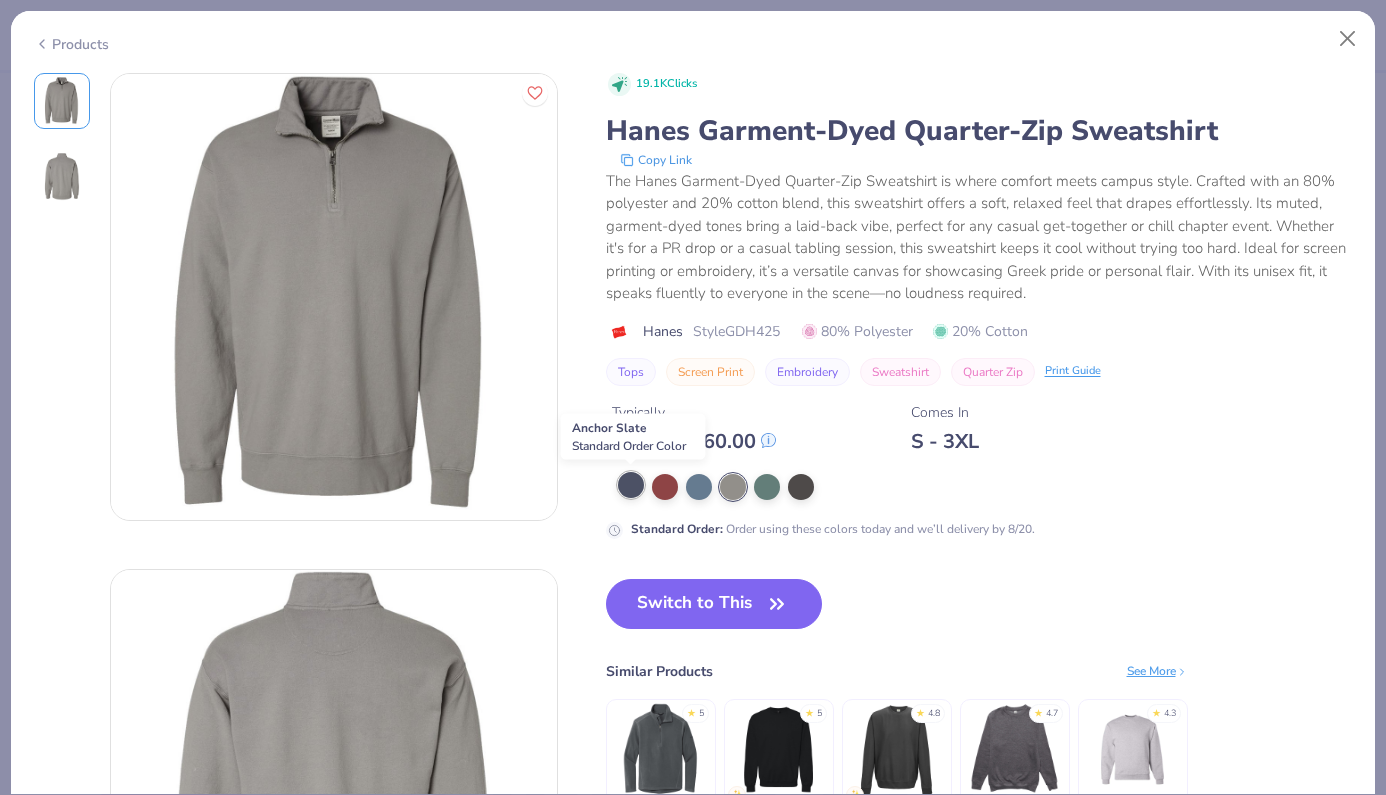 click at bounding box center [631, 485] 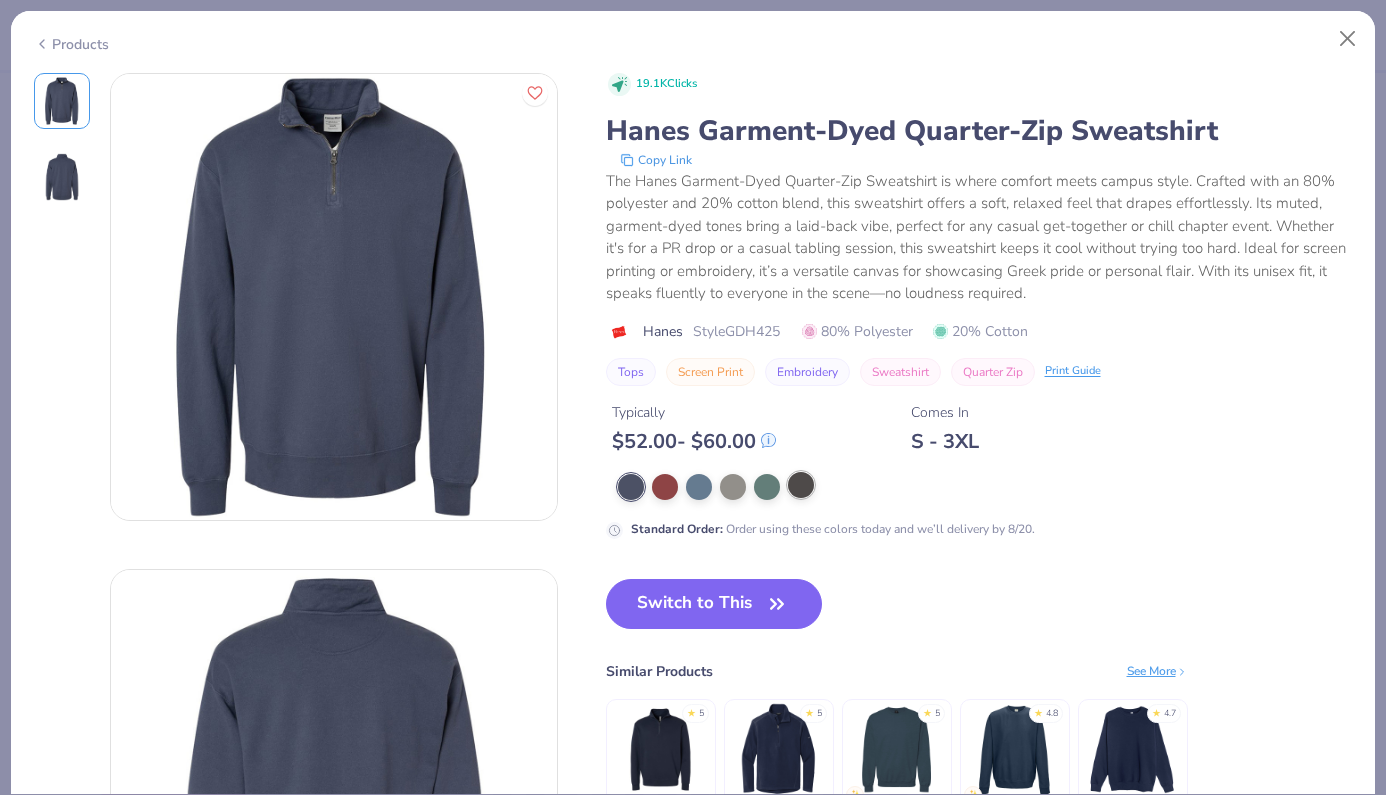 click at bounding box center (801, 485) 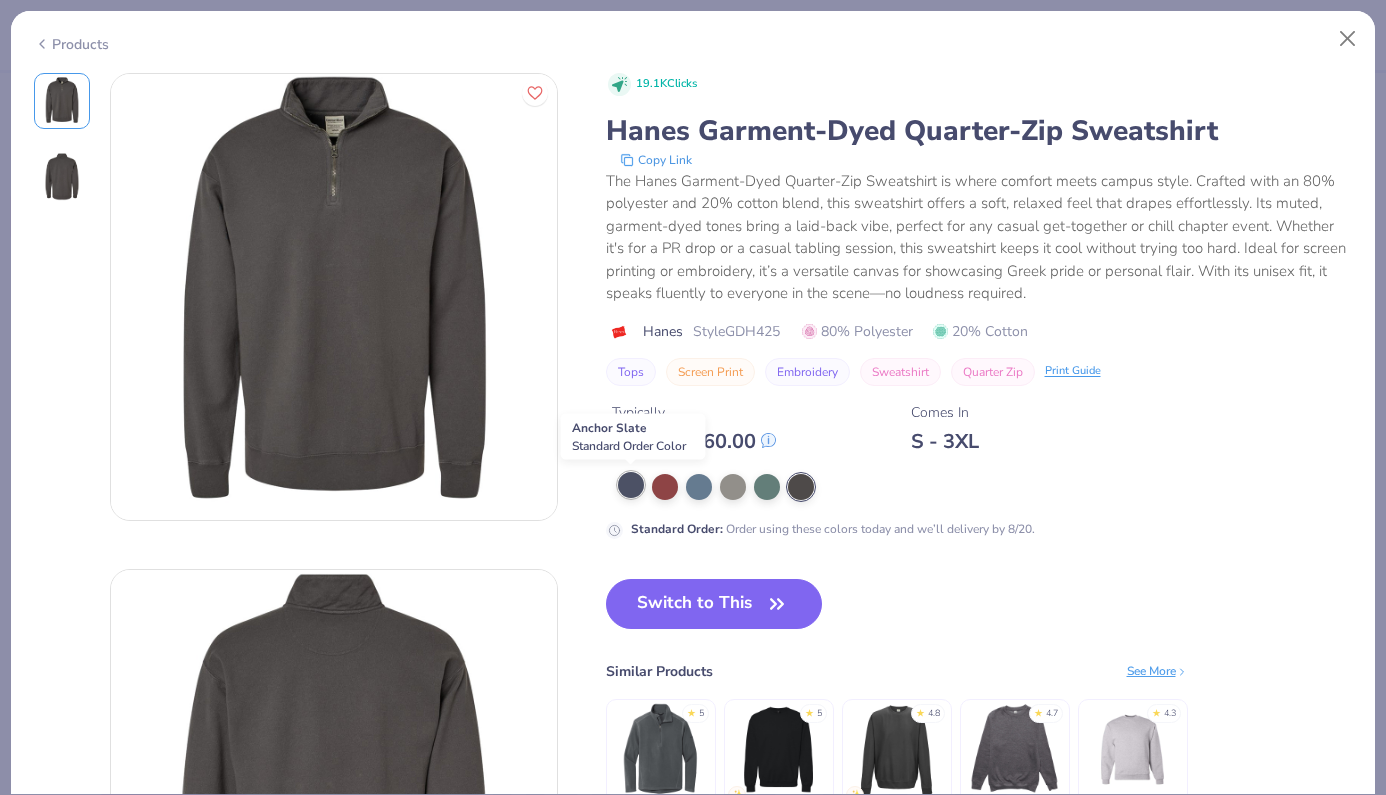 click at bounding box center (631, 485) 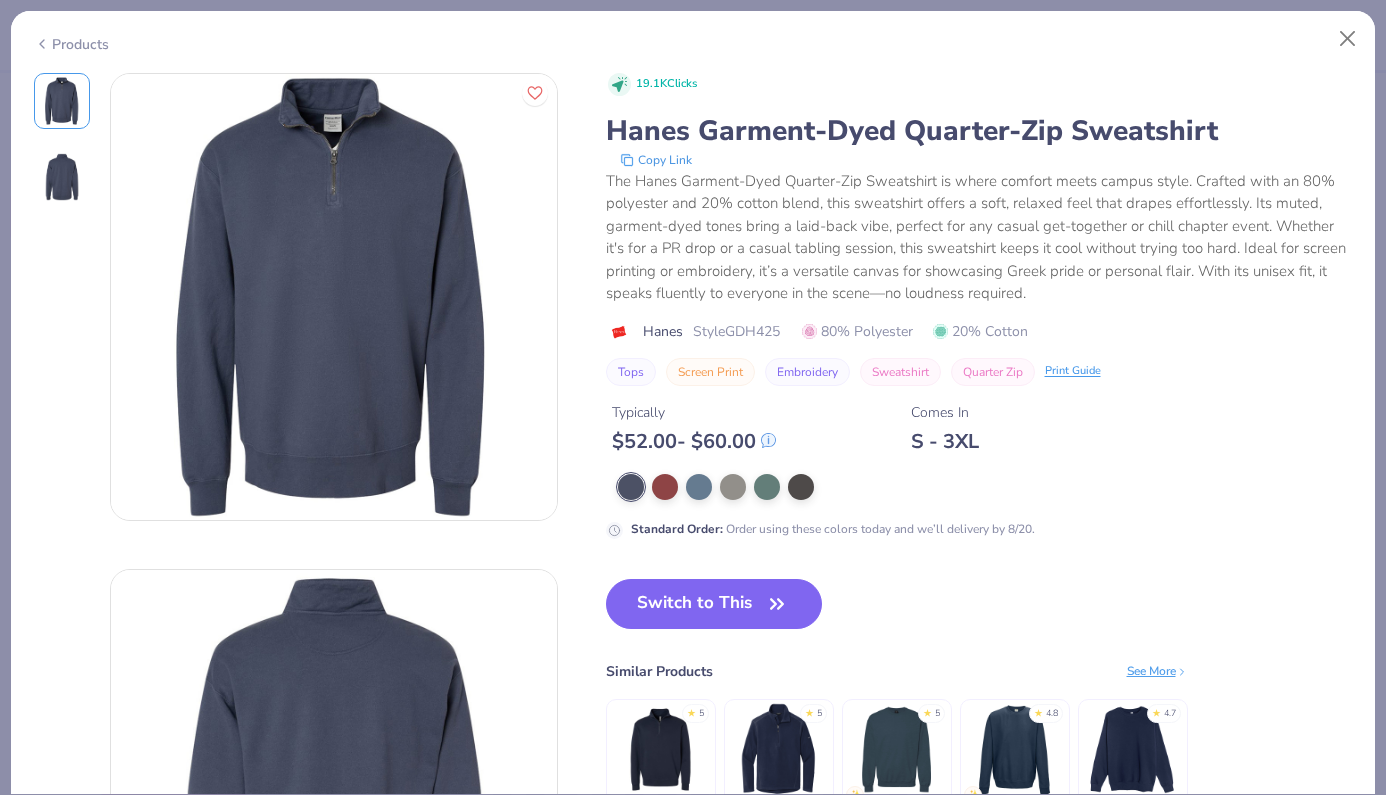 click on "Products" at bounding box center [71, 44] 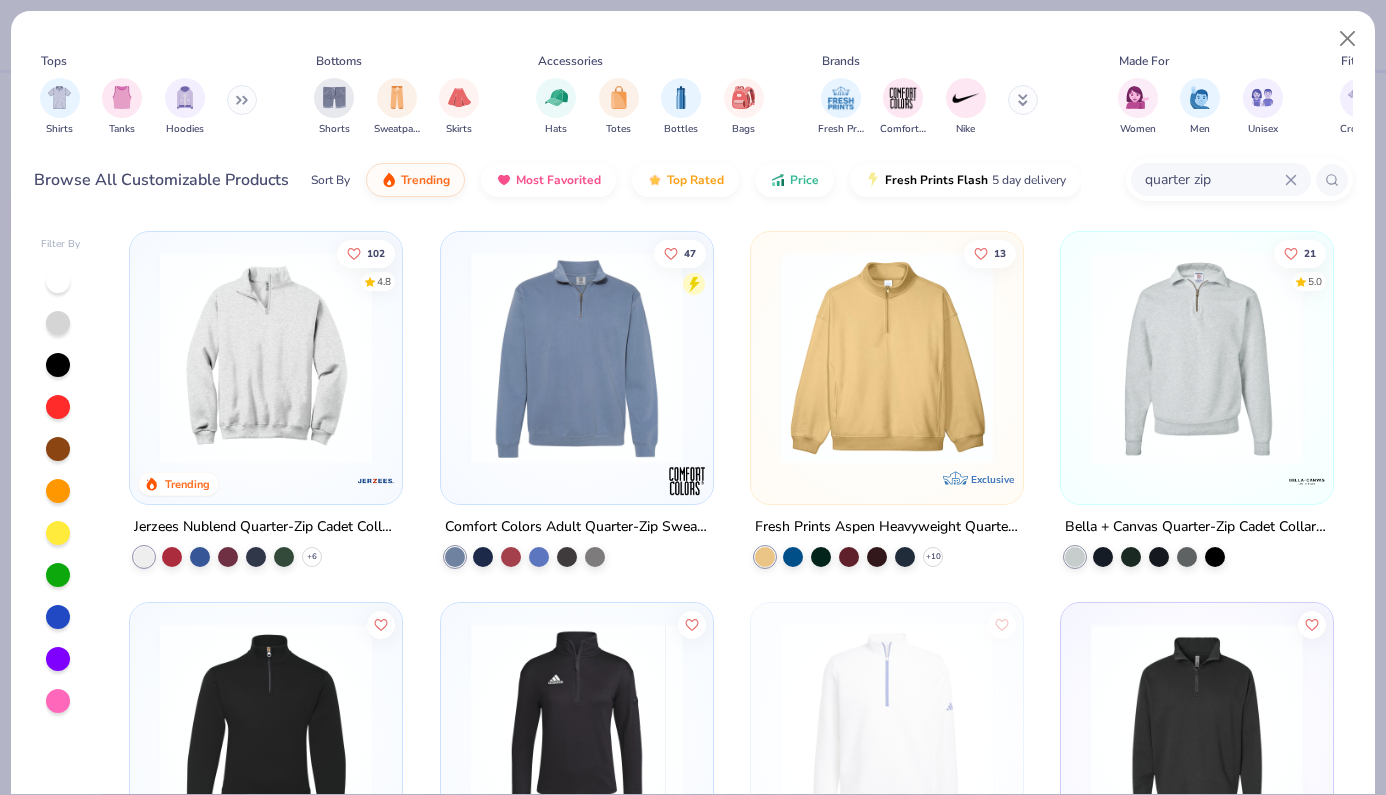 scroll, scrollTop: 0, scrollLeft: 0, axis: both 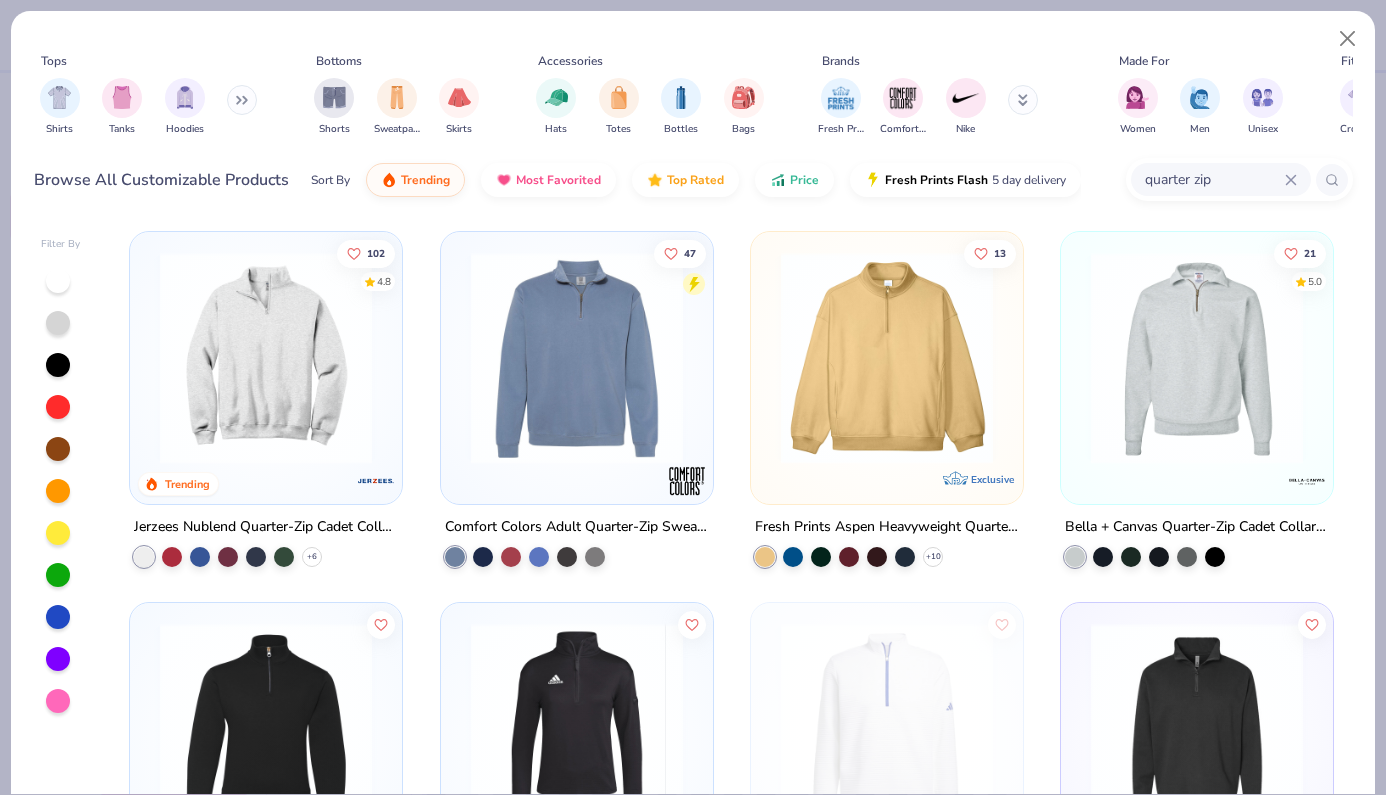 click at bounding box center (266, 358) 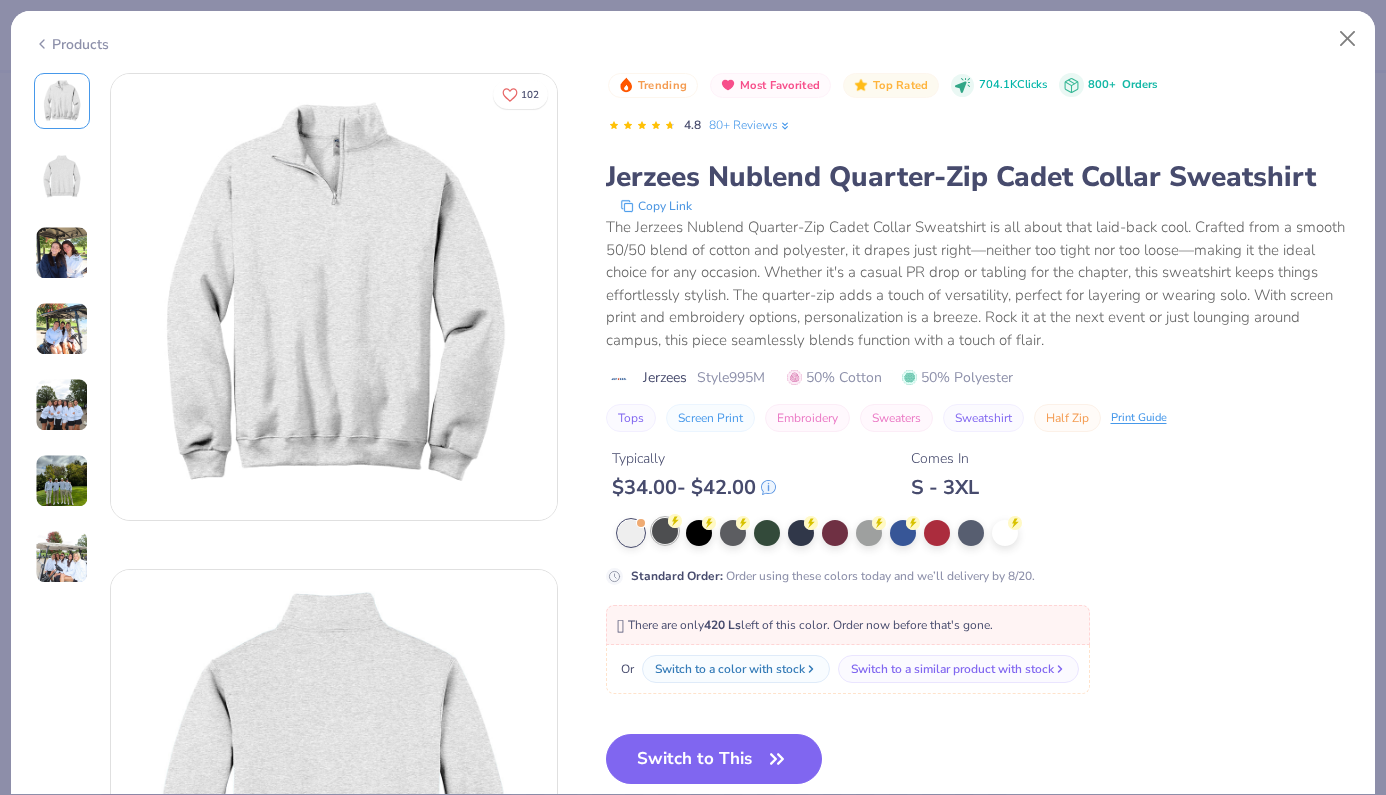 click at bounding box center (665, 531) 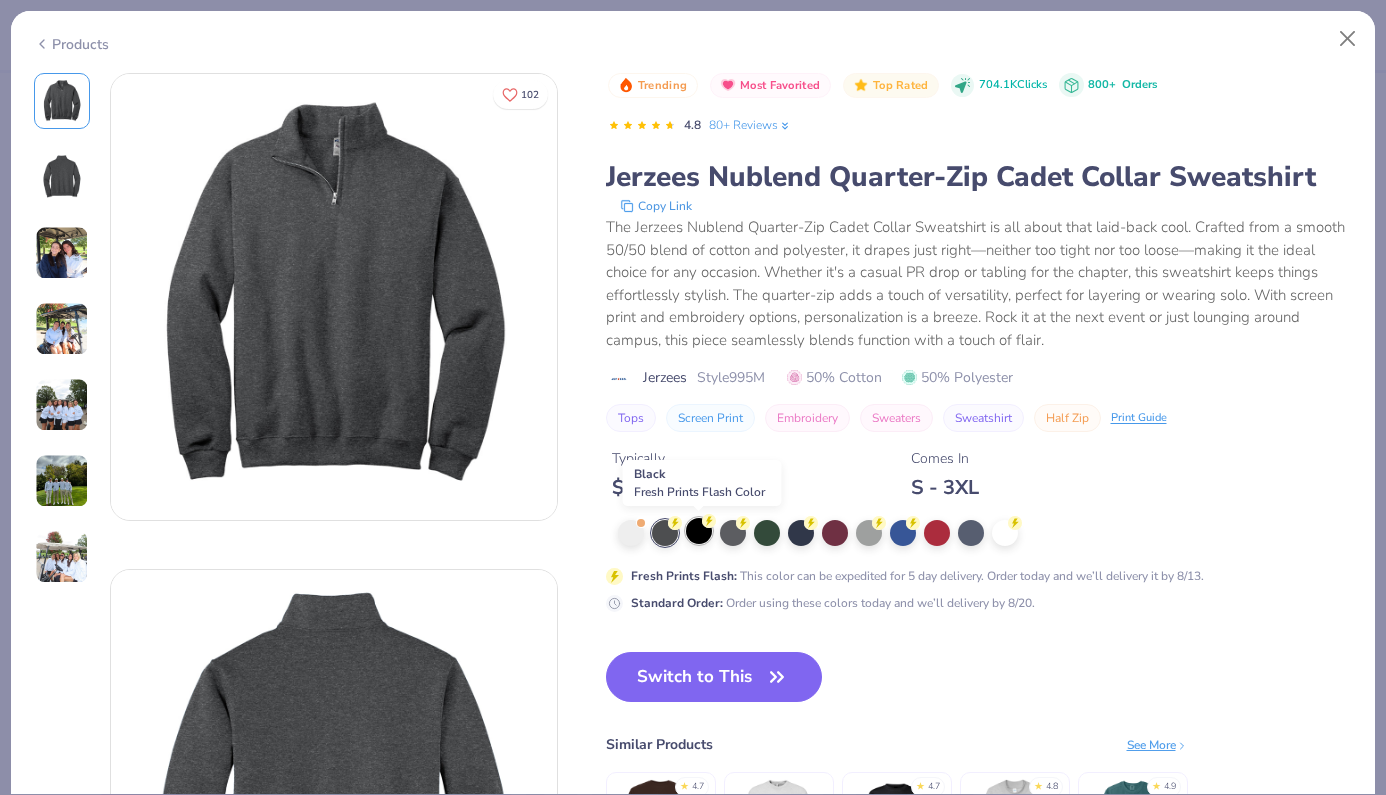 click at bounding box center (699, 531) 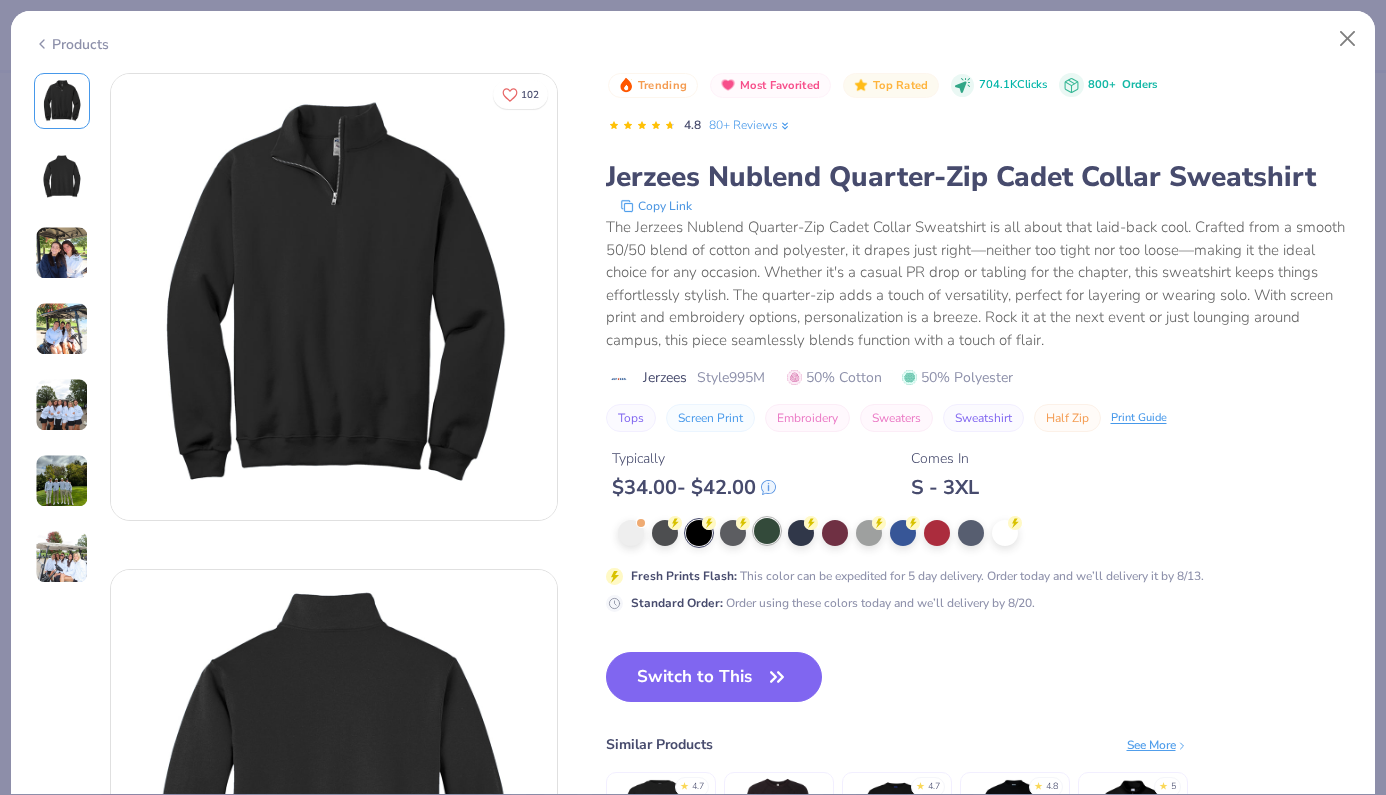click at bounding box center (767, 531) 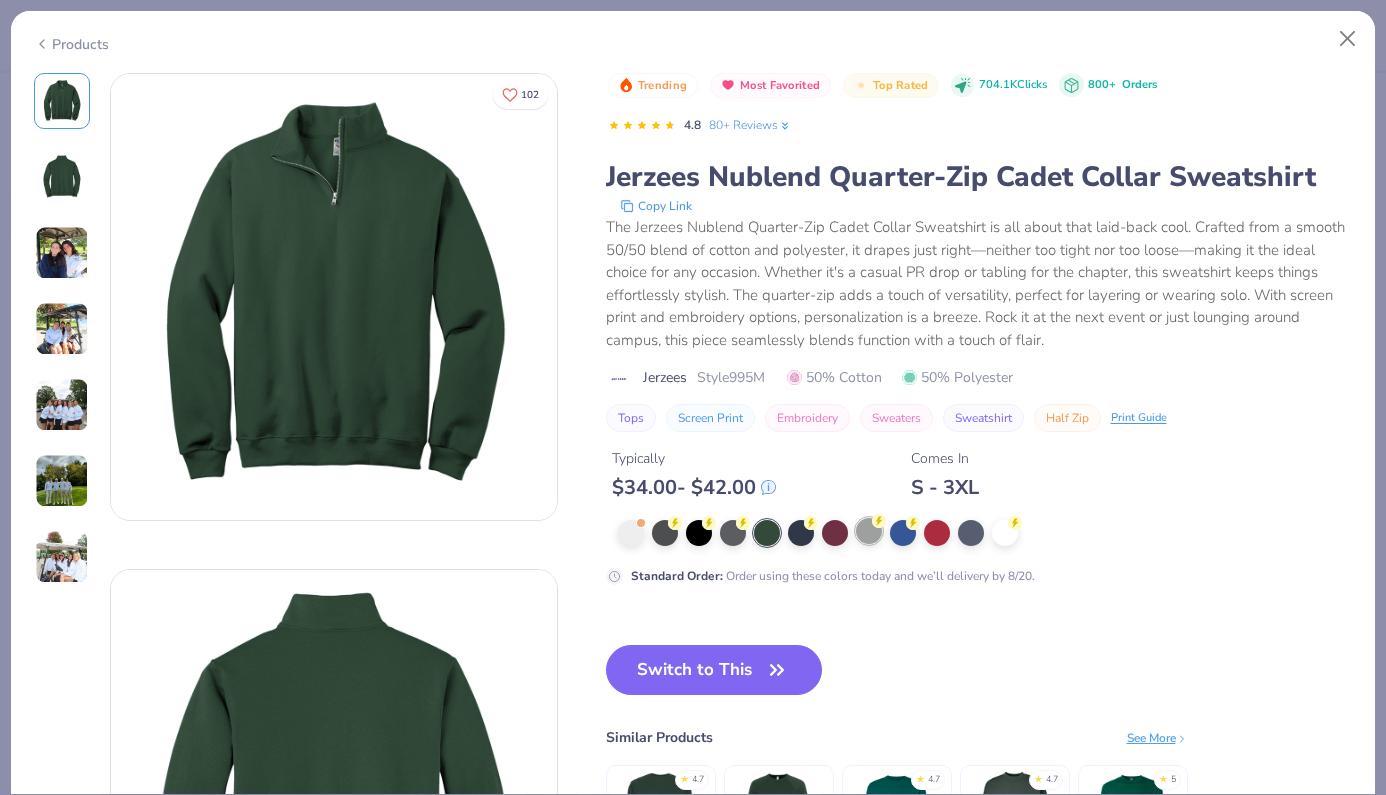 click at bounding box center (869, 531) 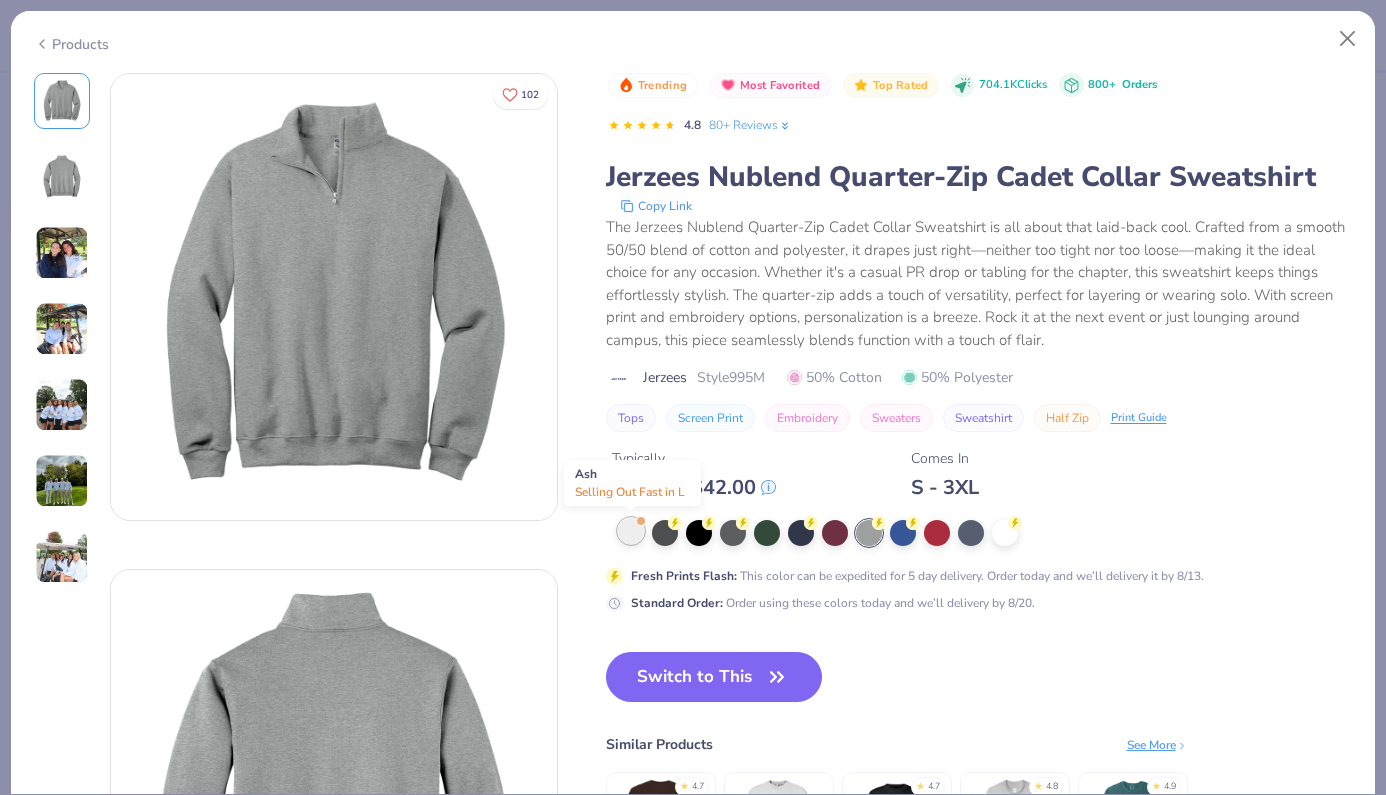 click at bounding box center [631, 531] 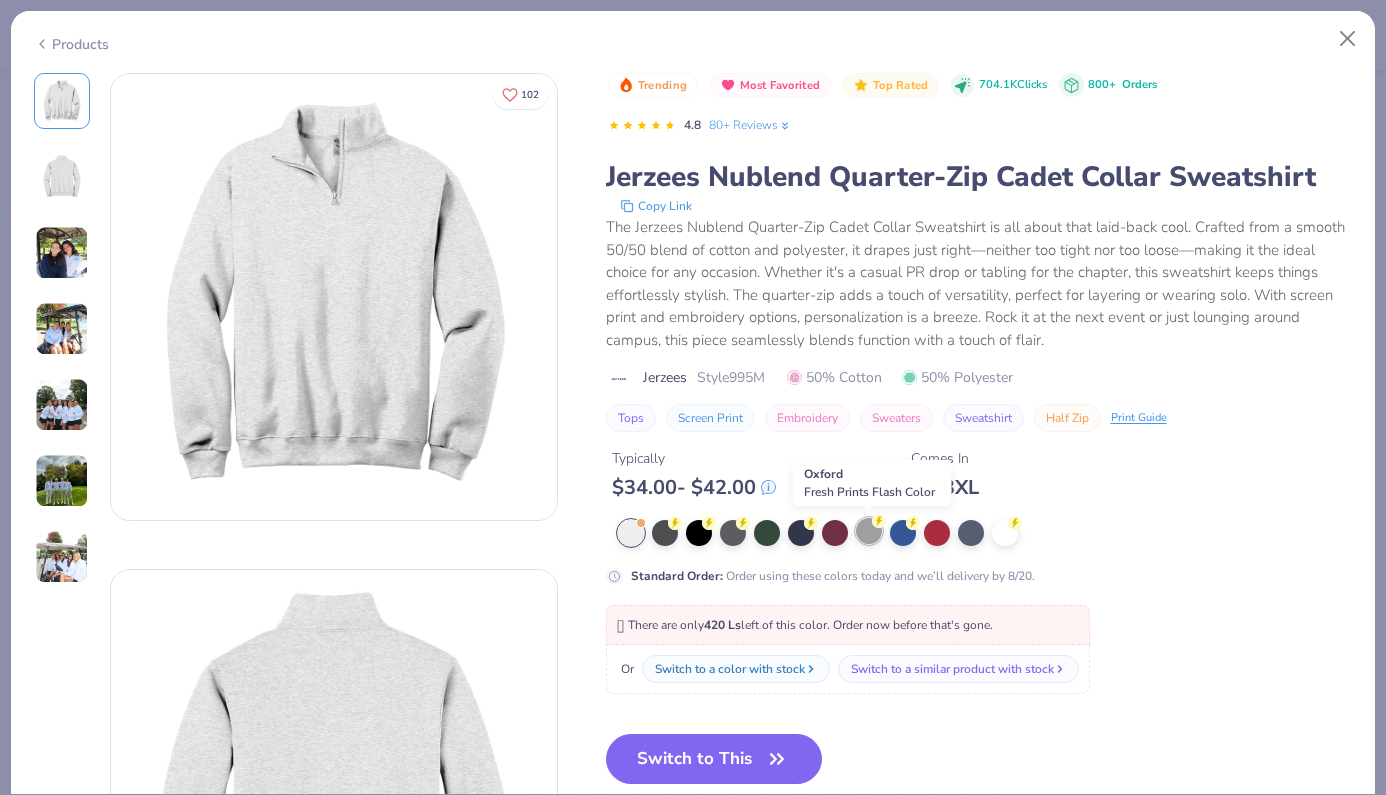 click at bounding box center [869, 531] 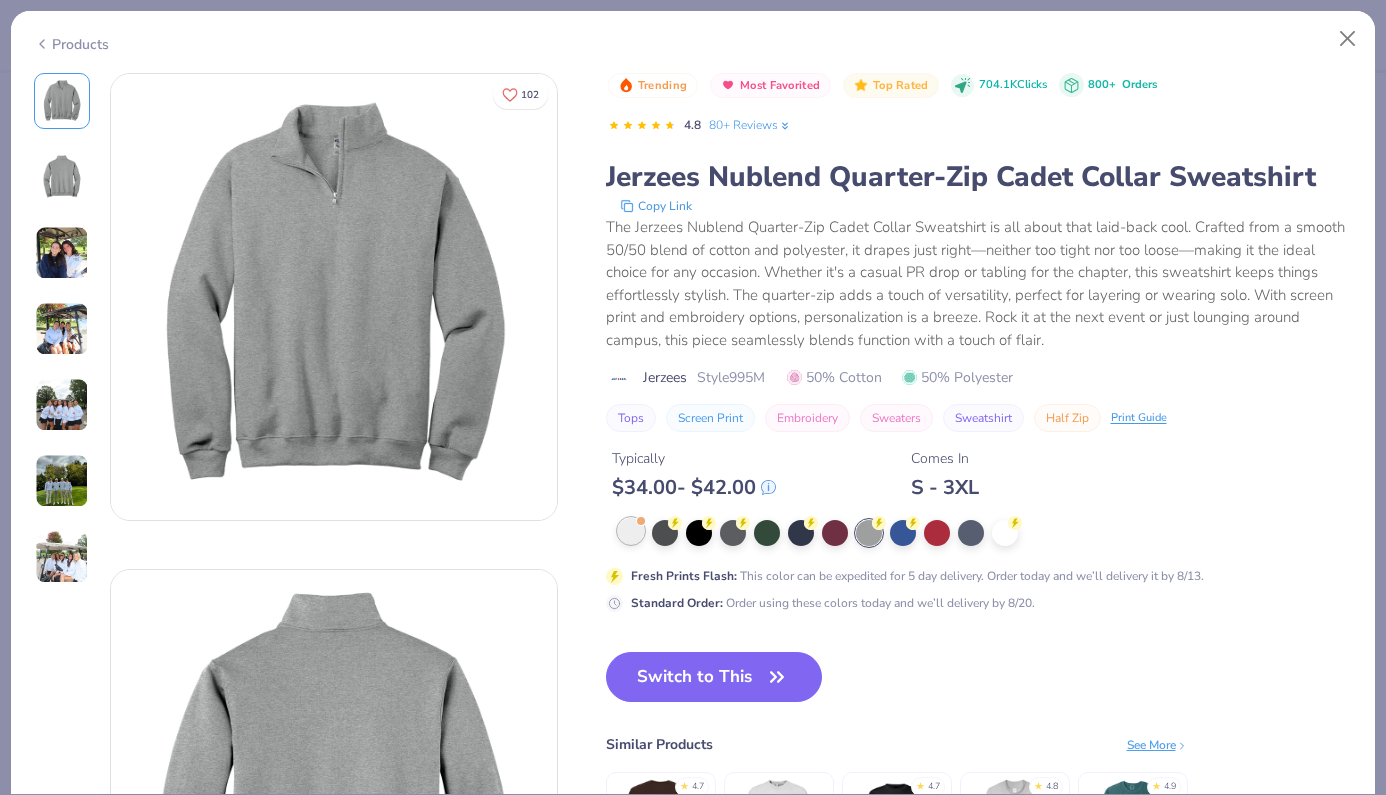 click at bounding box center (631, 531) 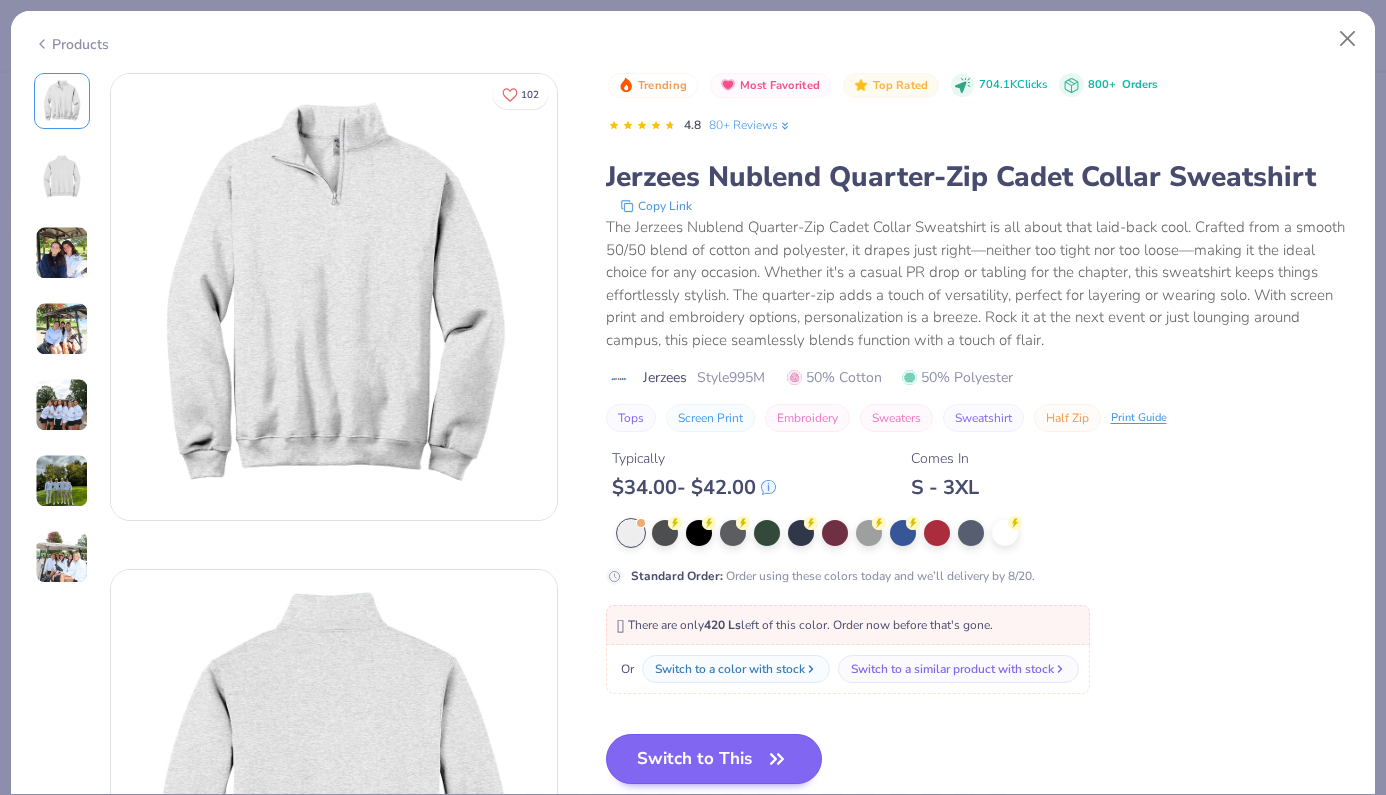 click 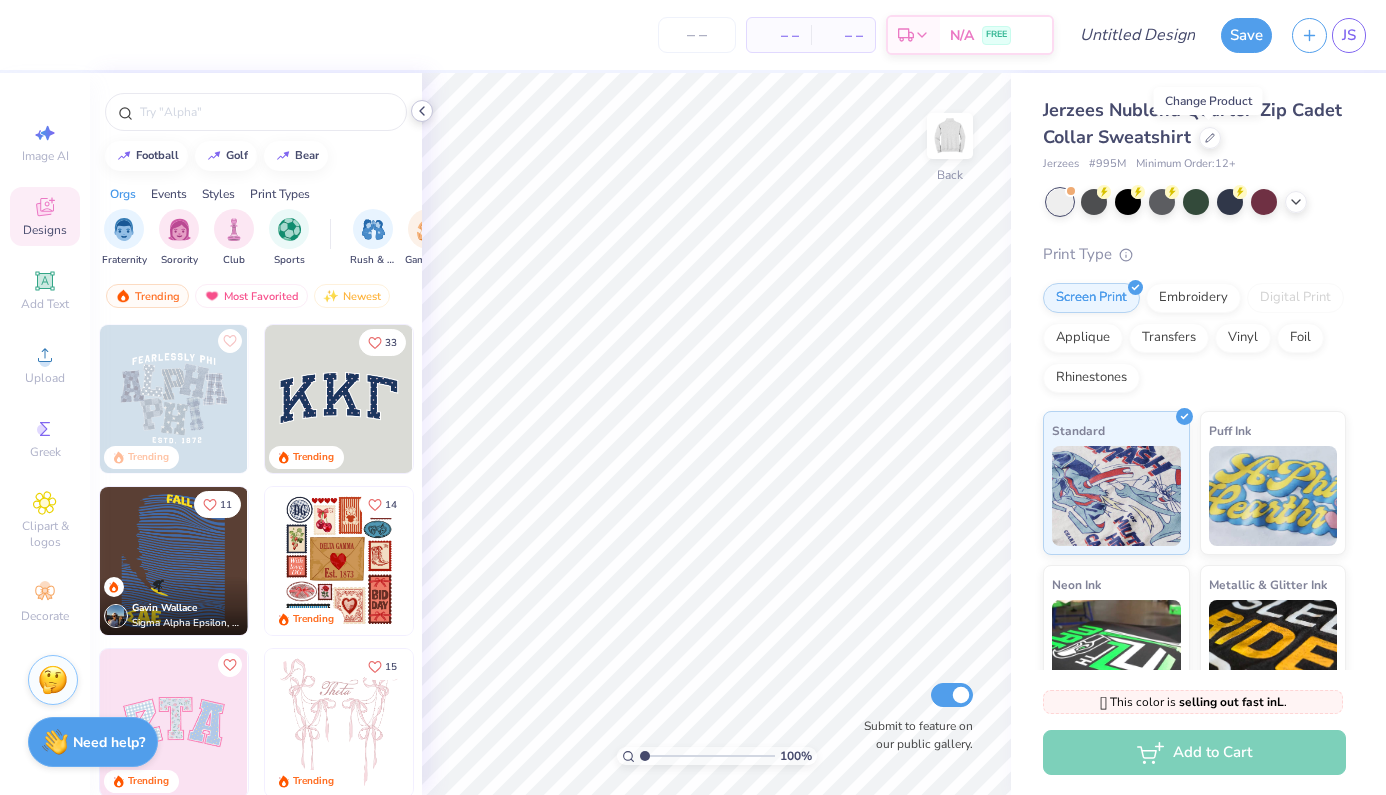 click 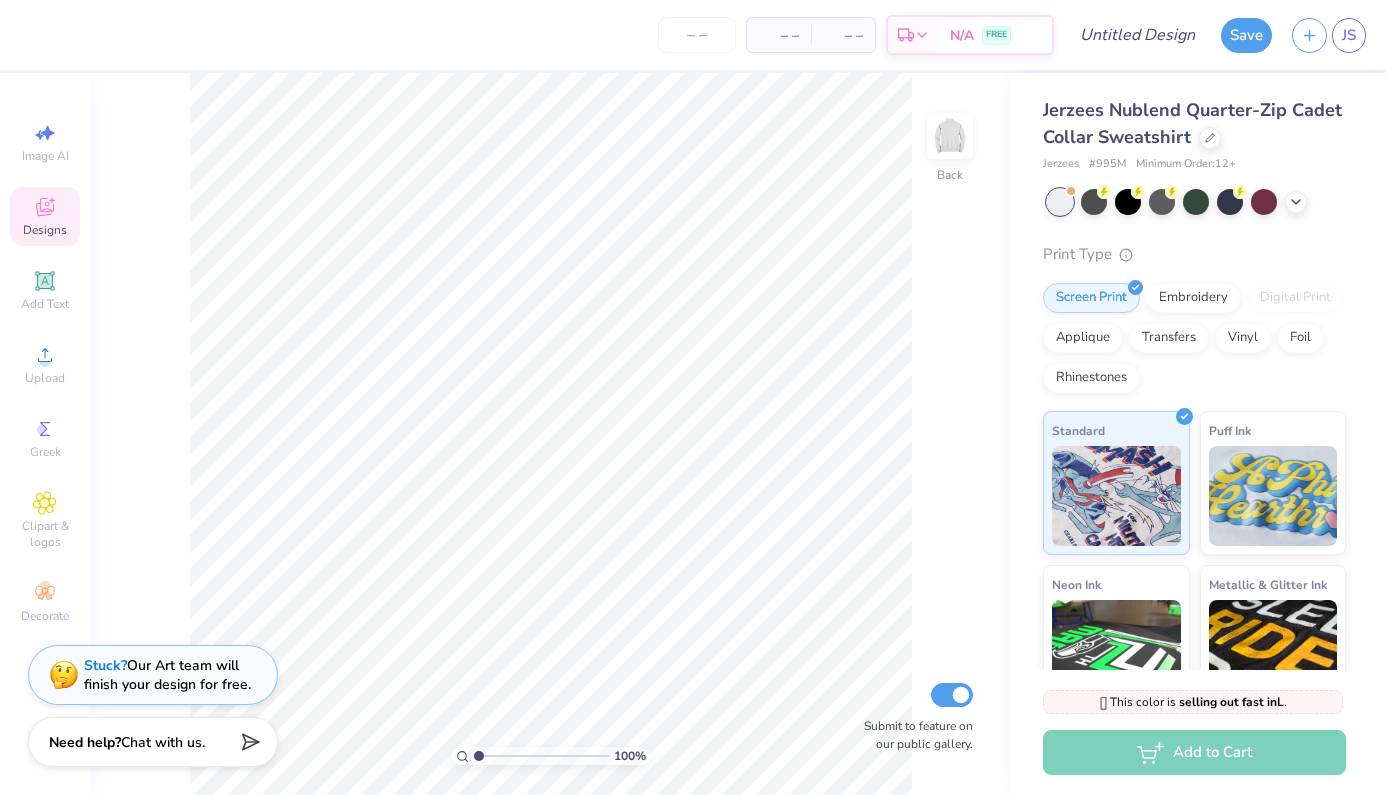 click on "Embroidery" at bounding box center (1193, 298) 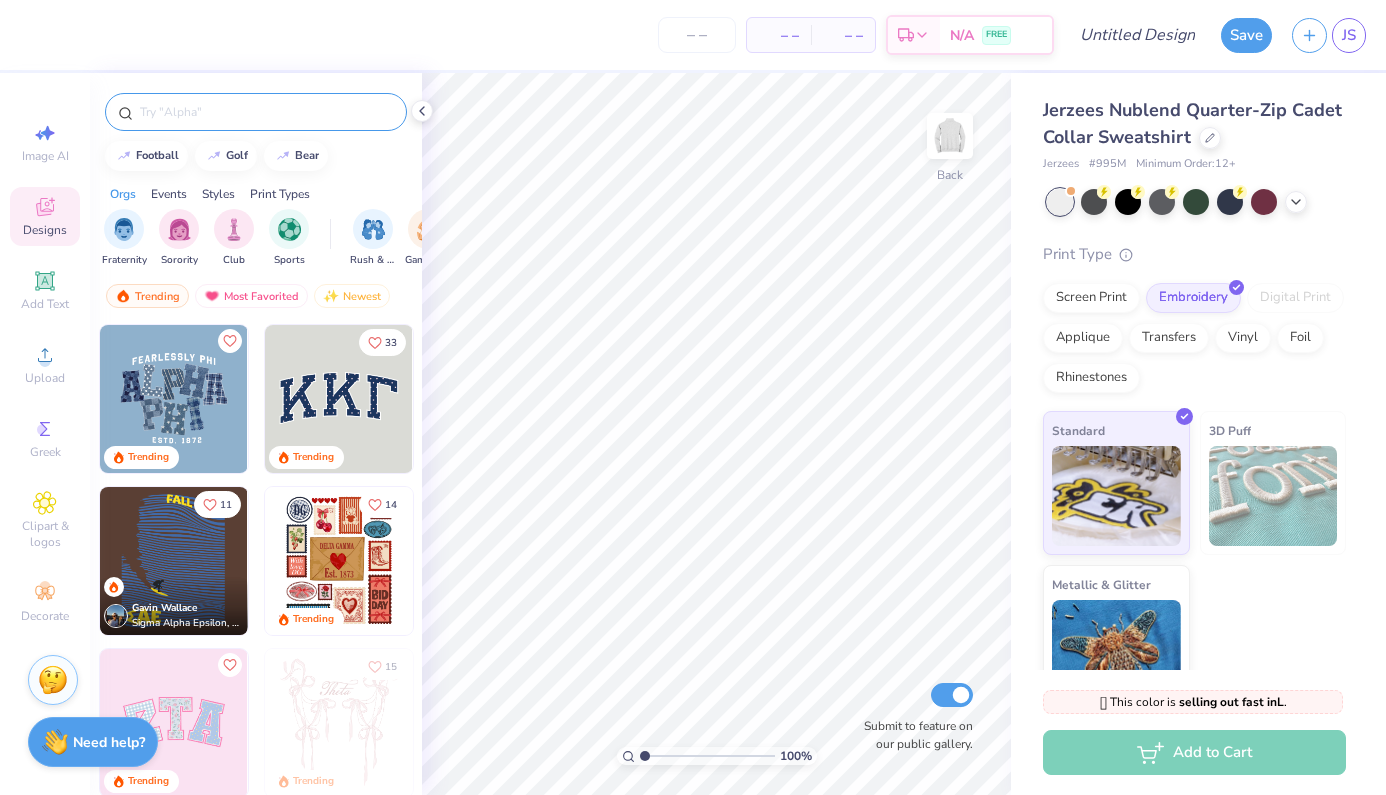 click at bounding box center (256, 112) 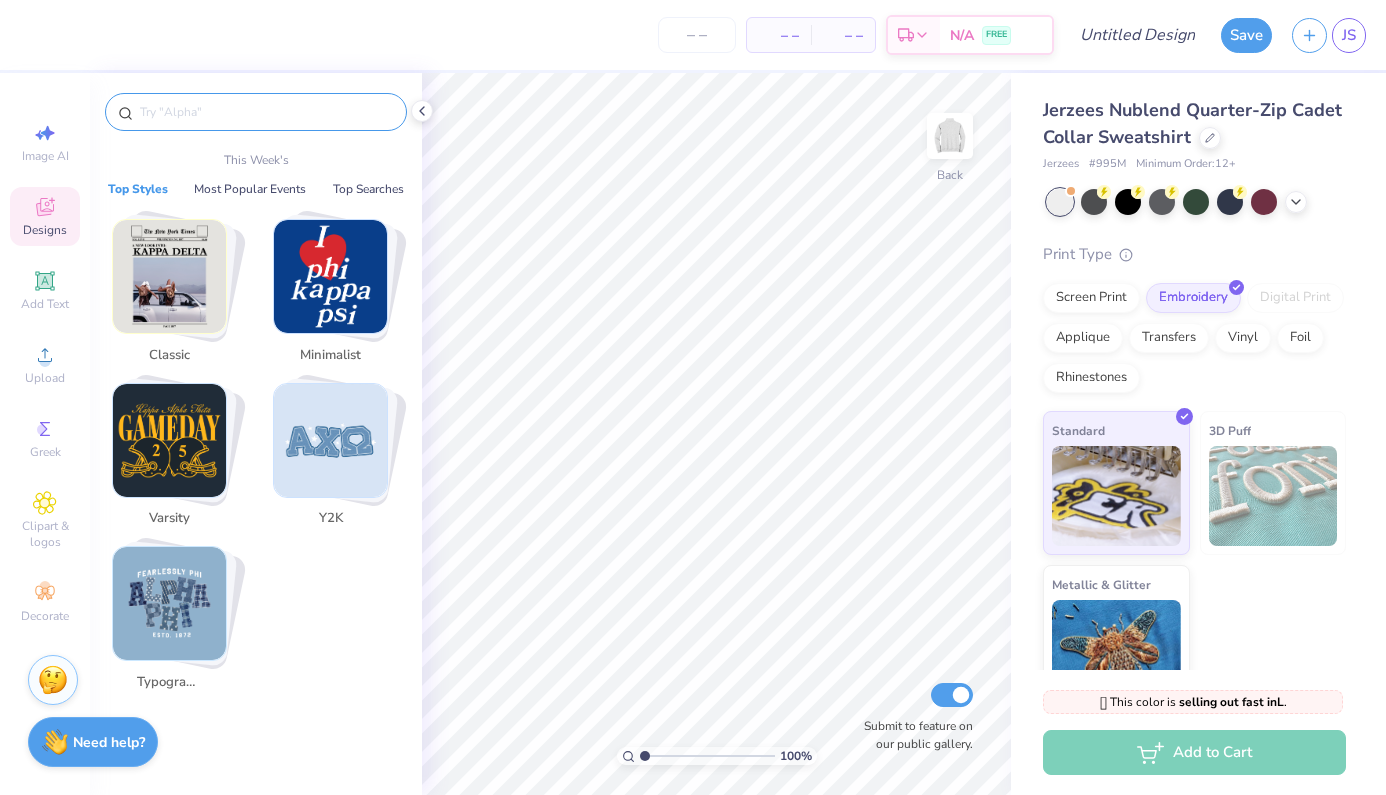 click at bounding box center (266, 112) 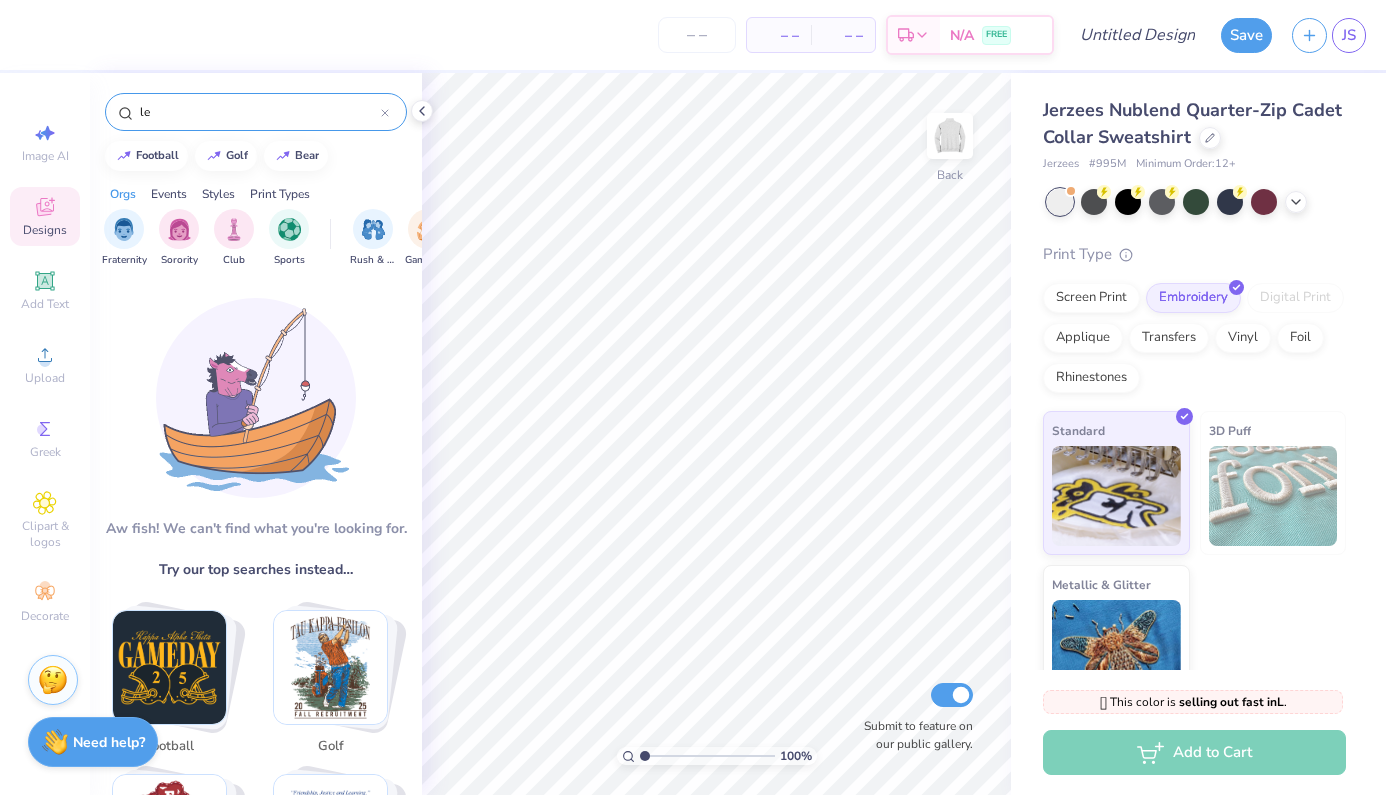 type on "l" 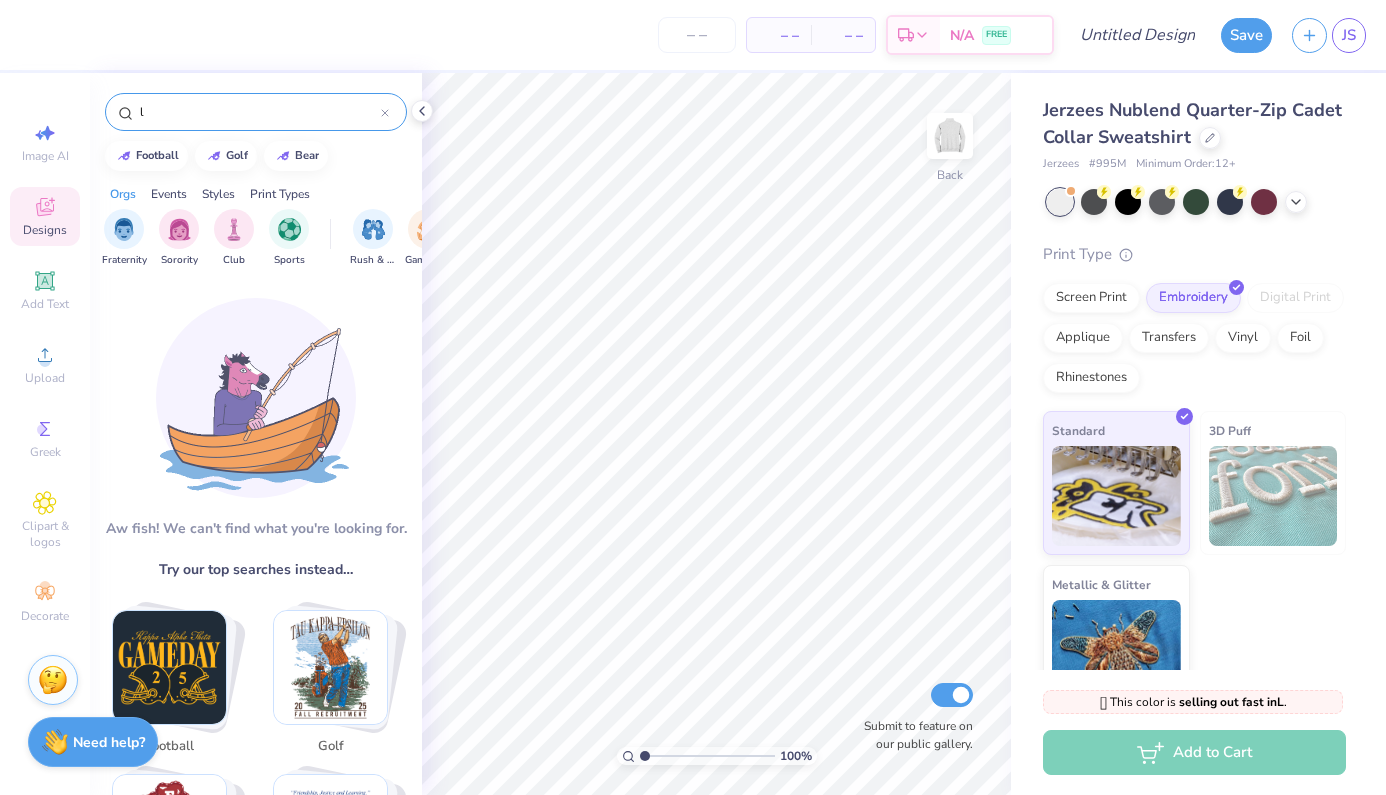 type 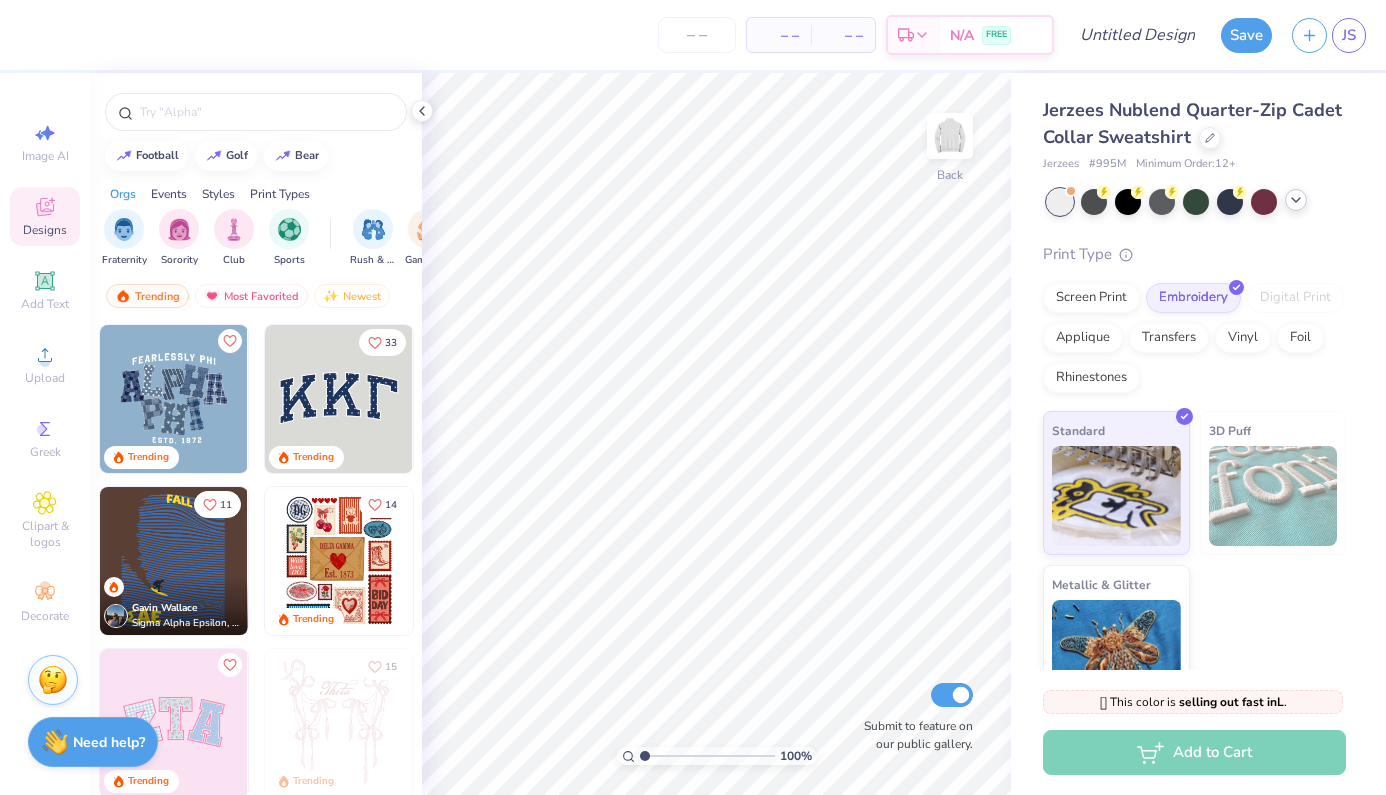 click at bounding box center [1296, 200] 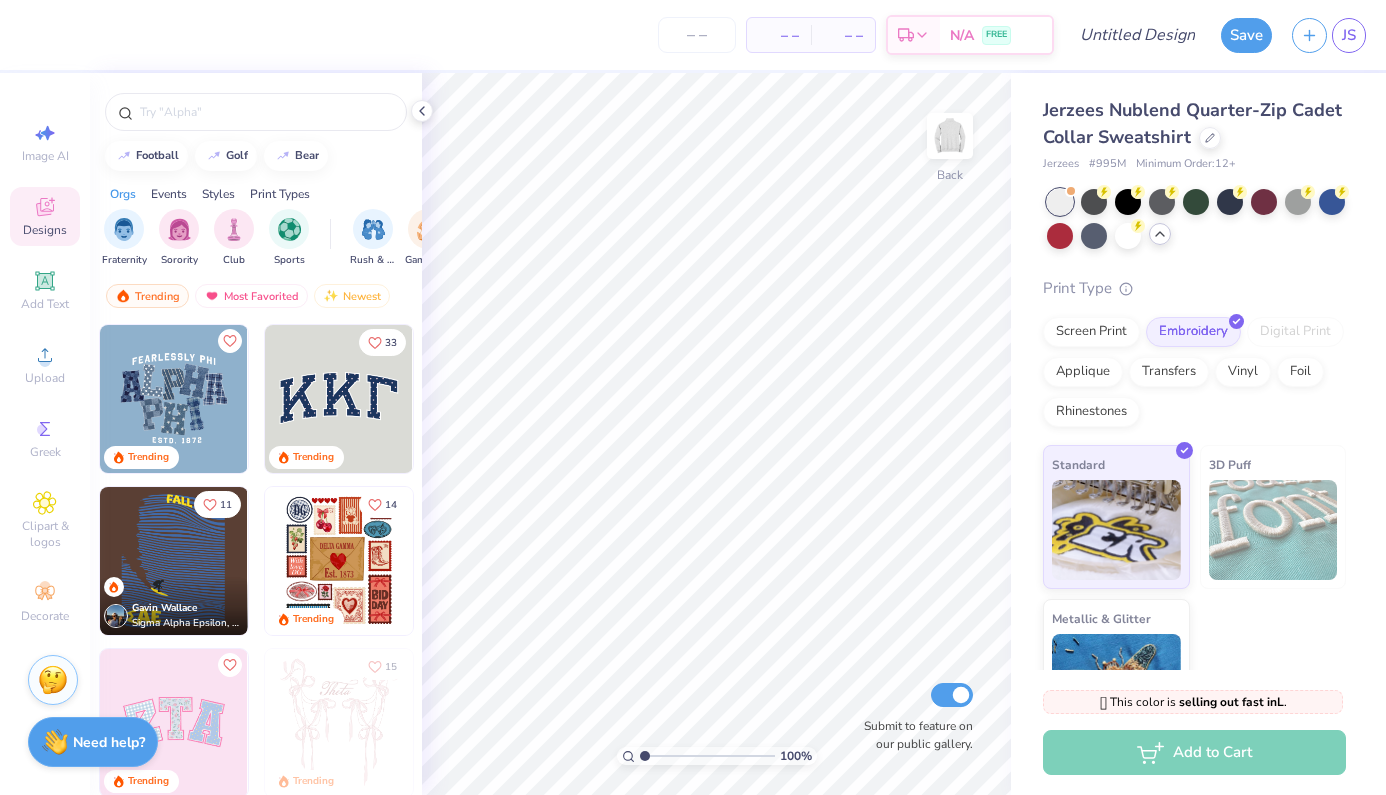 click 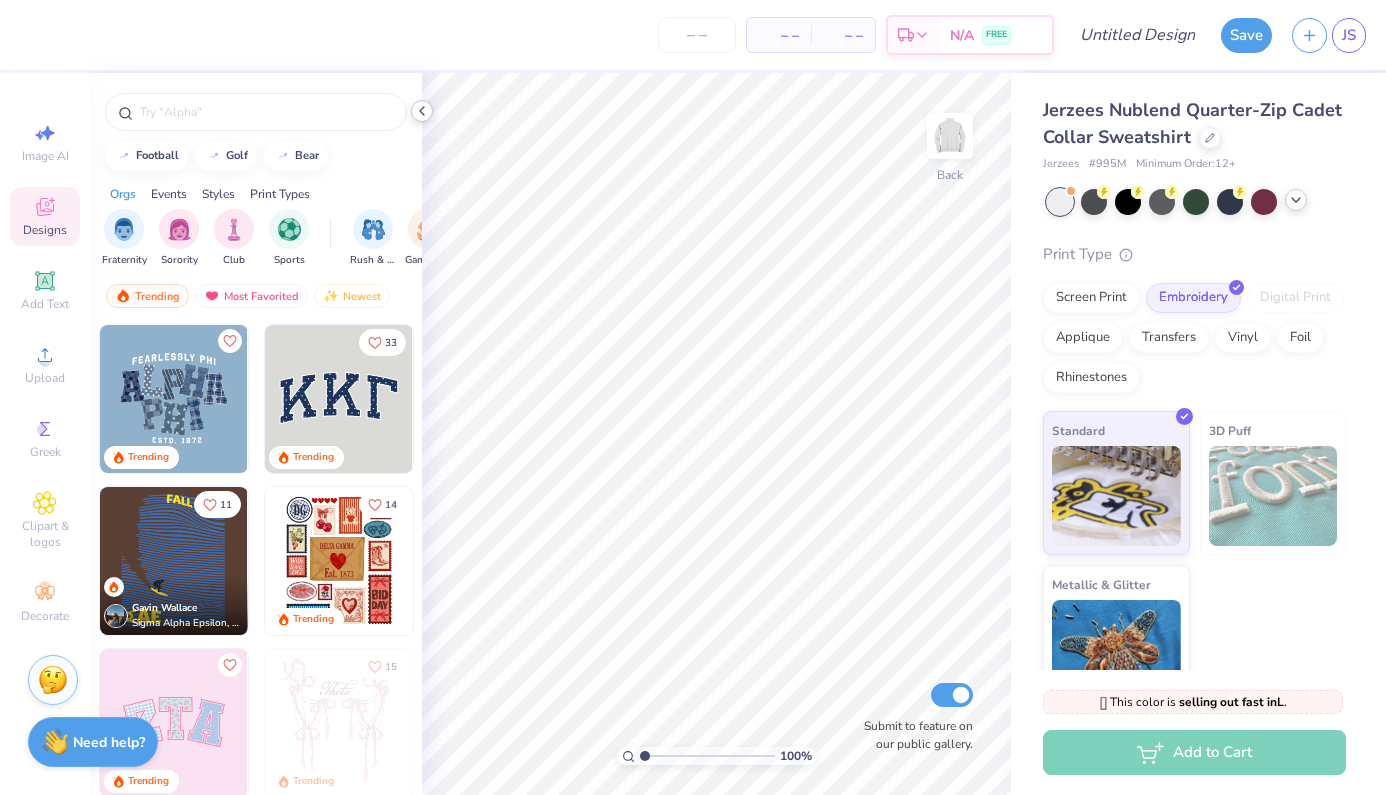 click 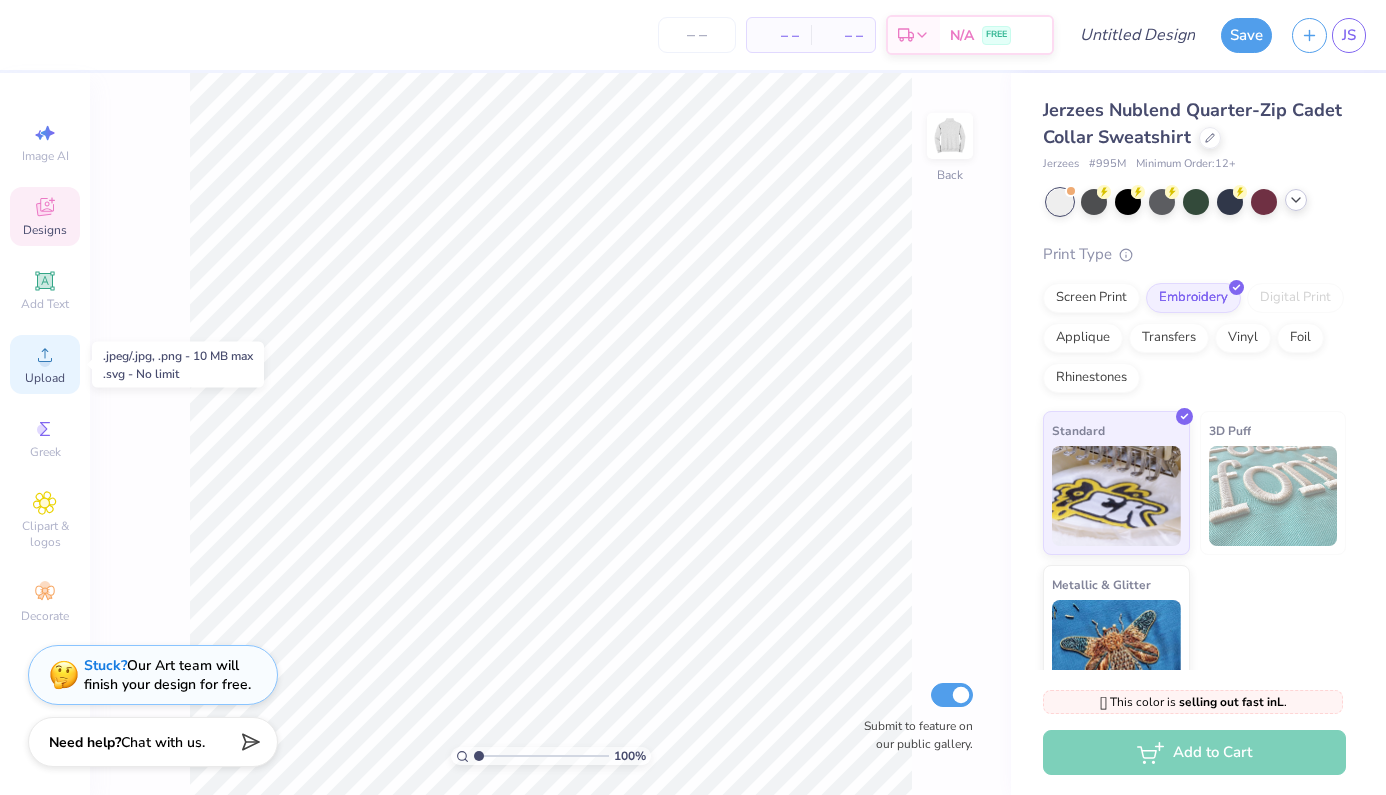 click 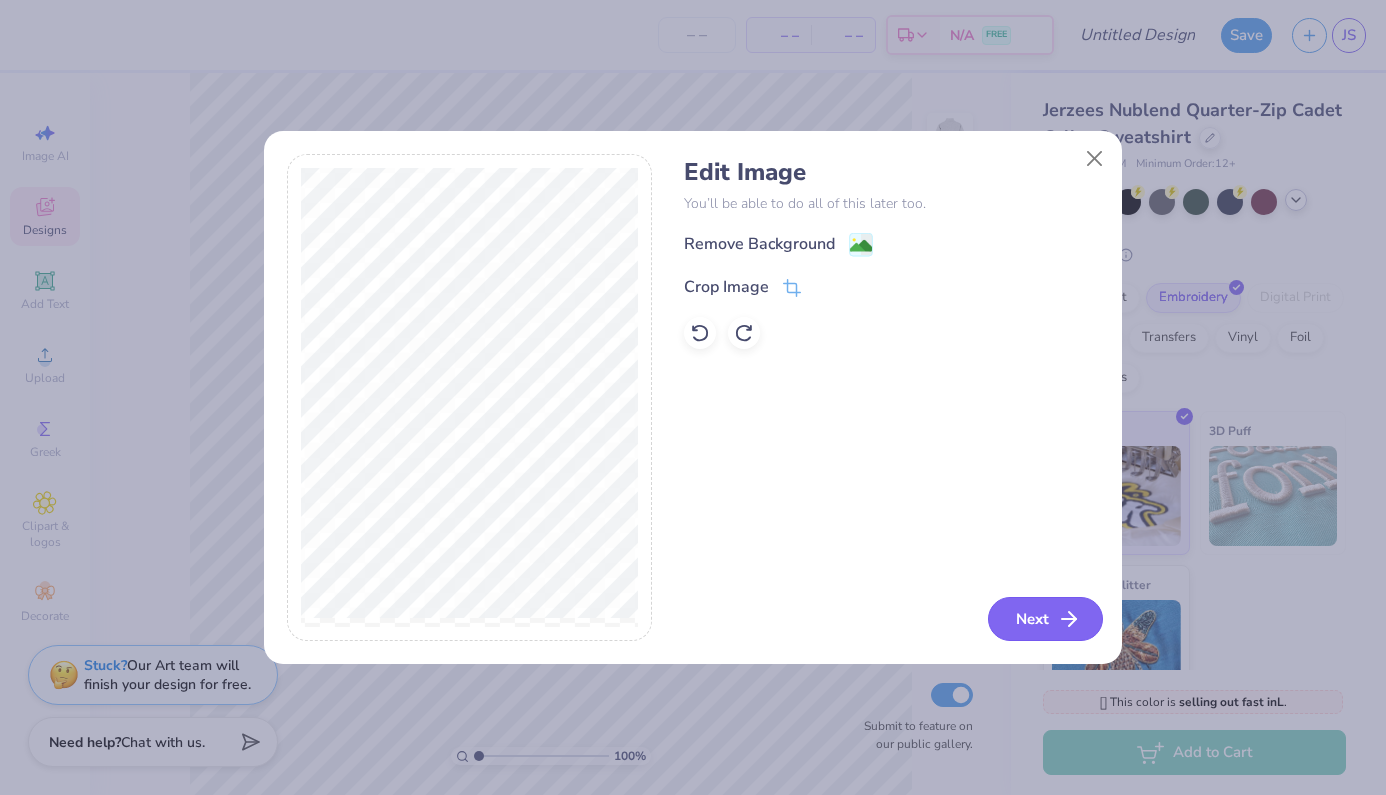 click on "Next" at bounding box center (1045, 619) 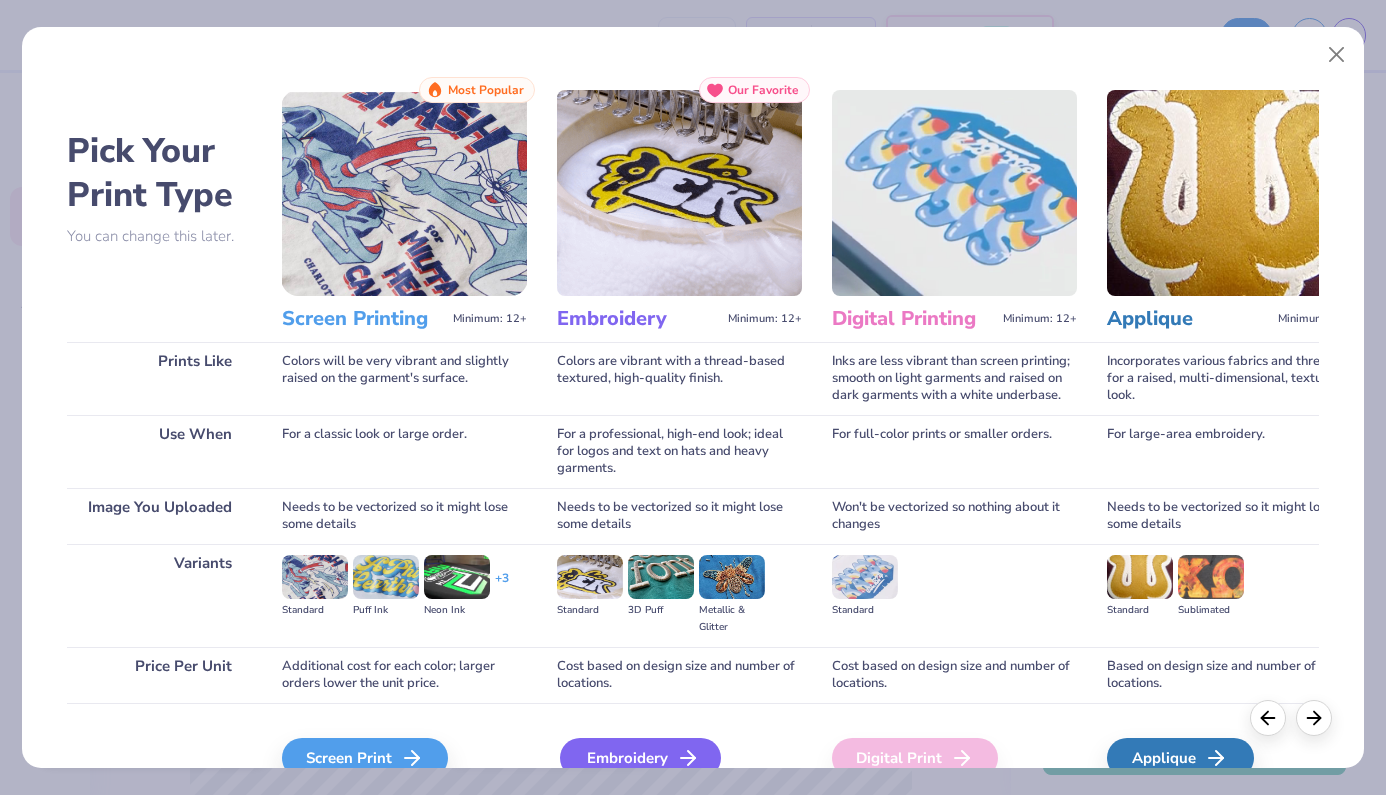click 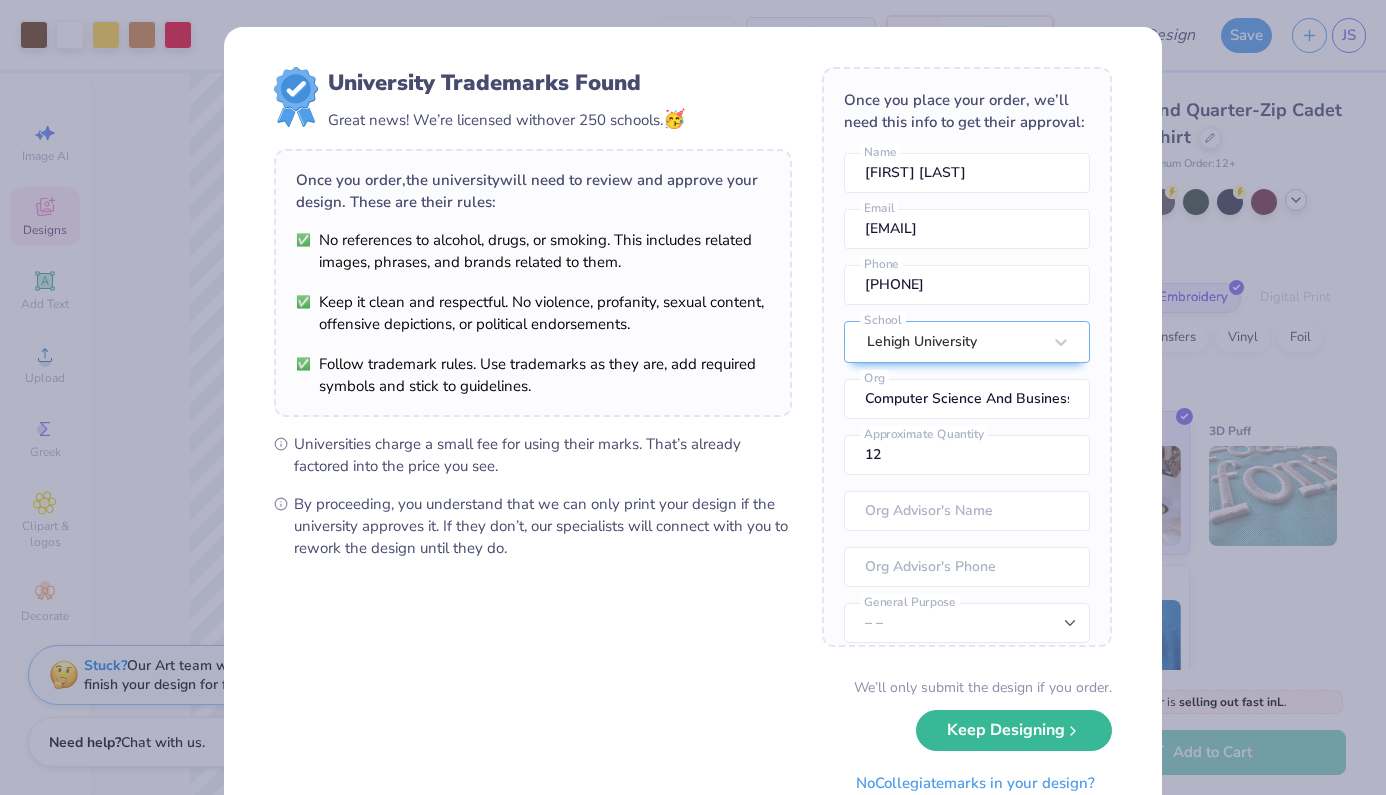 click on "University Trademarks Found Great news! We’re licensed with  over 250 schools. 🥳 Once you order,  the university  will need to review and approve your design. These are their rules: No references to alcohol, drugs, or smoking. This includes related images, phrases, and brands related to them. Keep it clean and respectful. No violence, profanity, sexual content, offensive depictions, or political endorsements. Follow trademark rules. Use trademarks as they are, add required symbols and stick to guidelines. Universities charge a small fee for using their marks. That’s already factored into the price you see. By proceeding, you understand that we can only print your design if the university approves it. If they don’t, our specialists will connect with you to rework the design until they do. Once you place your order, we’ll need this info to get their approval: [FIRST] [LAST] Name [EMAIL] Email [PHONE] Phone Lehigh University School Computer Science And Business Org 12 Org Advisor's Name" at bounding box center (693, 435) 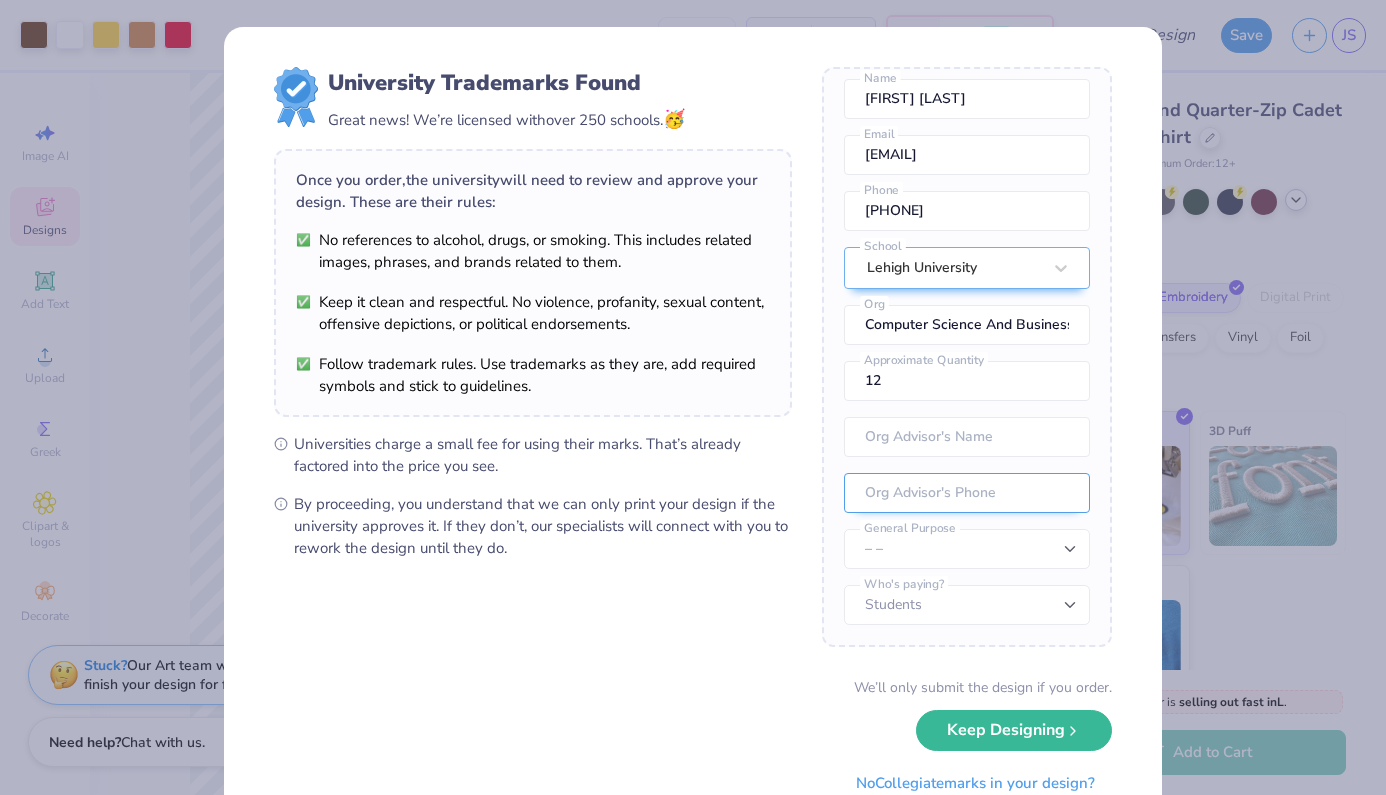 scroll, scrollTop: 74, scrollLeft: 0, axis: vertical 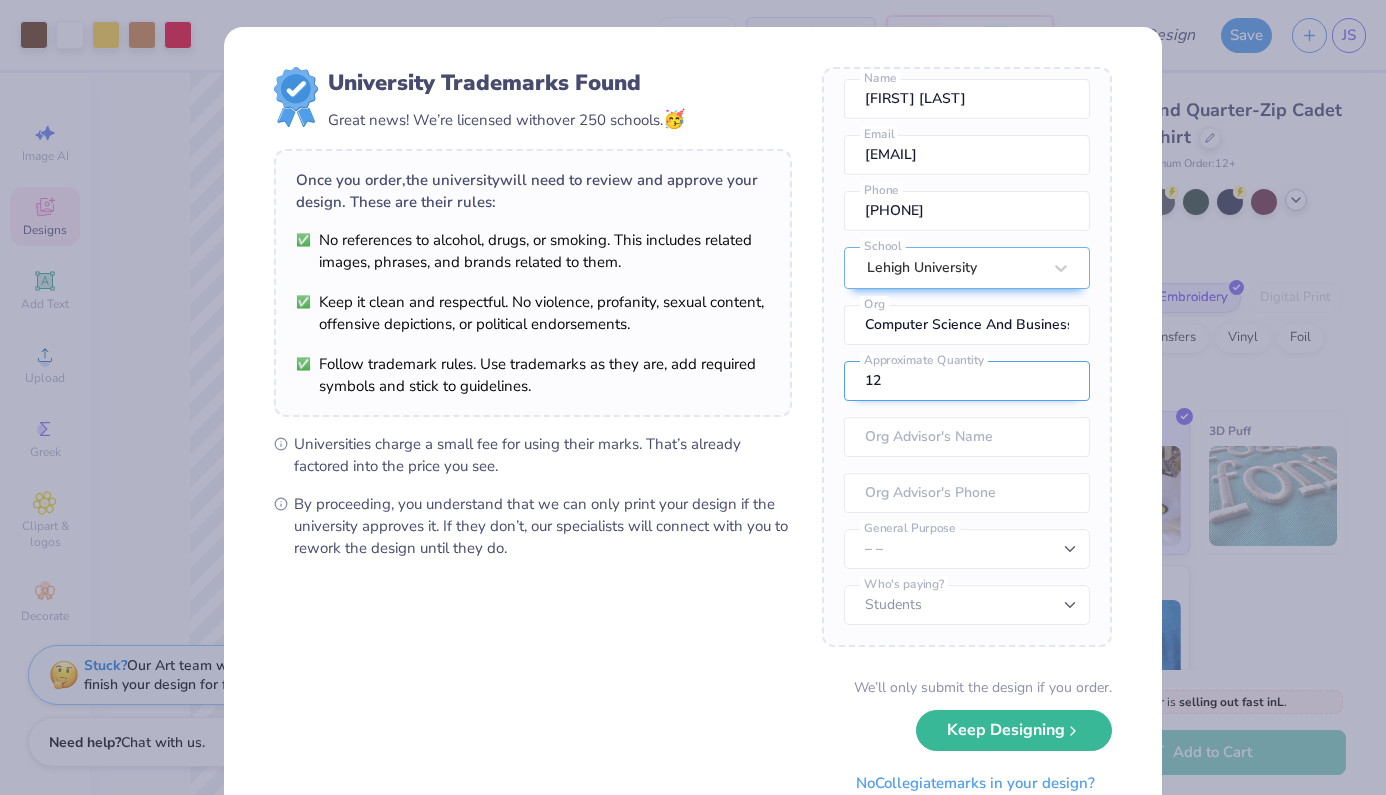 click on "12" at bounding box center (967, 381) 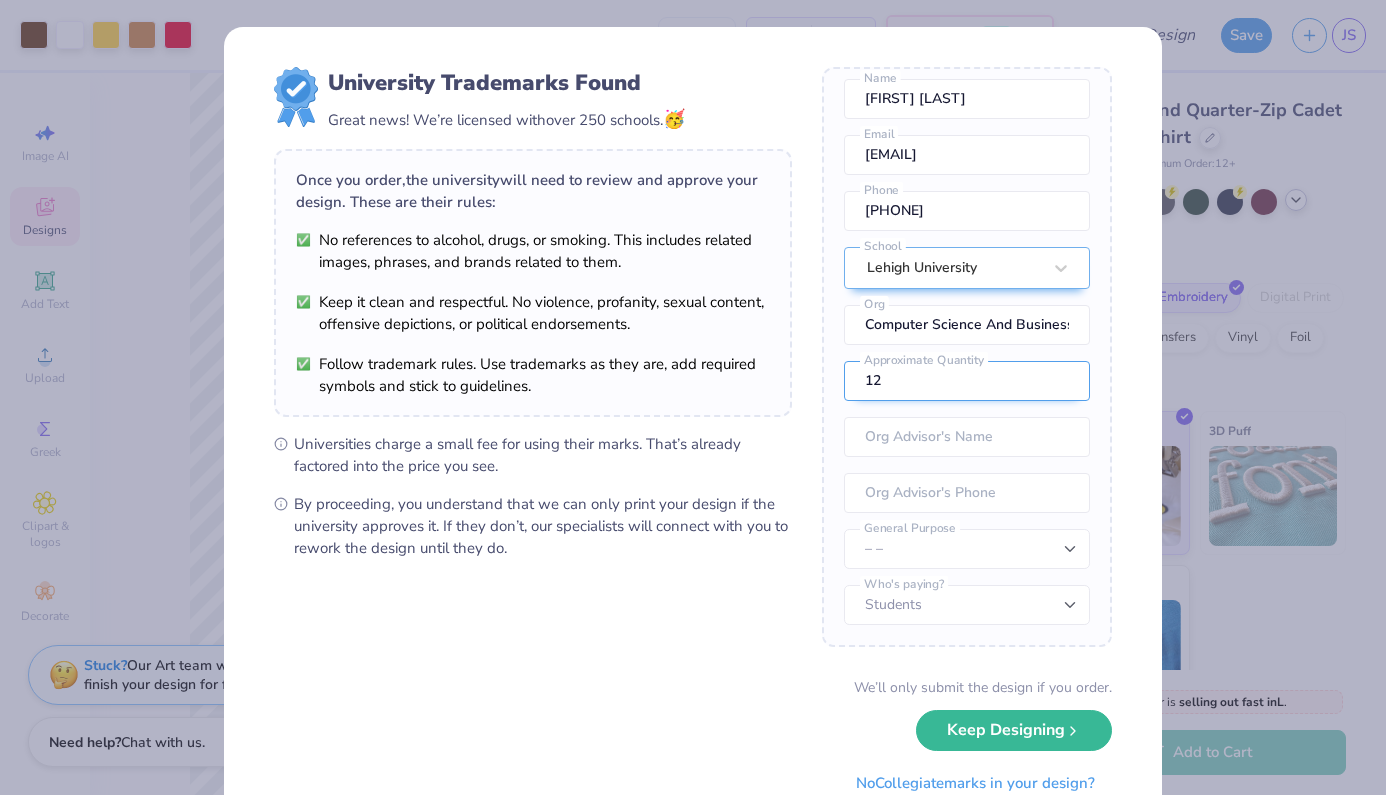drag, startPoint x: 963, startPoint y: 387, endPoint x: 851, endPoint y: 387, distance: 112 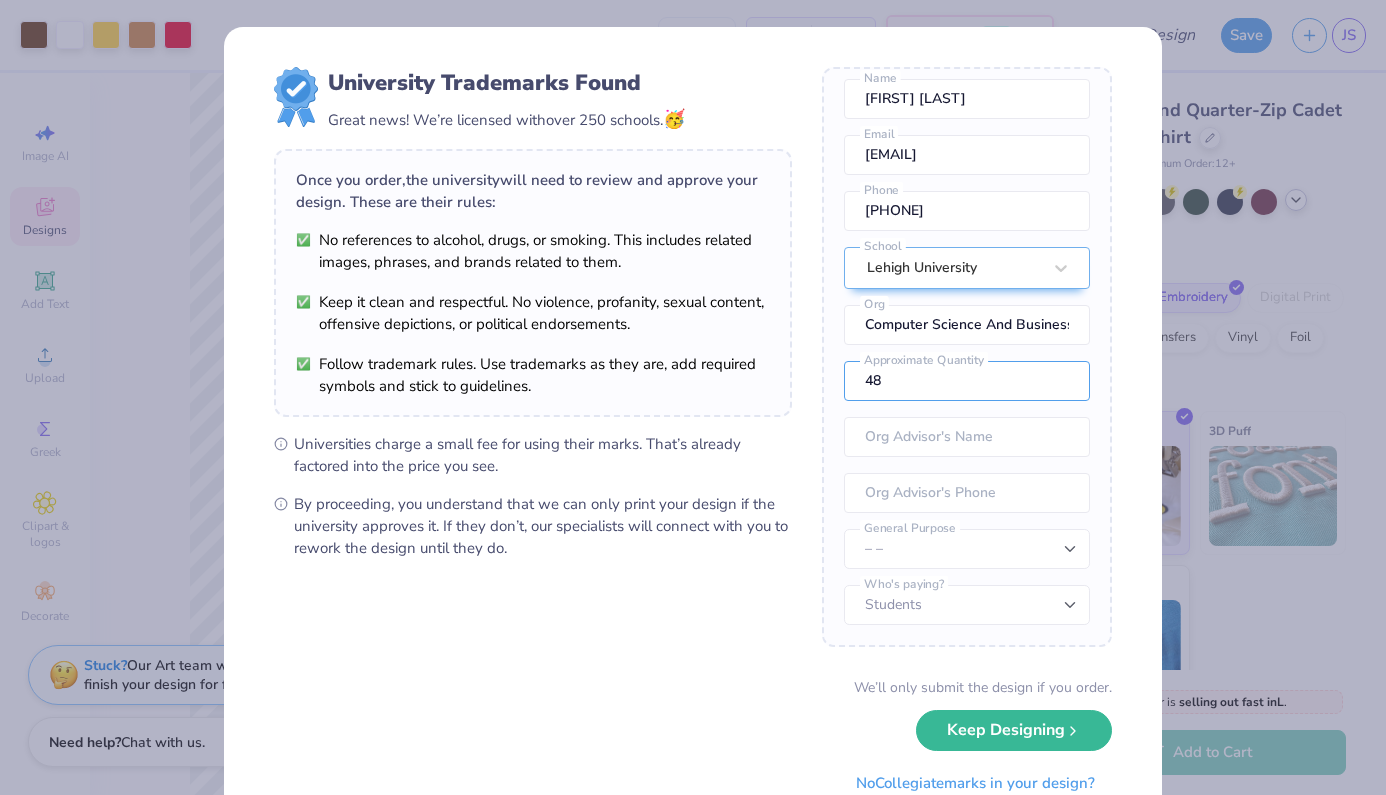 type on "48" 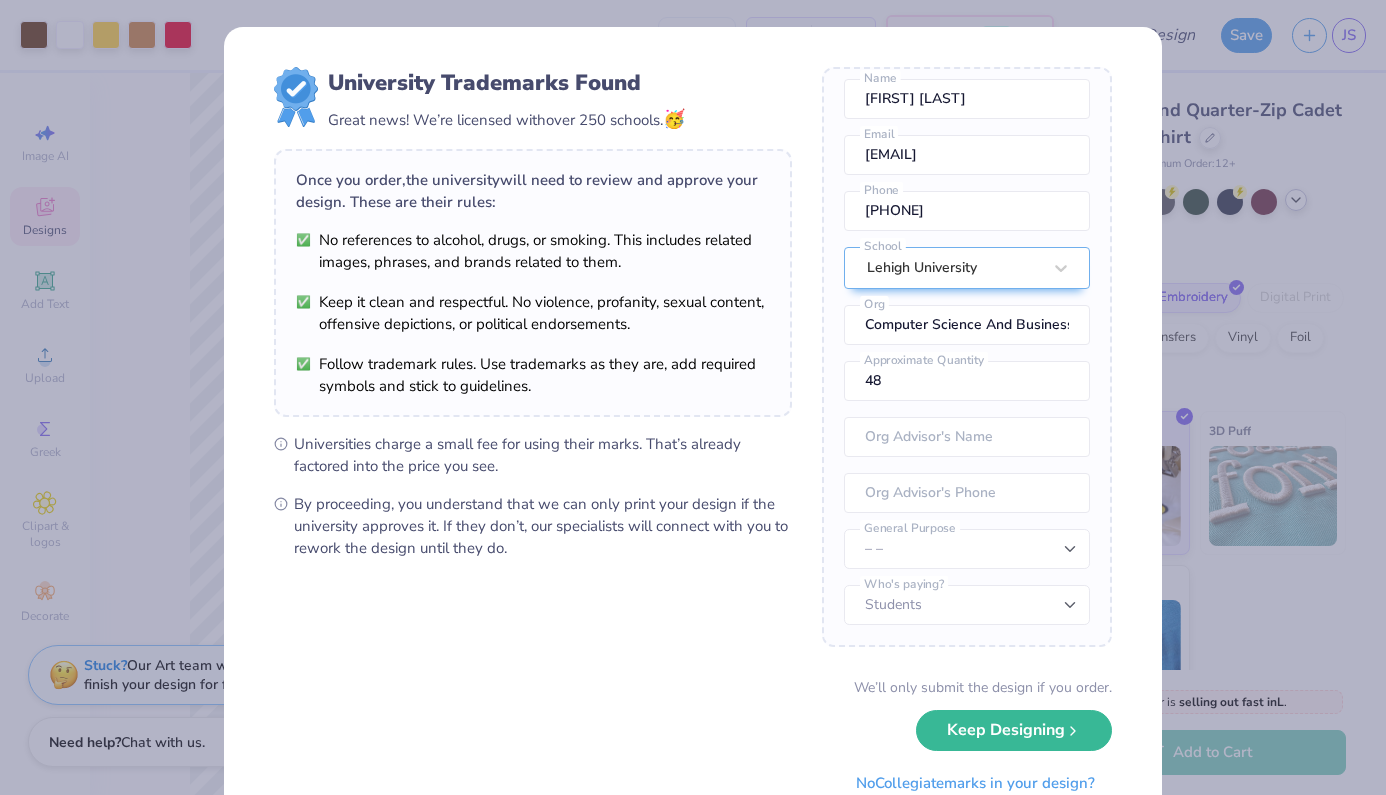 click on "University Trademarks Found Great news! We’re licensed with over 250 schools. 🥳 Once you order, the university will need to review and approve your design. These are their rules: No references to alcohol, drugs, or smoking. This includes related images, phrases, and brands related to them. Keep it clean and respectful. No violence, profanity, sexual content, offensive depictions, or political endorsements. Follow trademark rules. Use trademarks as they are, add required symbols and stick to guidelines. Universities charge a small fee for using their marks. That’s already factored into the price you see. By proceeding, you understand that we can only print your design if the university approves it. If they don’t, our specialists will connect with you to rework the design until they do. Once you place your order, we’ll need this info to get their approval: [FIRST] [LAST] [EMAIL] [PHONE] [UNIVERSITY] School [ORG] [ORG_ADVISOR_NAME]" at bounding box center [693, 435] 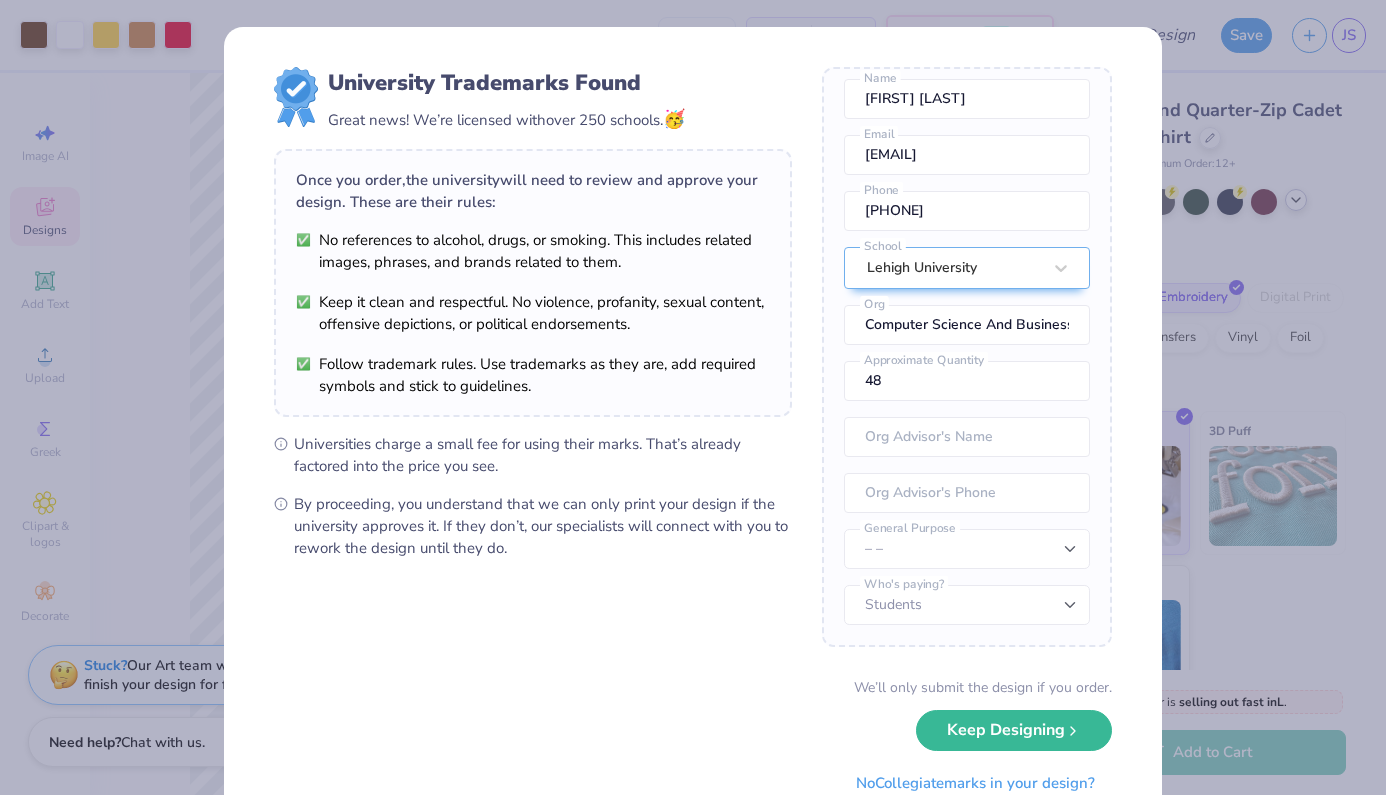 click on "University Trademarks Found Great news! We’re licensed with over 250 schools. 🥳 Once you order, the university will need to review and approve your design. These are their rules: No references to alcohol, drugs, or smoking. This includes related images, phrases, and brands related to them. Keep it clean and respectful. No violence, profanity, sexual content, offensive depictions, or political endorsements. Follow trademark rules. Use trademarks as they are, add required symbols and stick to guidelines. Universities charge a small fee for using their marks. That’s already factored into the price you see. By proceeding, you understand that we can only print your design if the university approves it. If they don’t, our specialists will connect with you to rework the design until they do. Once you place your order, we’ll need this info to get their approval: [FIRST] [LAST] [EMAIL] [PHONE] [UNIVERSITY] School [ORG] [ORG_ADVISOR_NAME]" at bounding box center (693, 435) 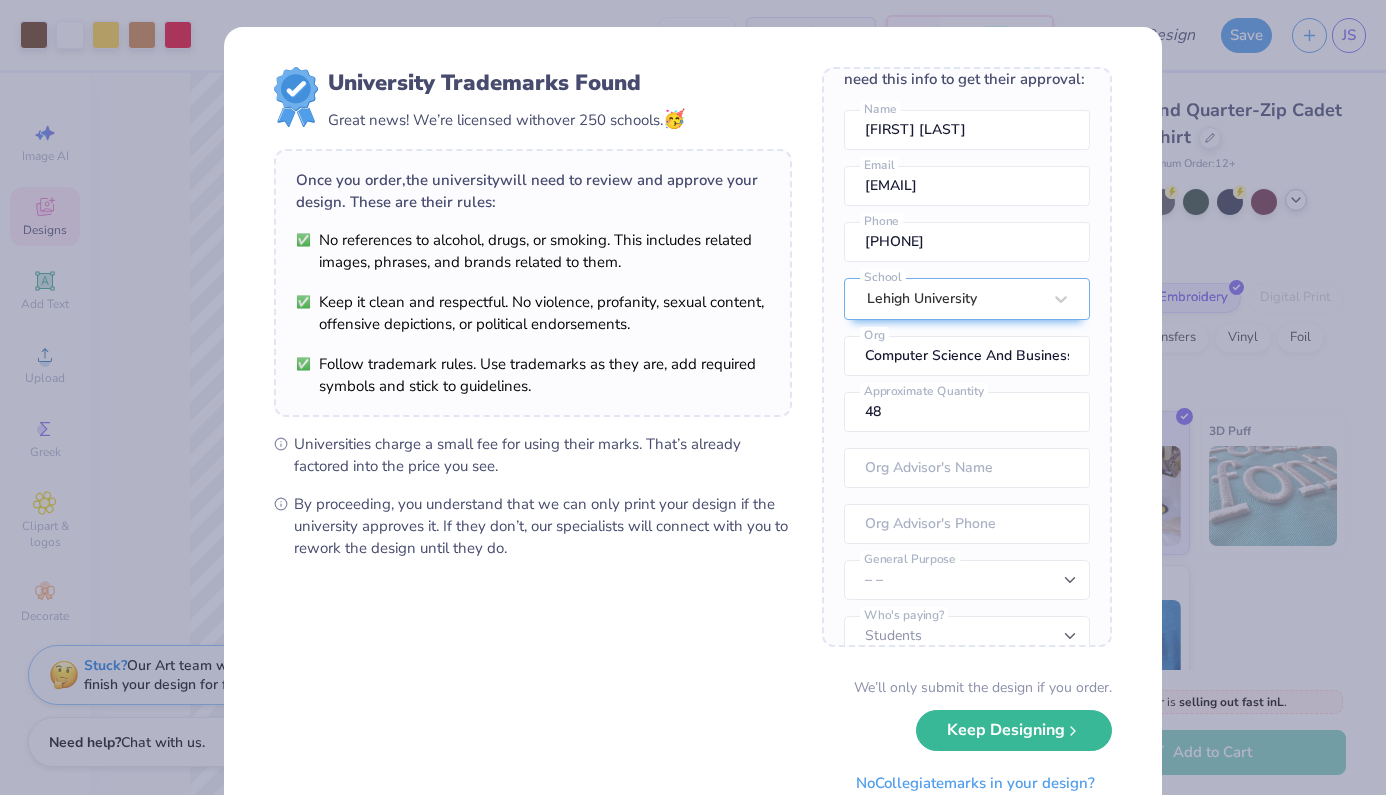 scroll, scrollTop: 26, scrollLeft: 0, axis: vertical 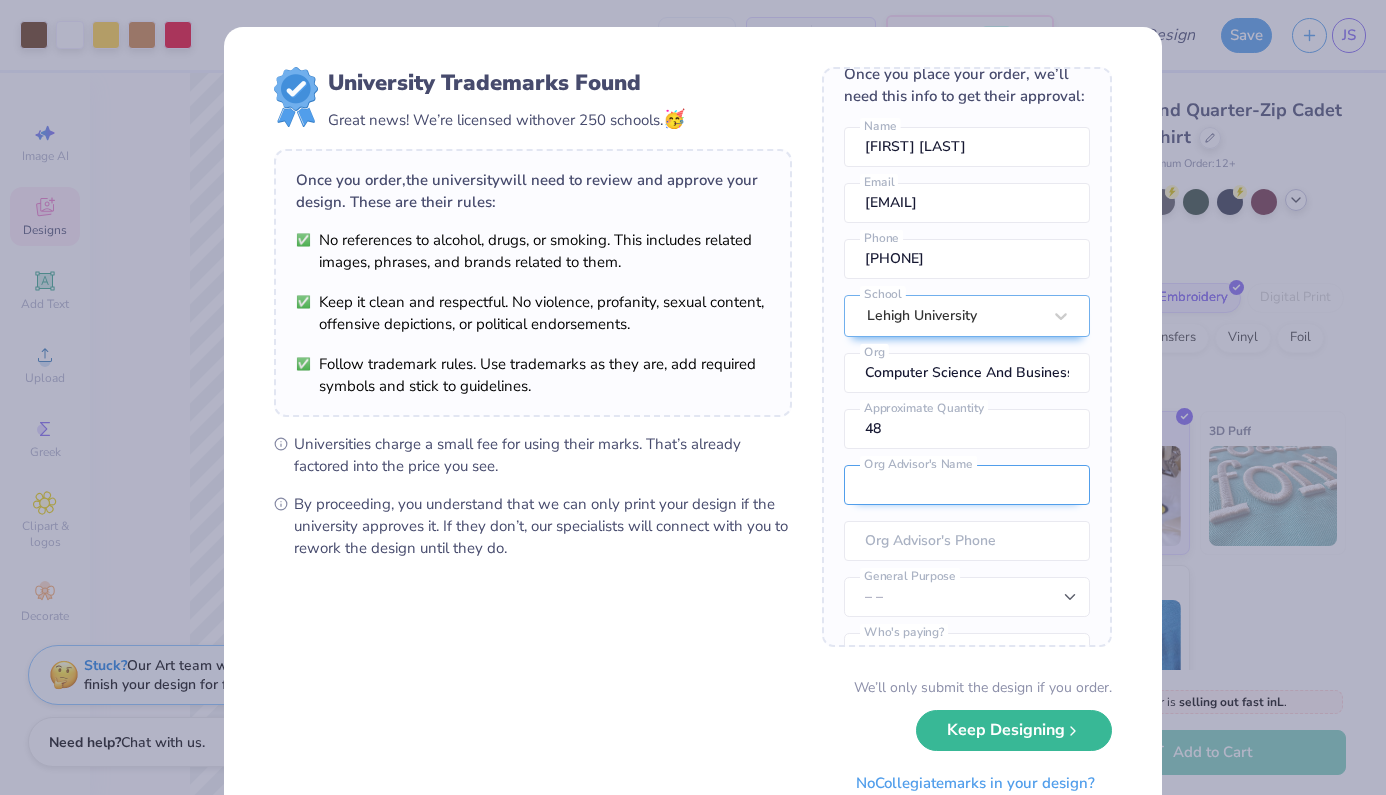 click at bounding box center [967, 485] 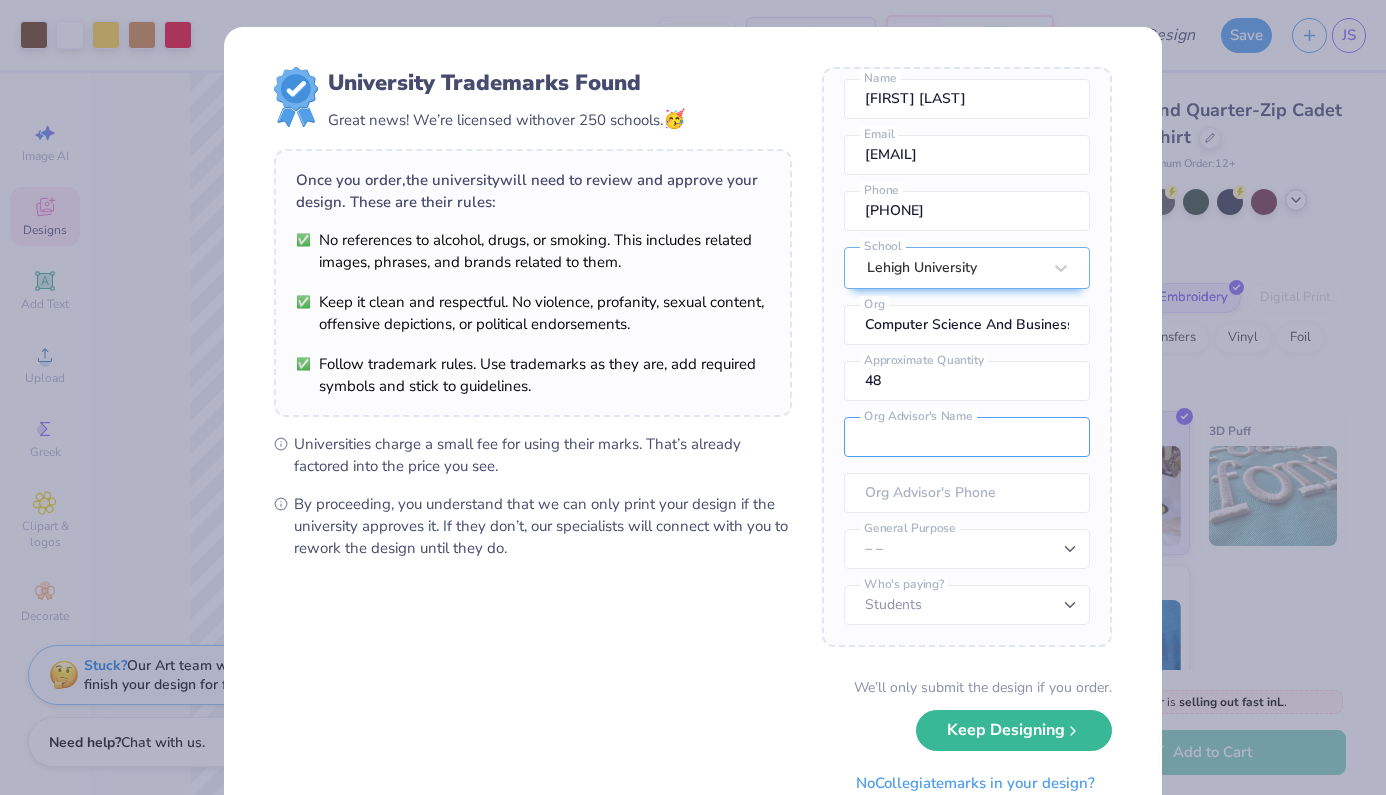 scroll, scrollTop: 74, scrollLeft: 0, axis: vertical 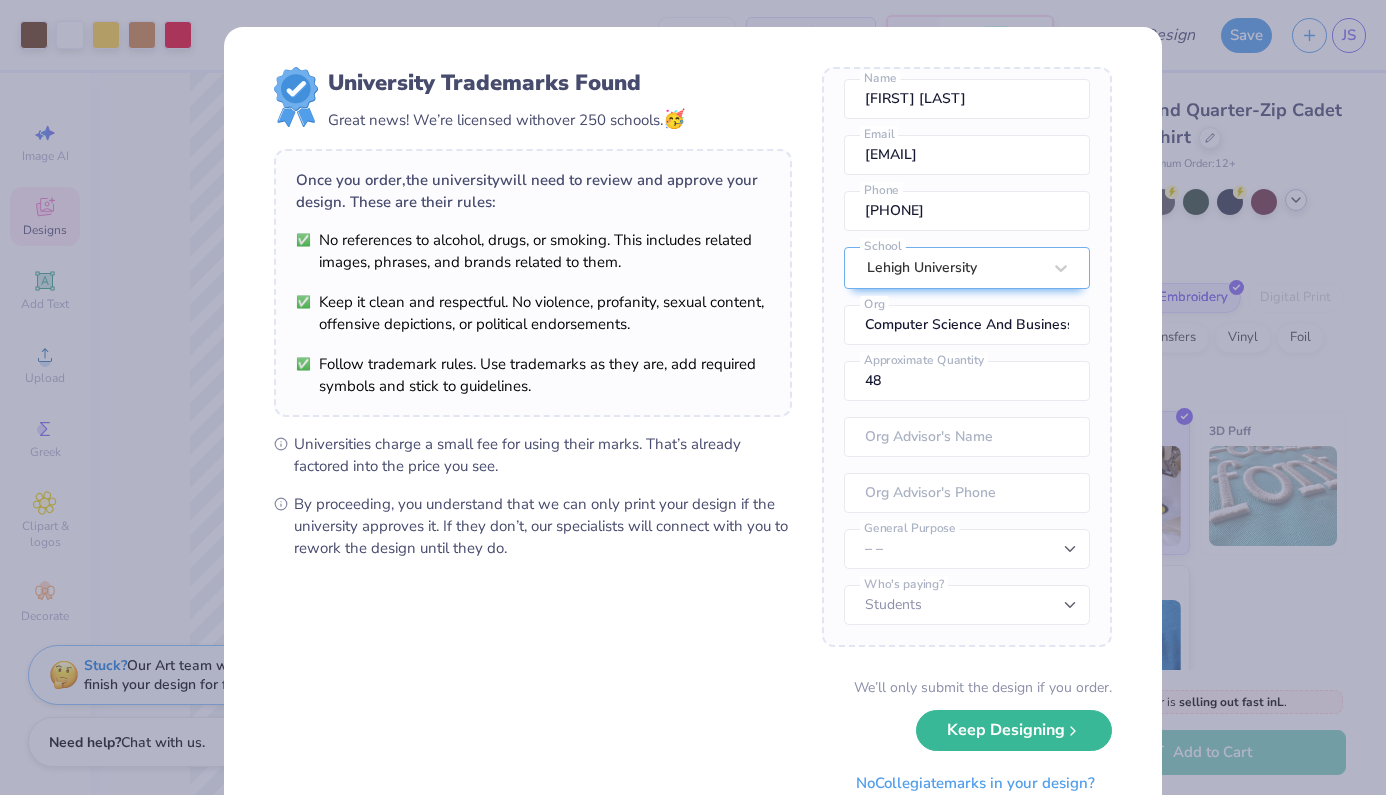 click on "University Trademarks Found Great news! We’re licensed with over 250 schools. 🥳 Once you order, the university will need to review and approve your design. These are their rules: No references to alcohol, drugs, or smoking. This includes related images, phrases, and brands related to them. Keep it clean and respectful. No violence, profanity, sexual content, offensive depictions, or political endorsements. Follow trademark rules. Use trademarks as they are, add required symbols and stick to guidelines. Universities charge a small fee for using their marks. That’s already factored into the price you see. By proceeding, you understand that we can only print your design if the university approves it. If they don’t, our specialists will connect with you to rework the design until they do. Once you place your order, we’ll need this info to get their approval: [FIRST] [LAST] [EMAIL] [PHONE] [UNIVERSITY] School [ORG] [ORG_ADVISOR_NAME]" at bounding box center (693, 435) 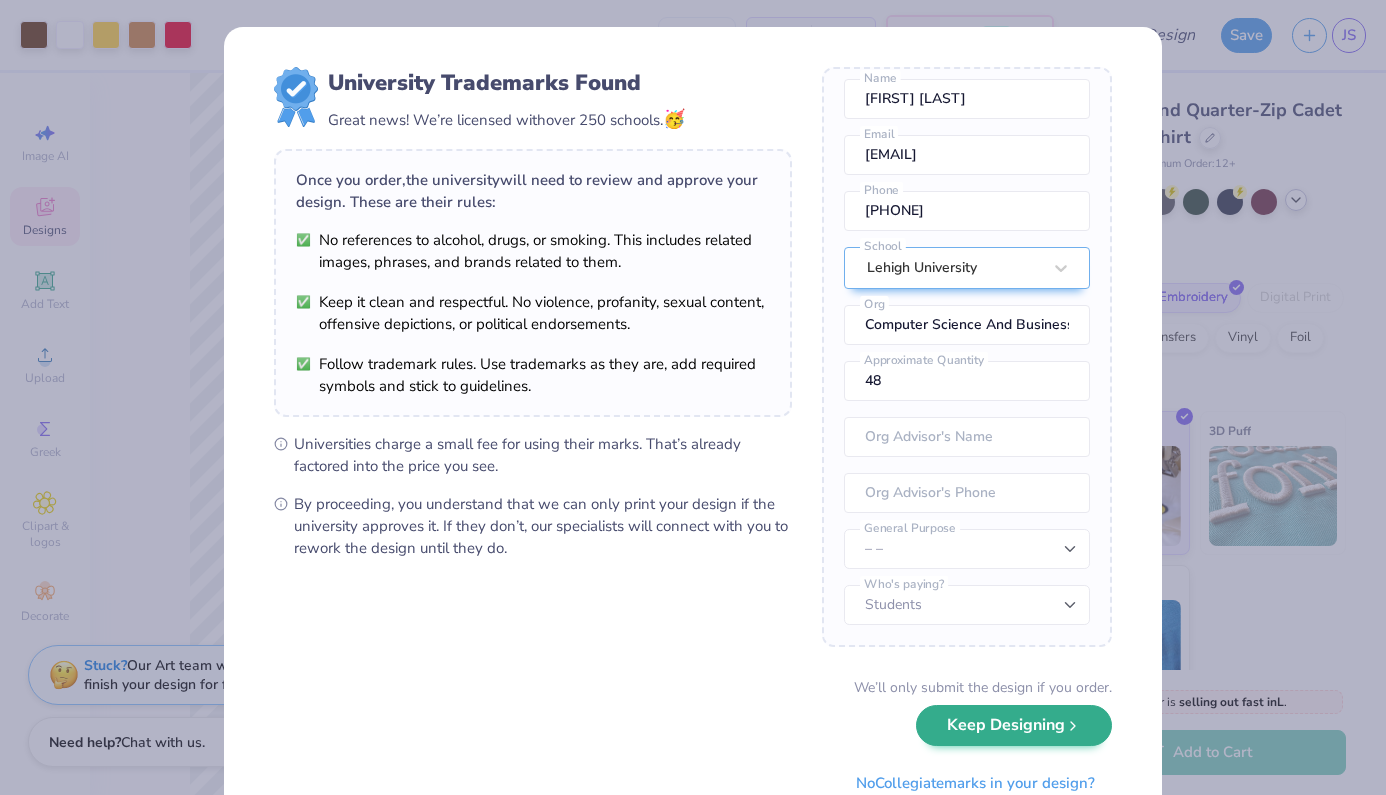 click on "Keep Designing" at bounding box center (1014, 725) 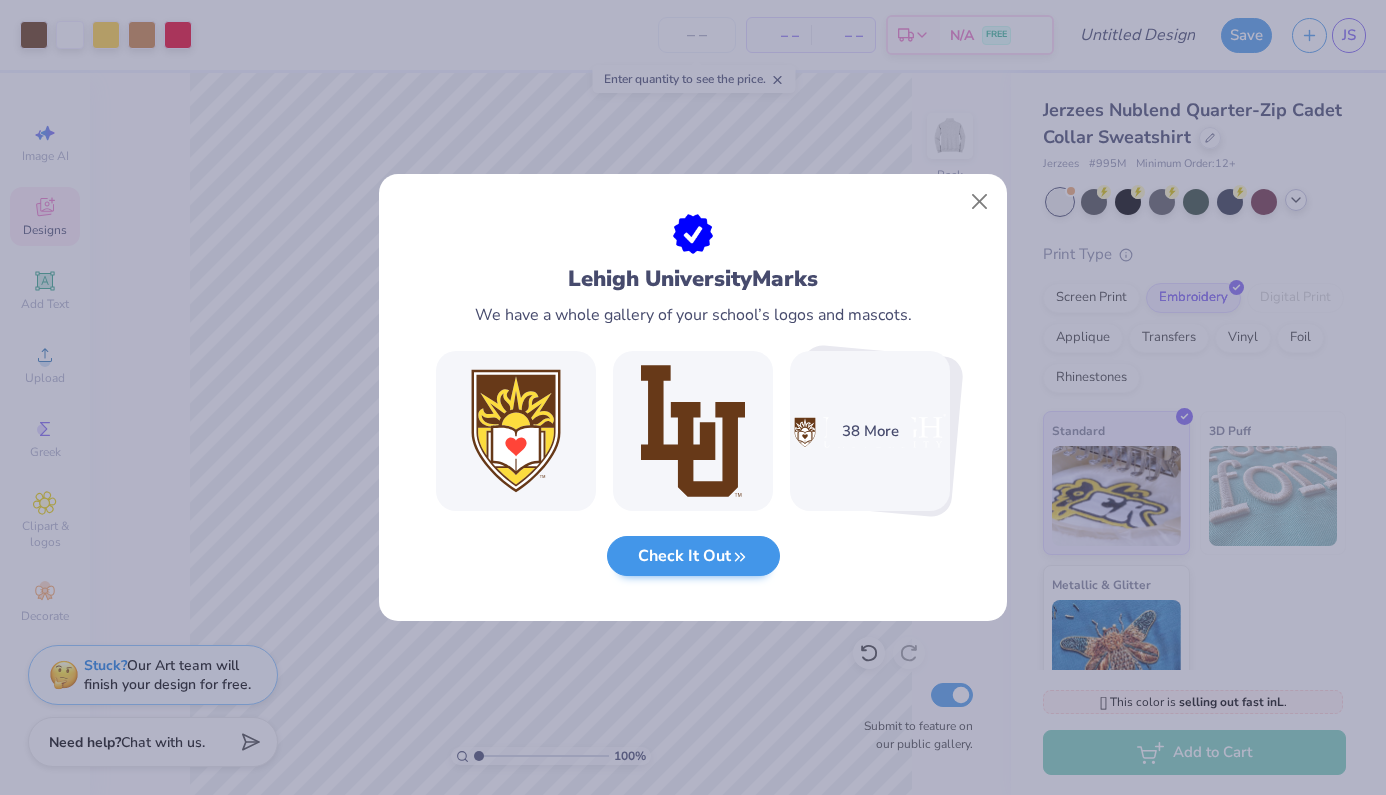 click 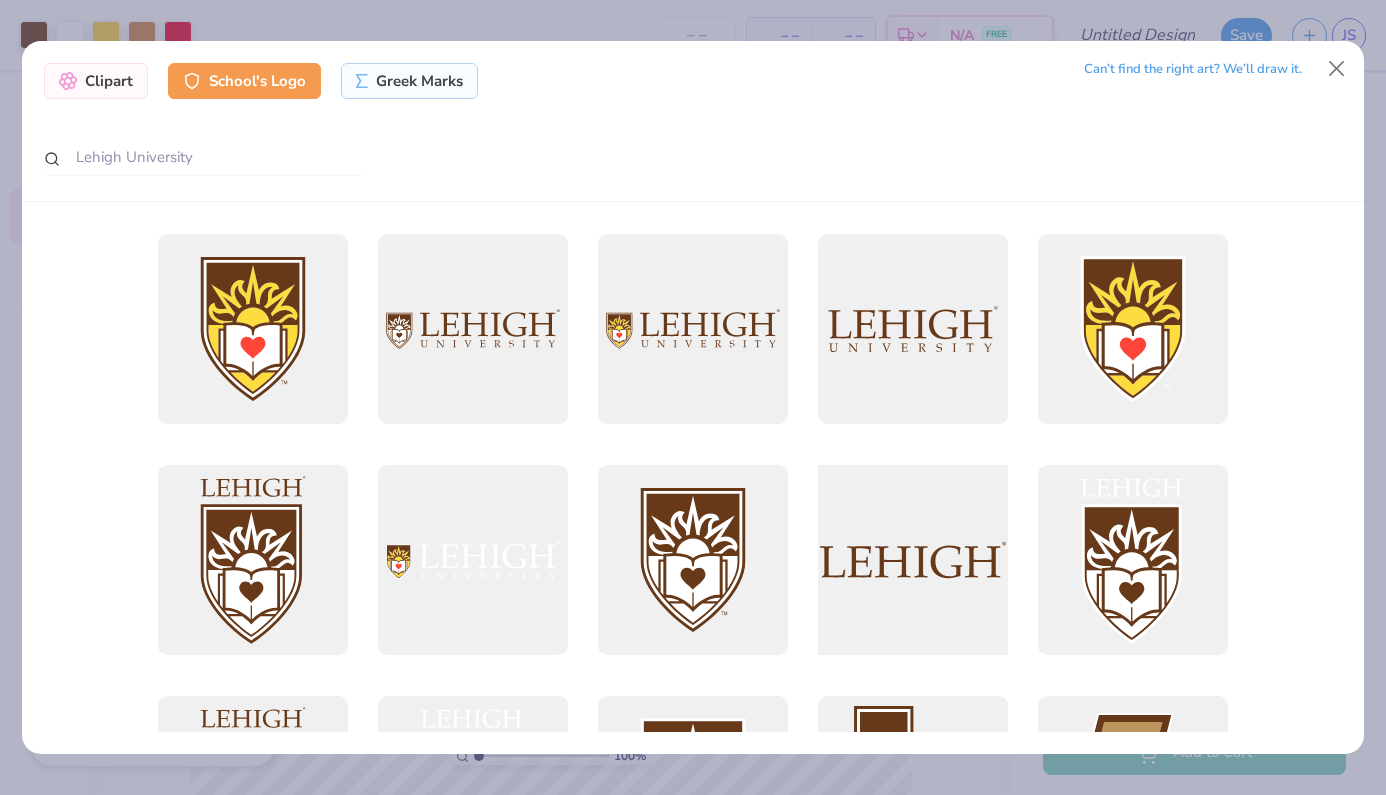 scroll, scrollTop: 0, scrollLeft: 0, axis: both 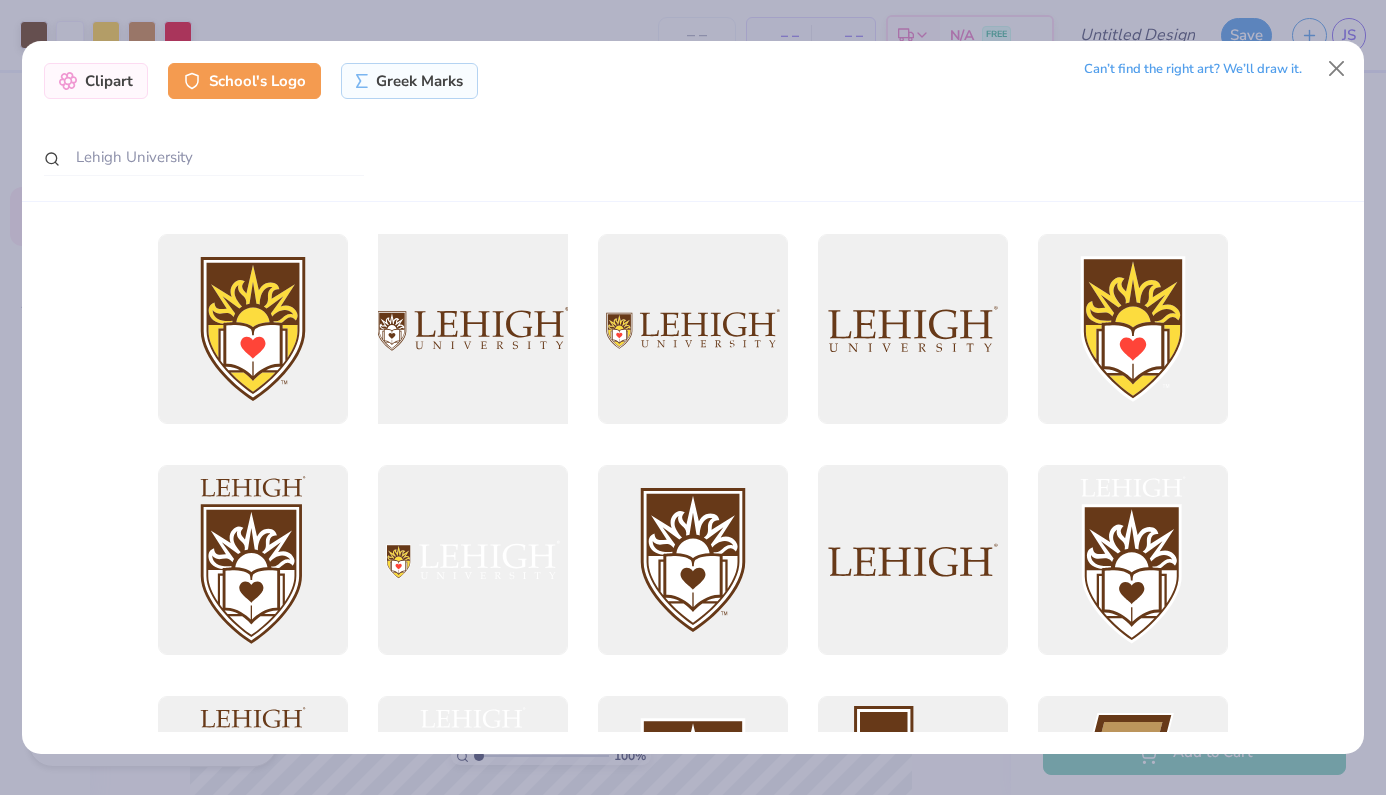 click at bounding box center [473, 329] 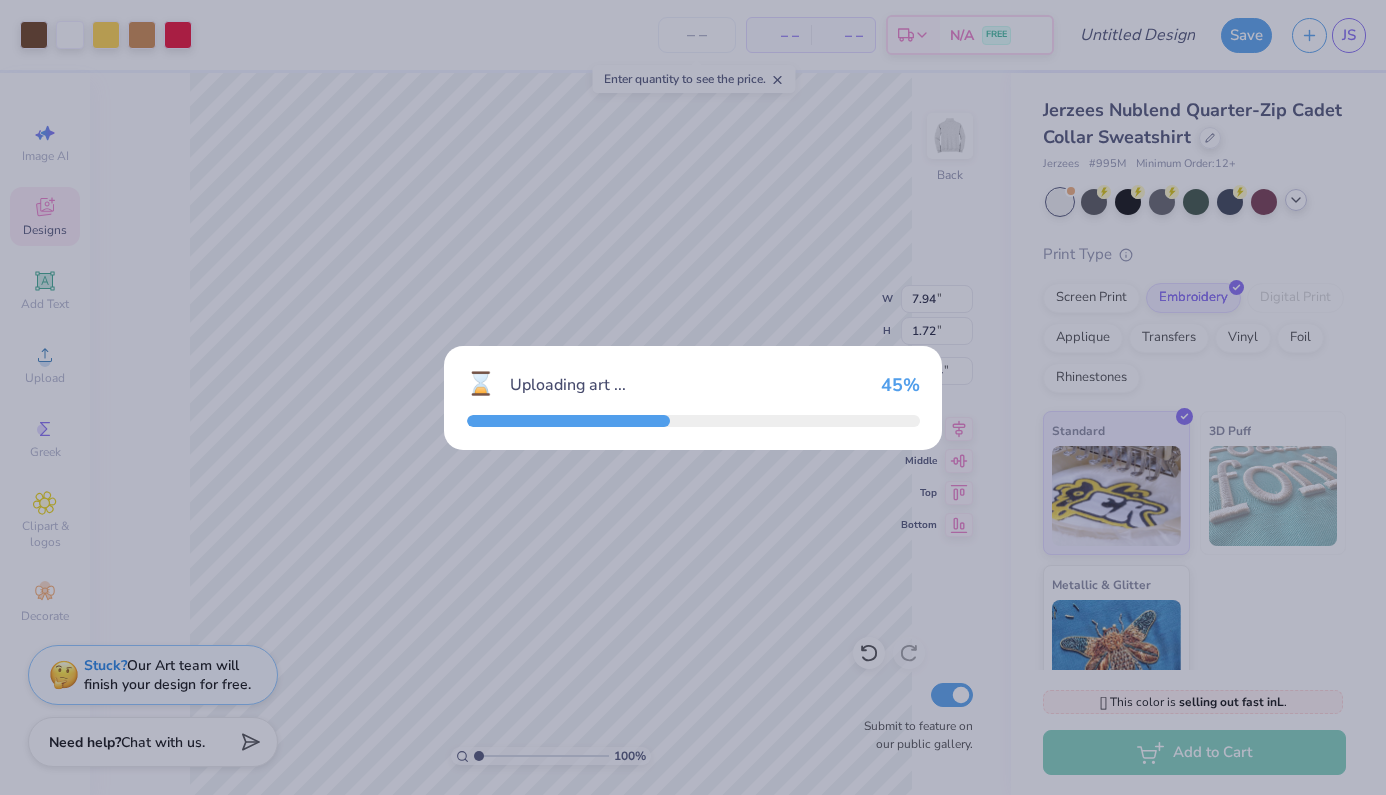 type on "1.80" 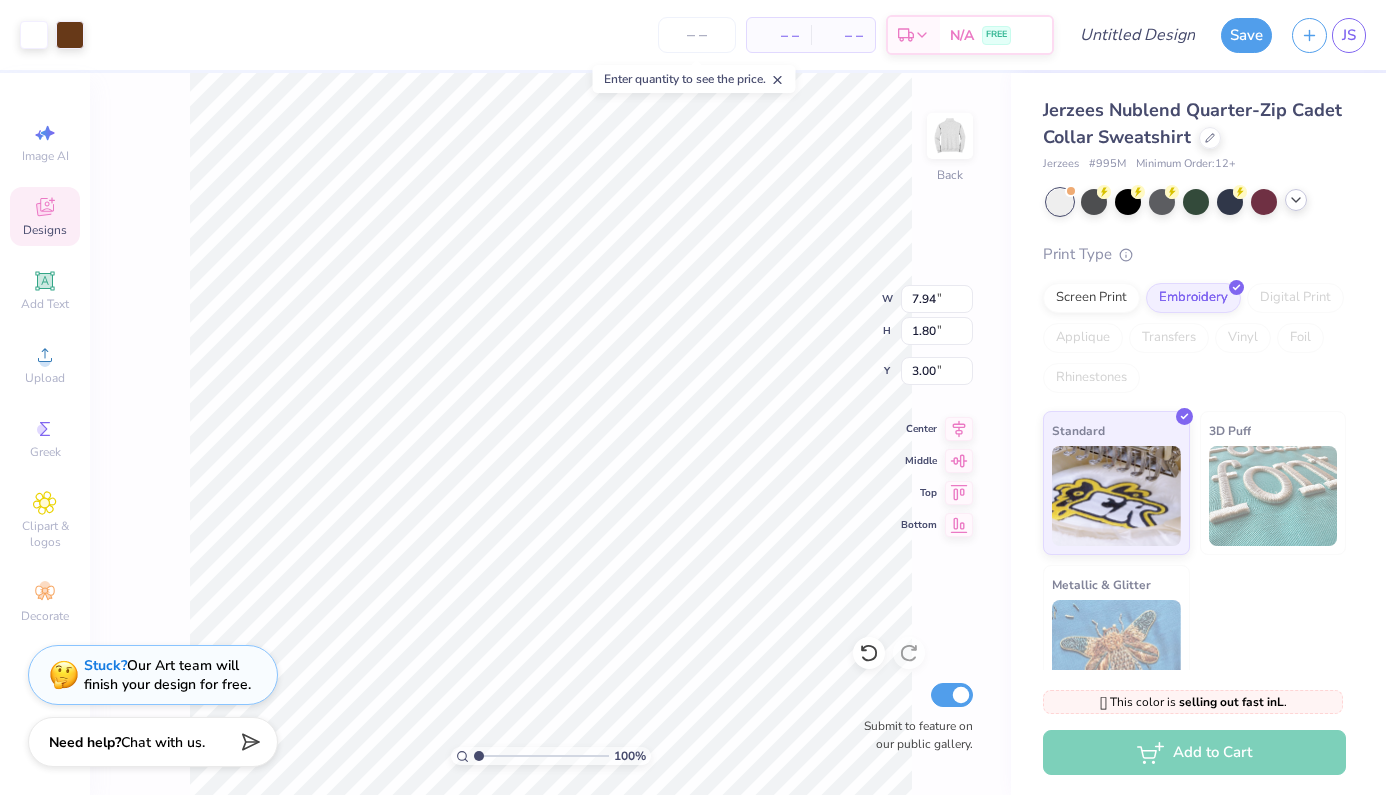 type on "4.62" 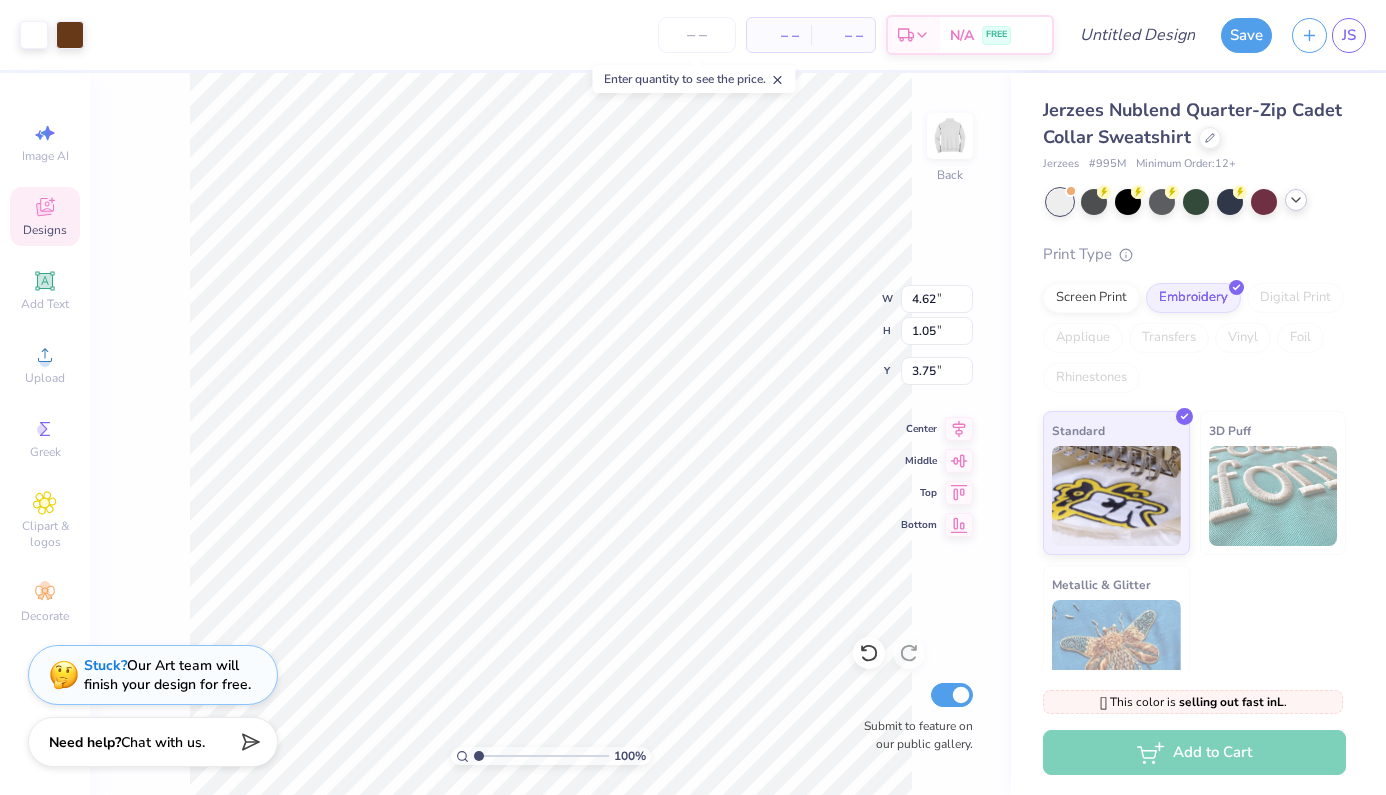 type on "3.00" 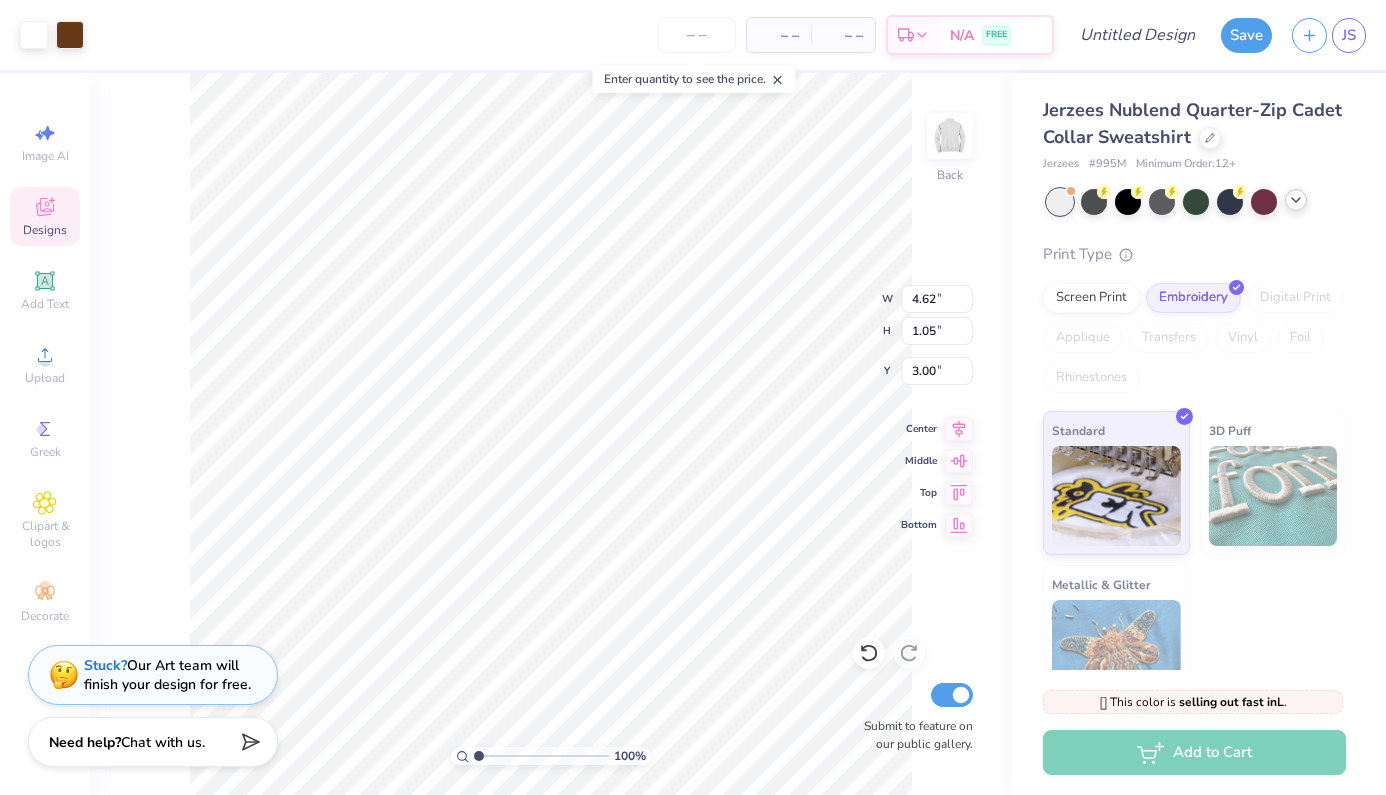type on "2.47" 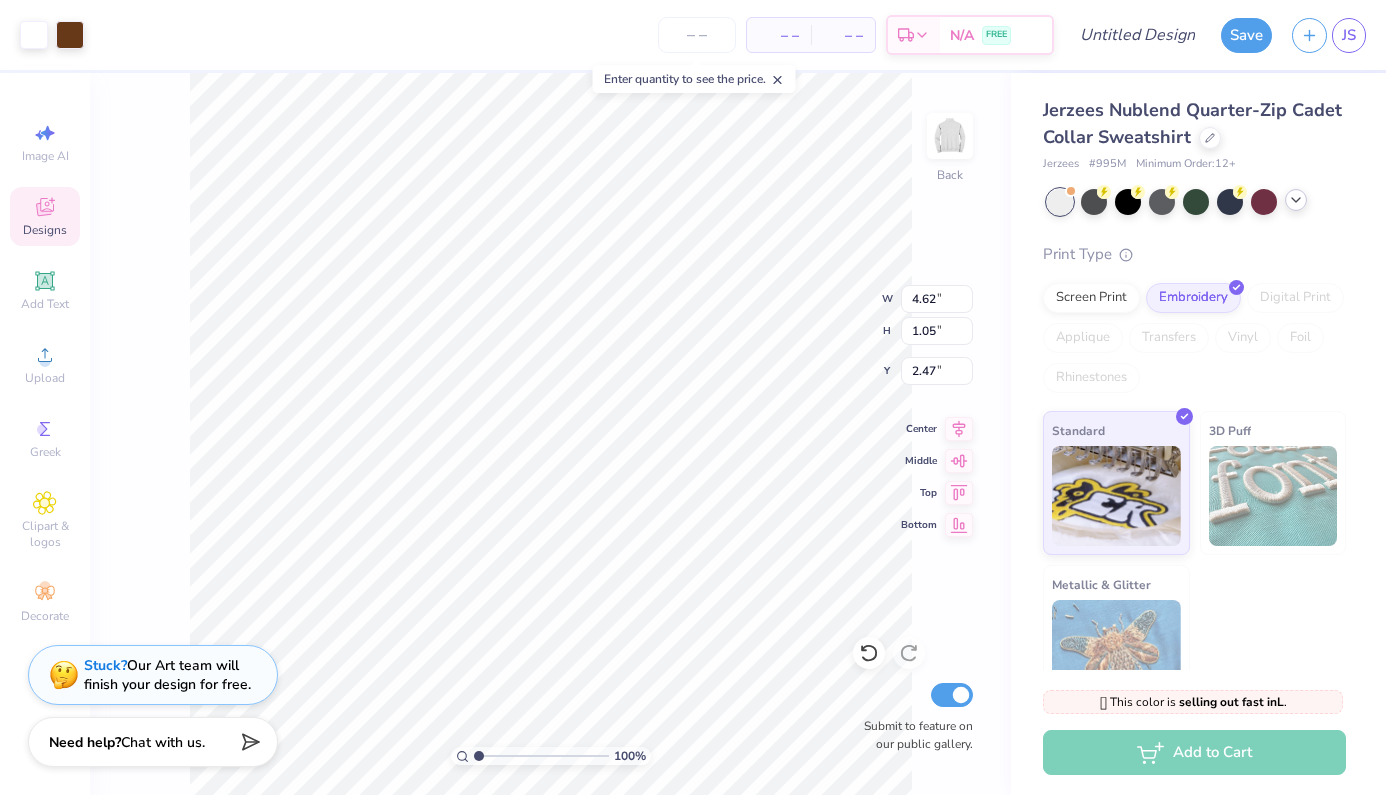 type on "5.14" 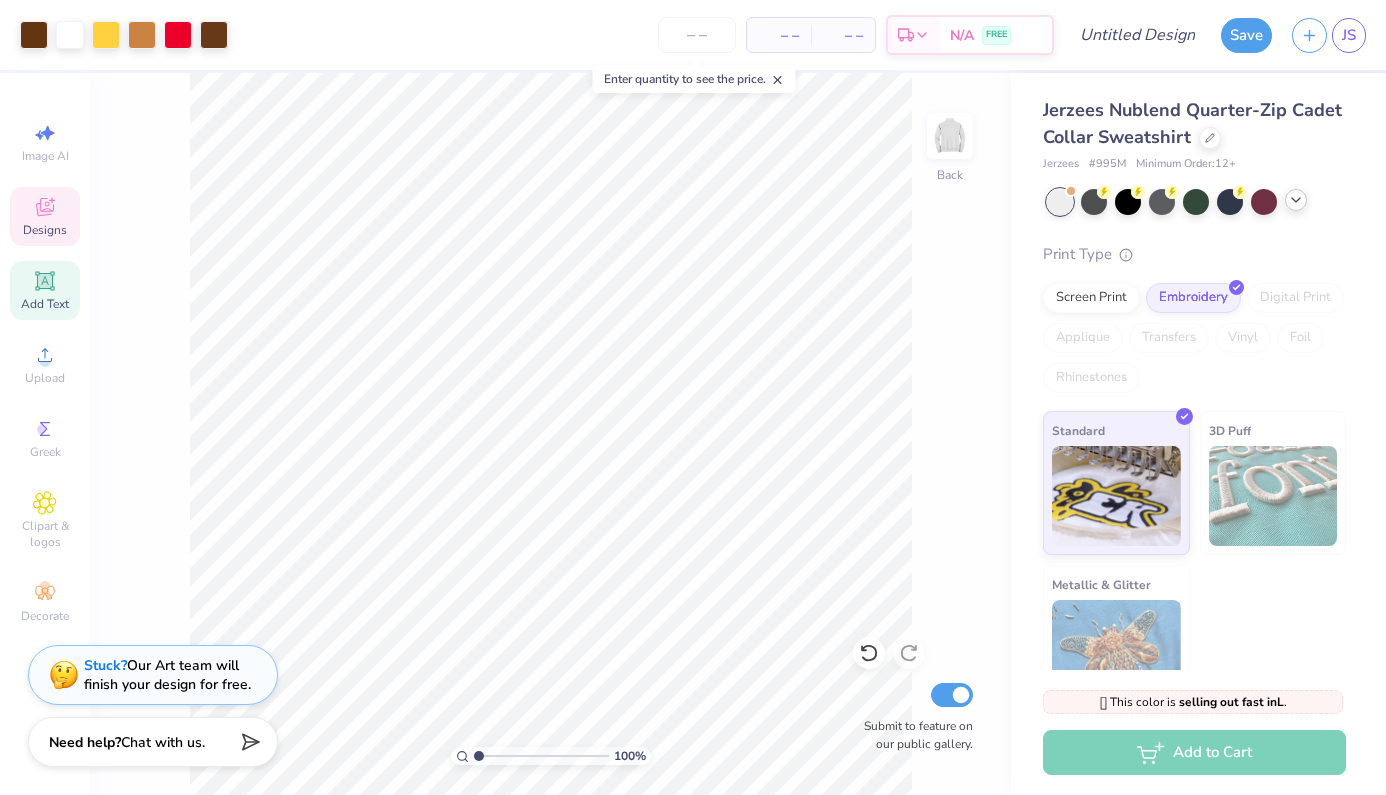 click on "Add Text" at bounding box center [45, 290] 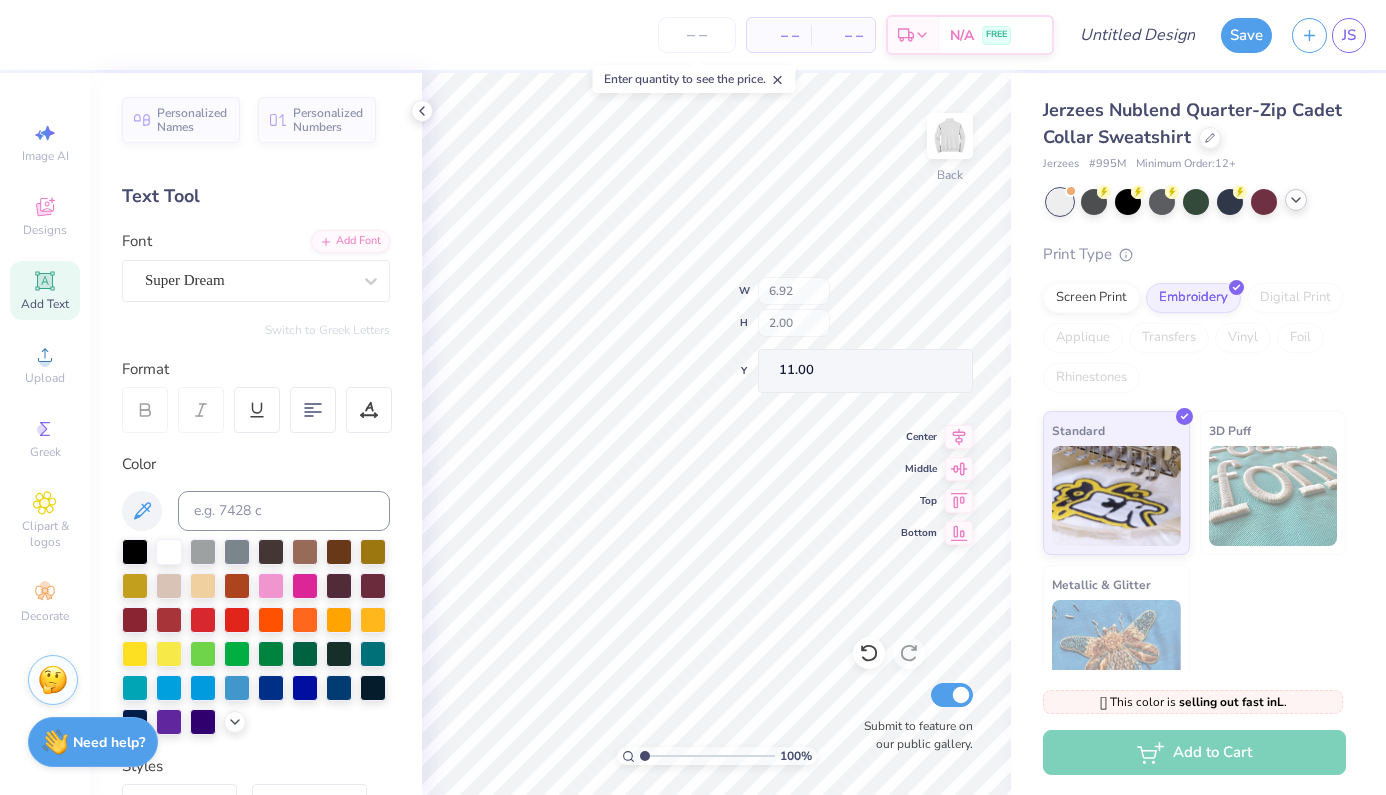click on "100  % Back W 6.92 H 2.00 Y 11.00 Center Middle Top Bottom Submit to feature on our public gallery." at bounding box center [716, 434] 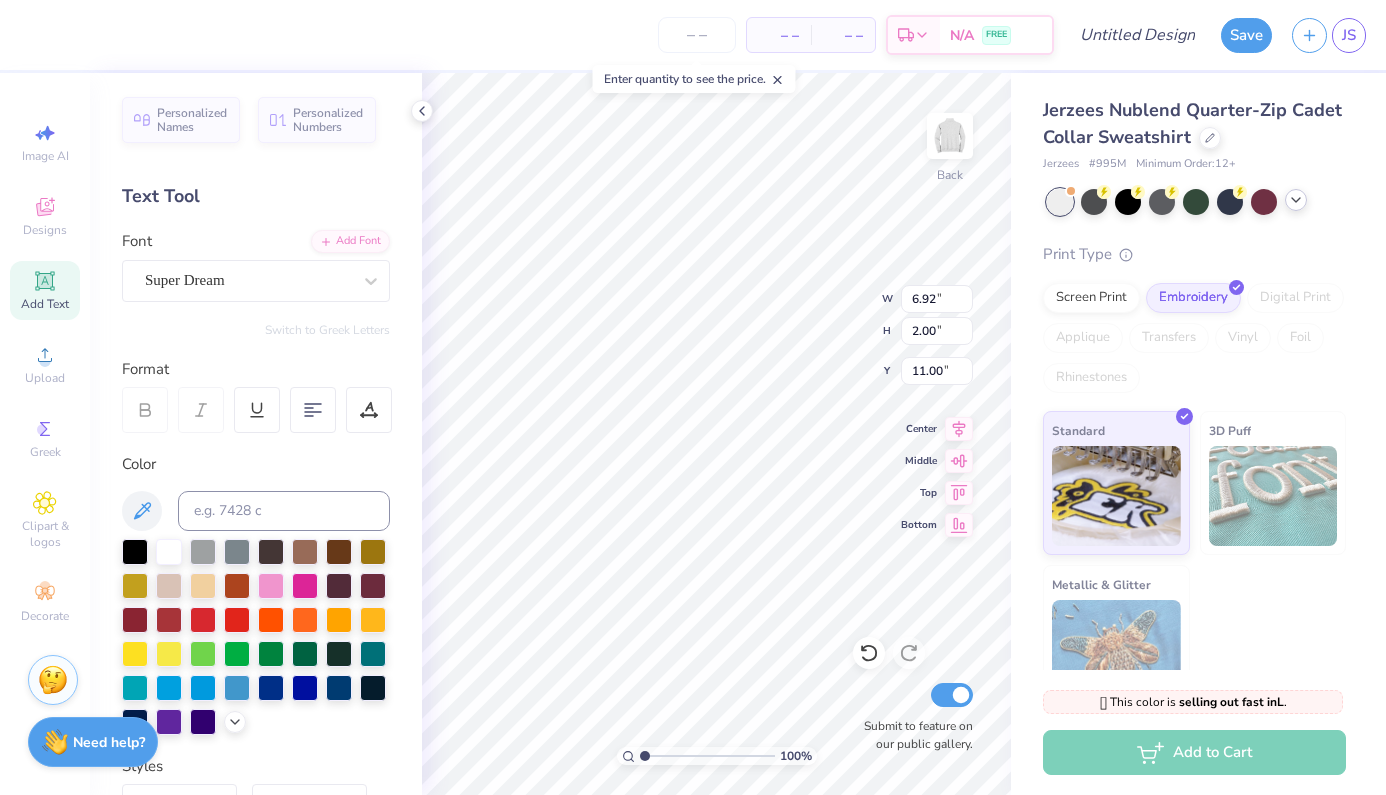 scroll, scrollTop: 0, scrollLeft: 0, axis: both 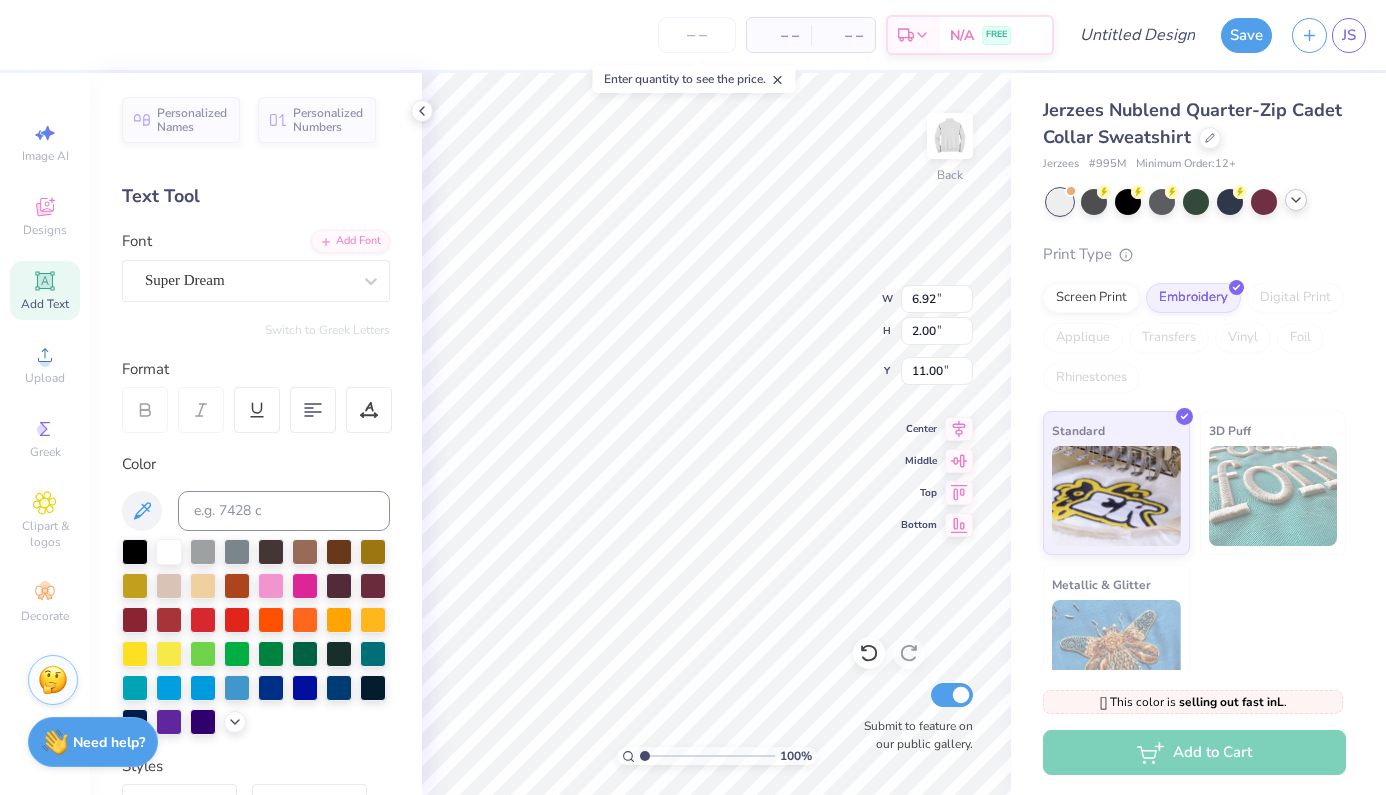 type on "COMPUTER SCIENCE & BUSINESS" 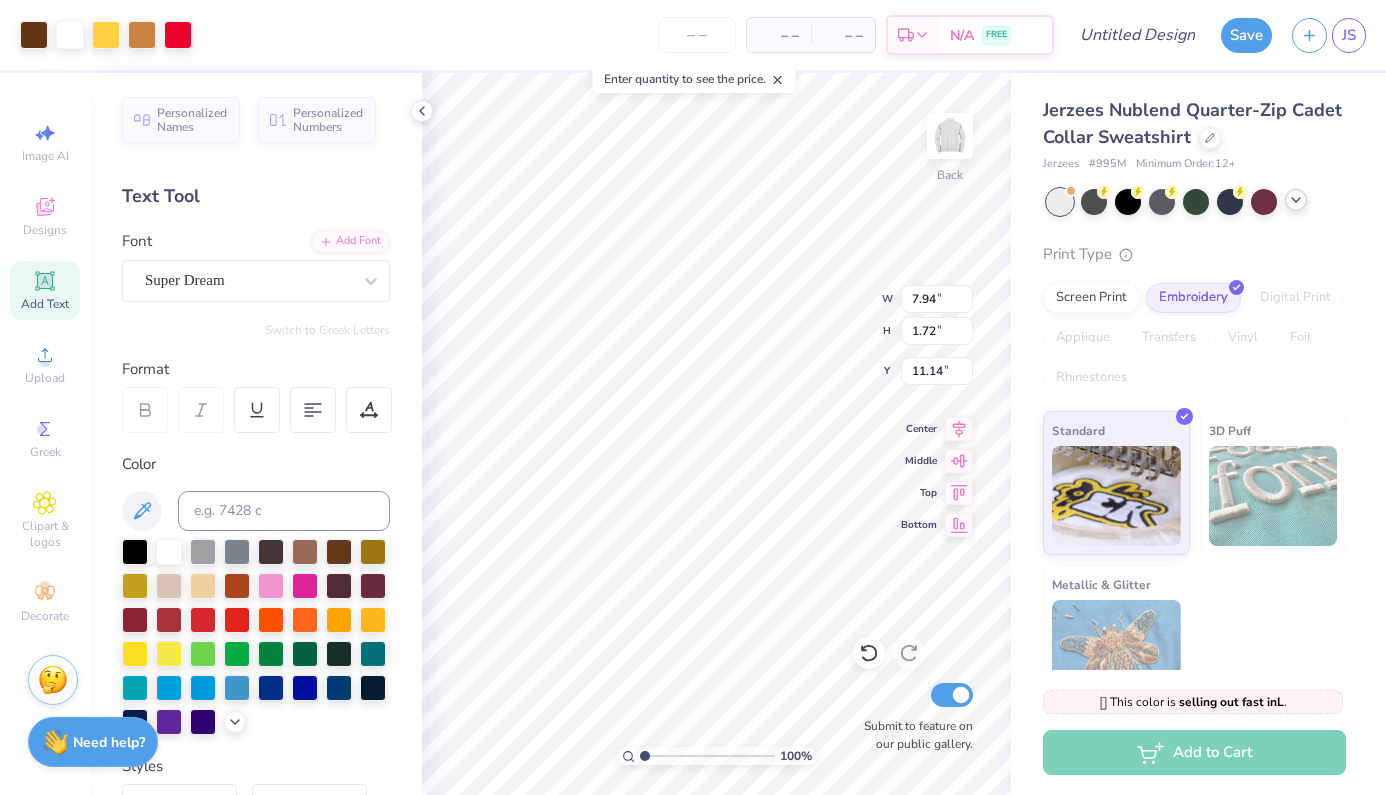 type on "0.38" 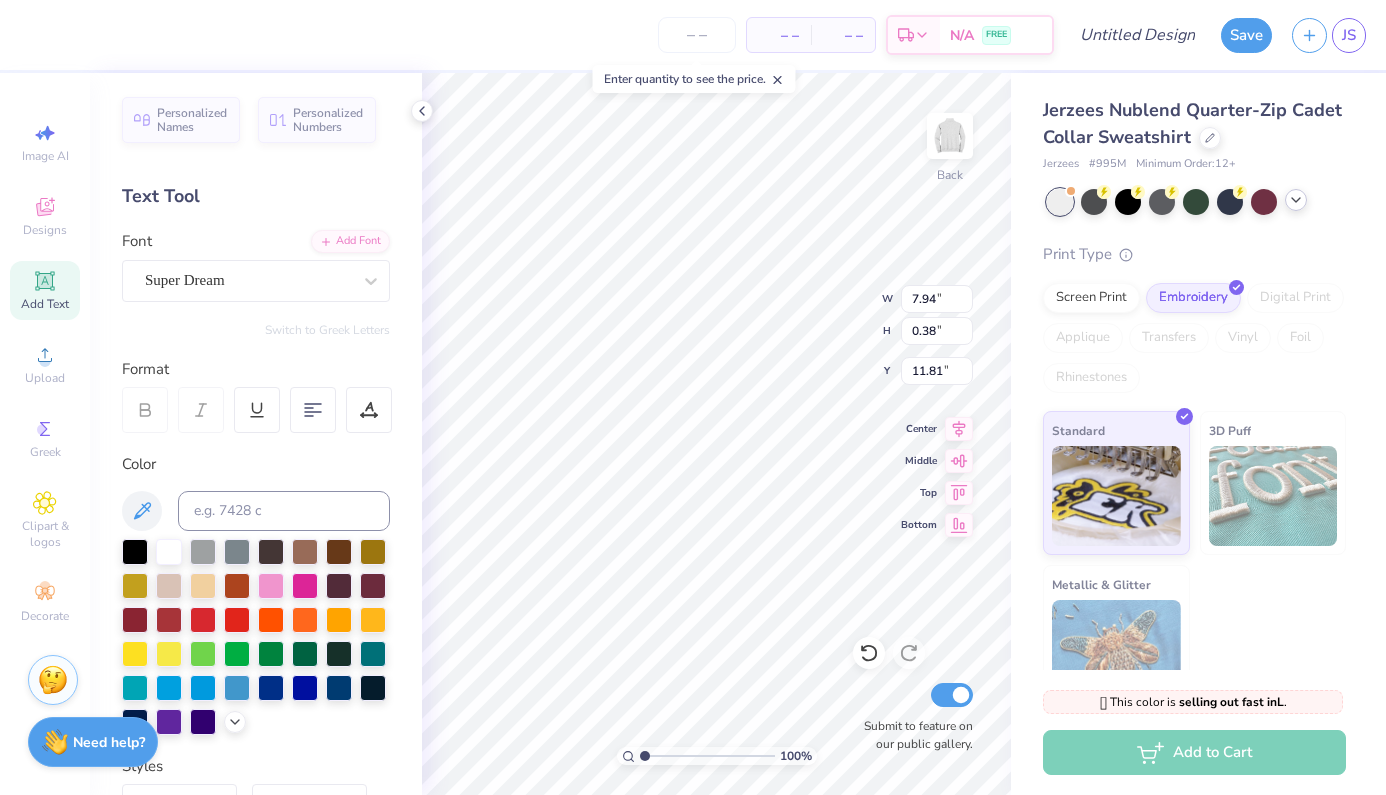 type on "3.81" 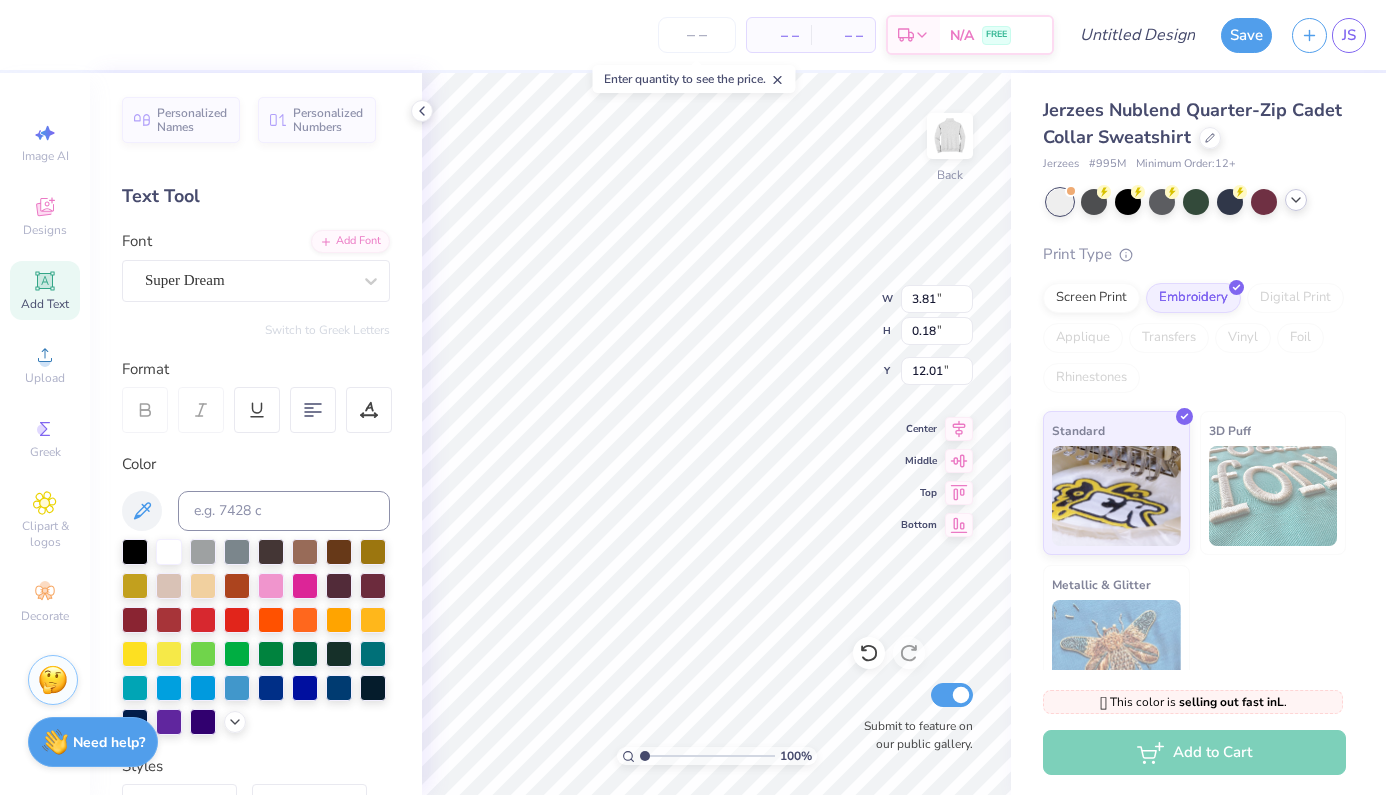 type on "7.94" 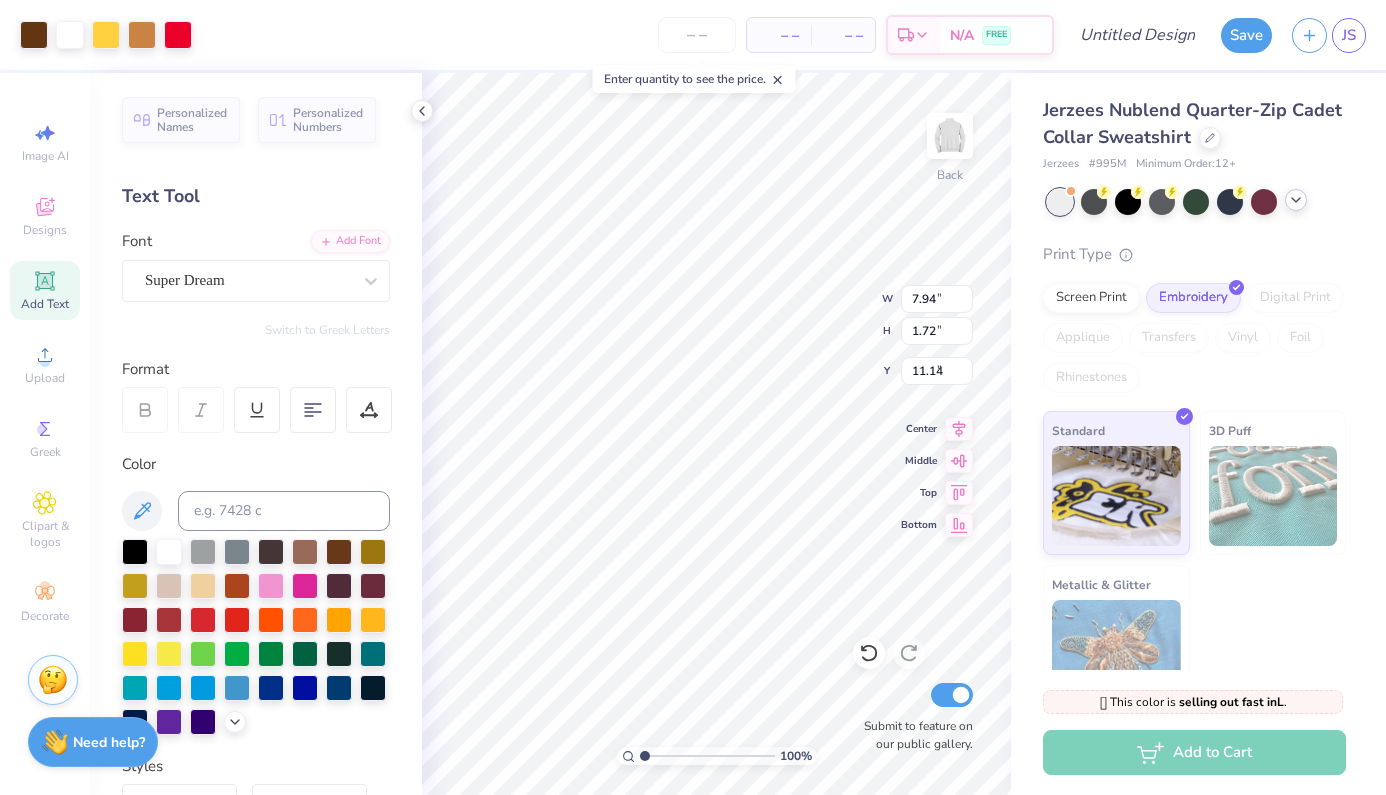 type on "7.75" 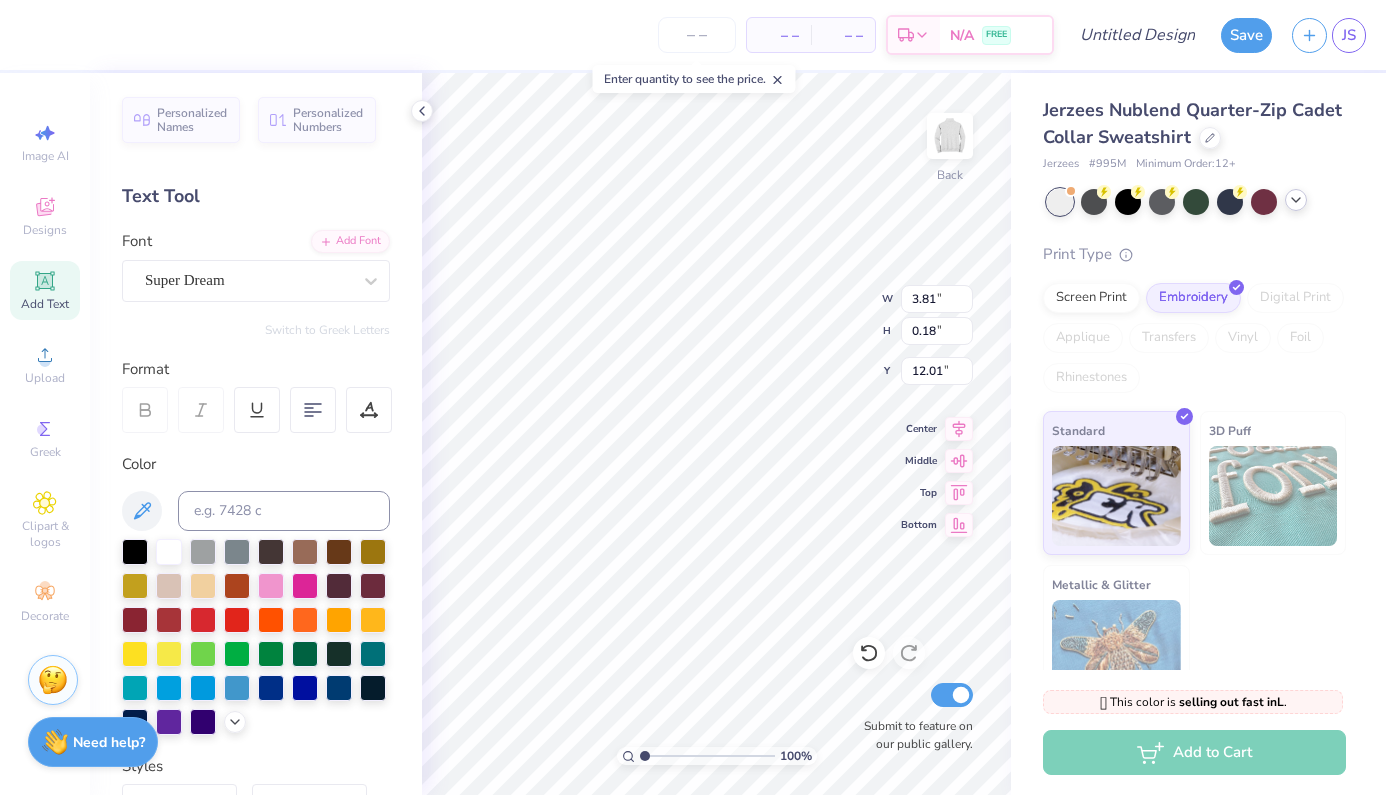 type on "4.40" 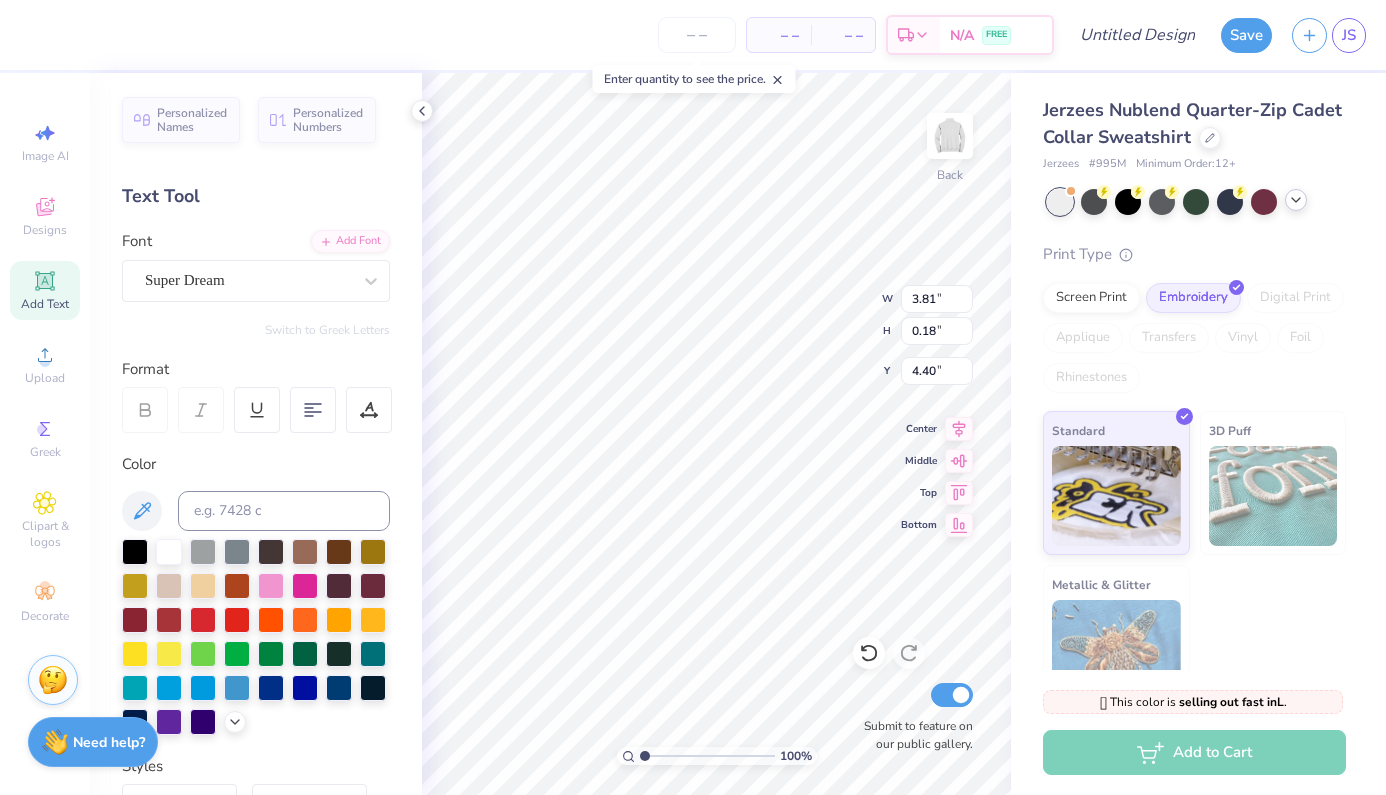 type on "5.38" 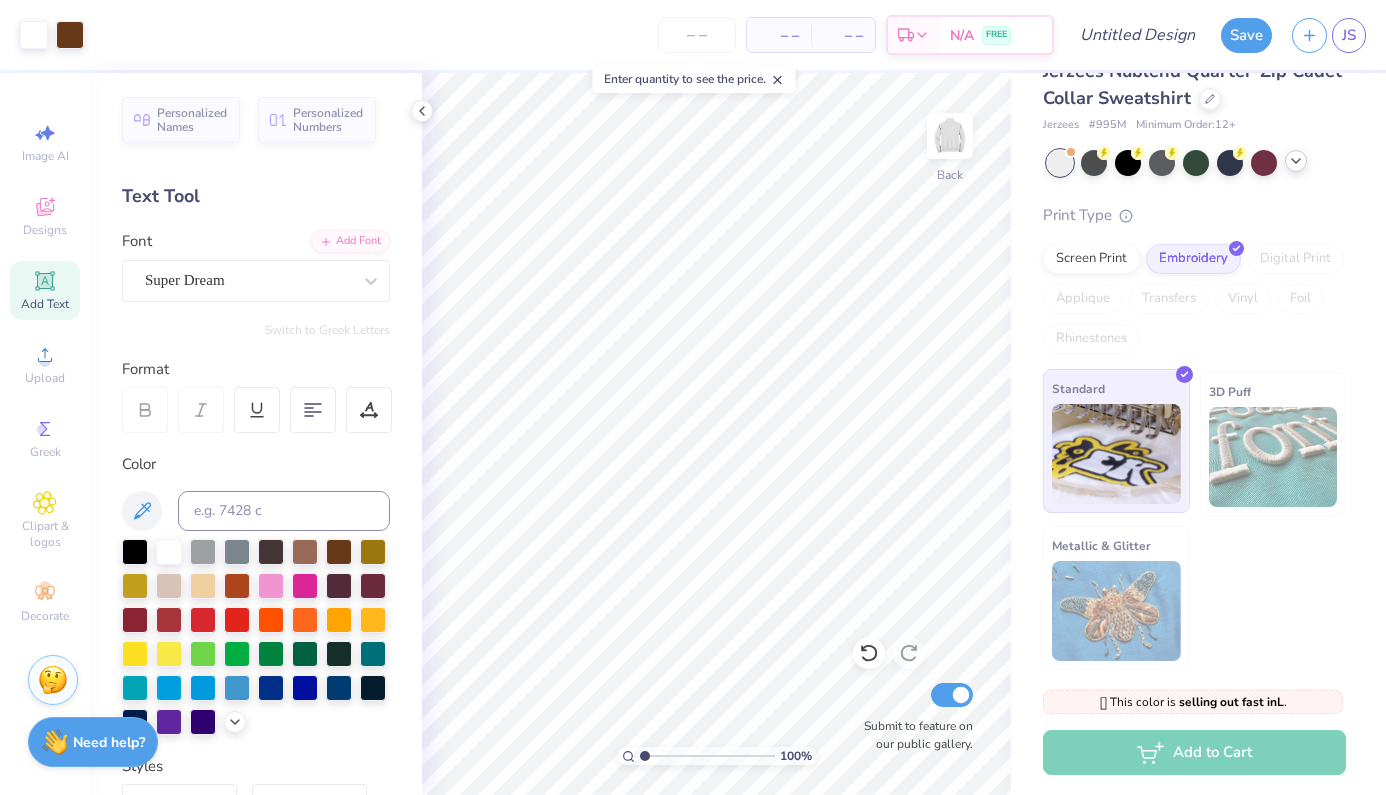 scroll, scrollTop: 38, scrollLeft: 0, axis: vertical 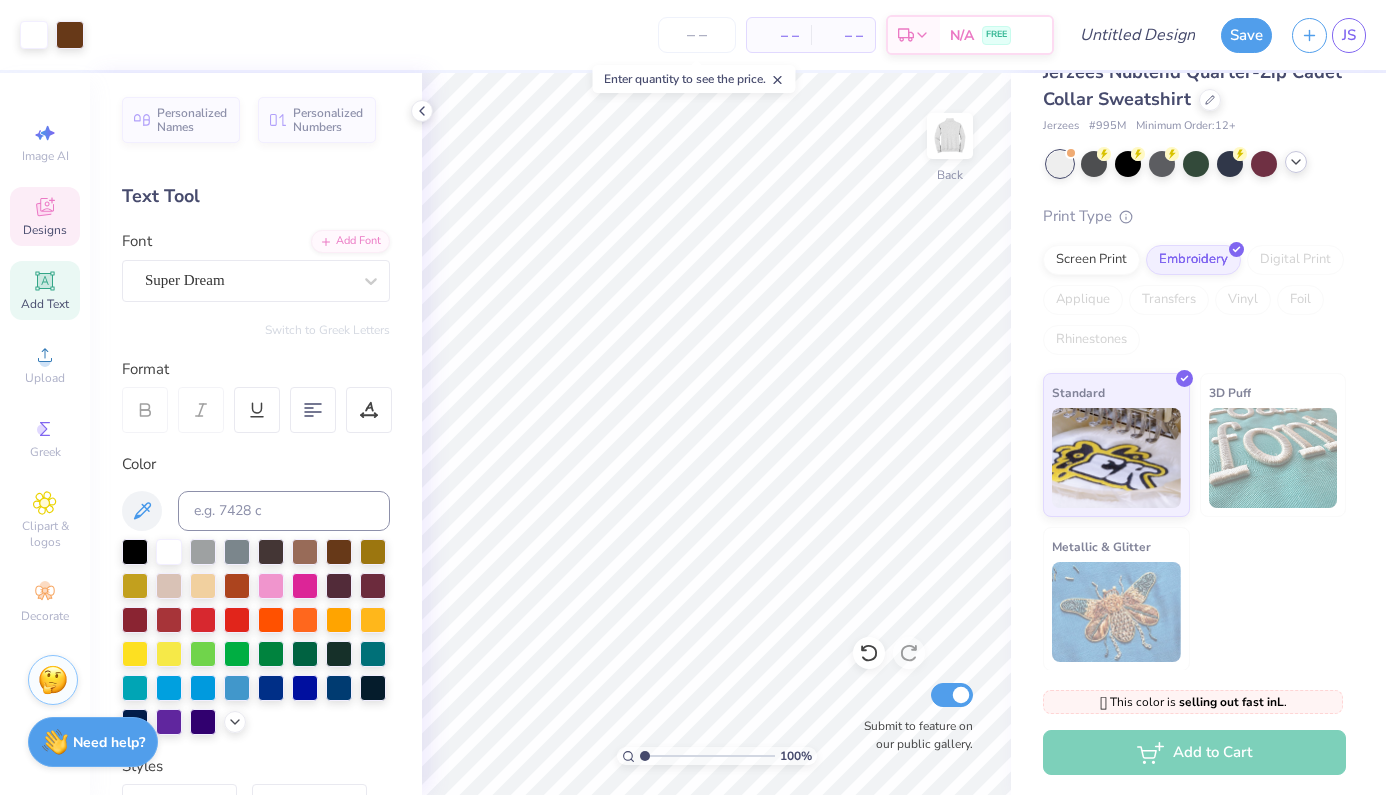 click on "Designs" at bounding box center (45, 216) 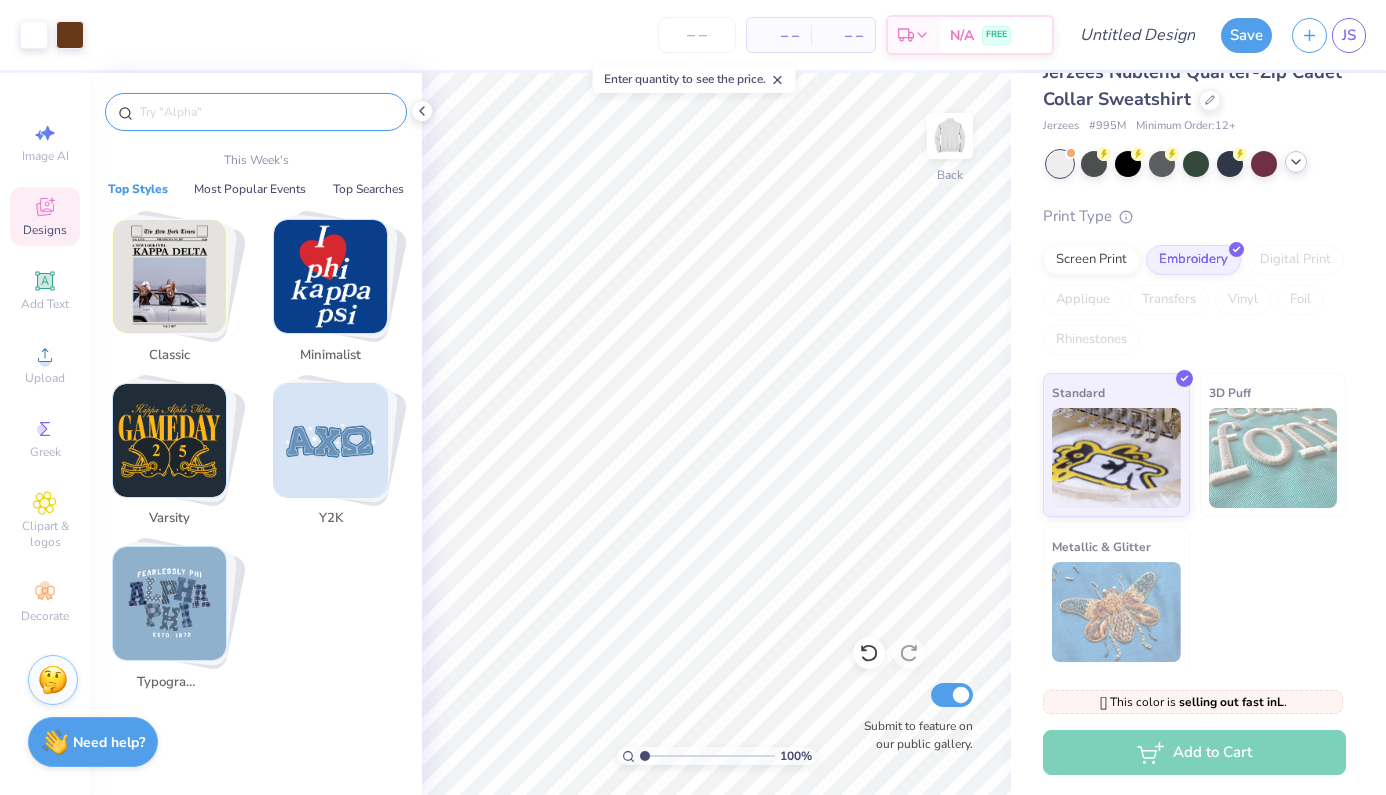 click at bounding box center (266, 112) 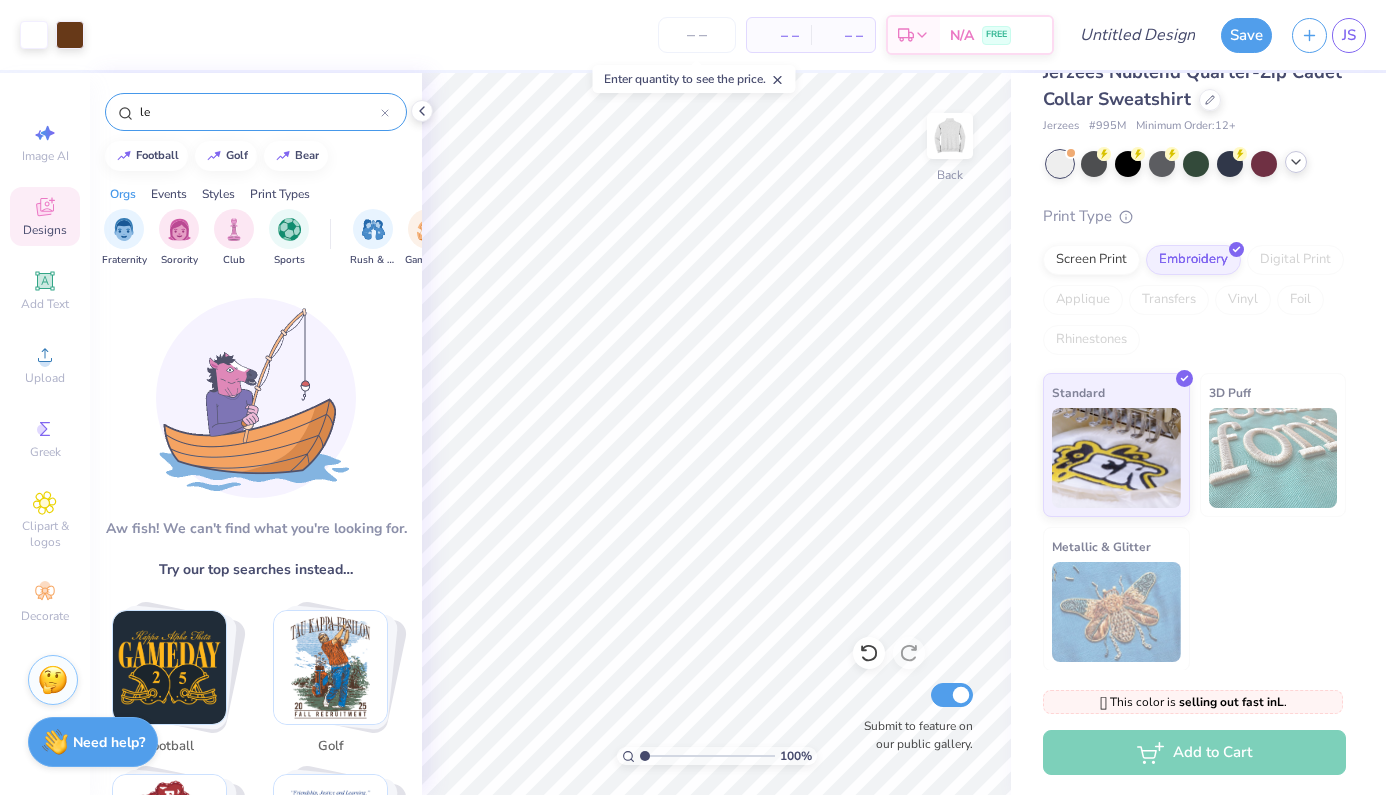 type on "l" 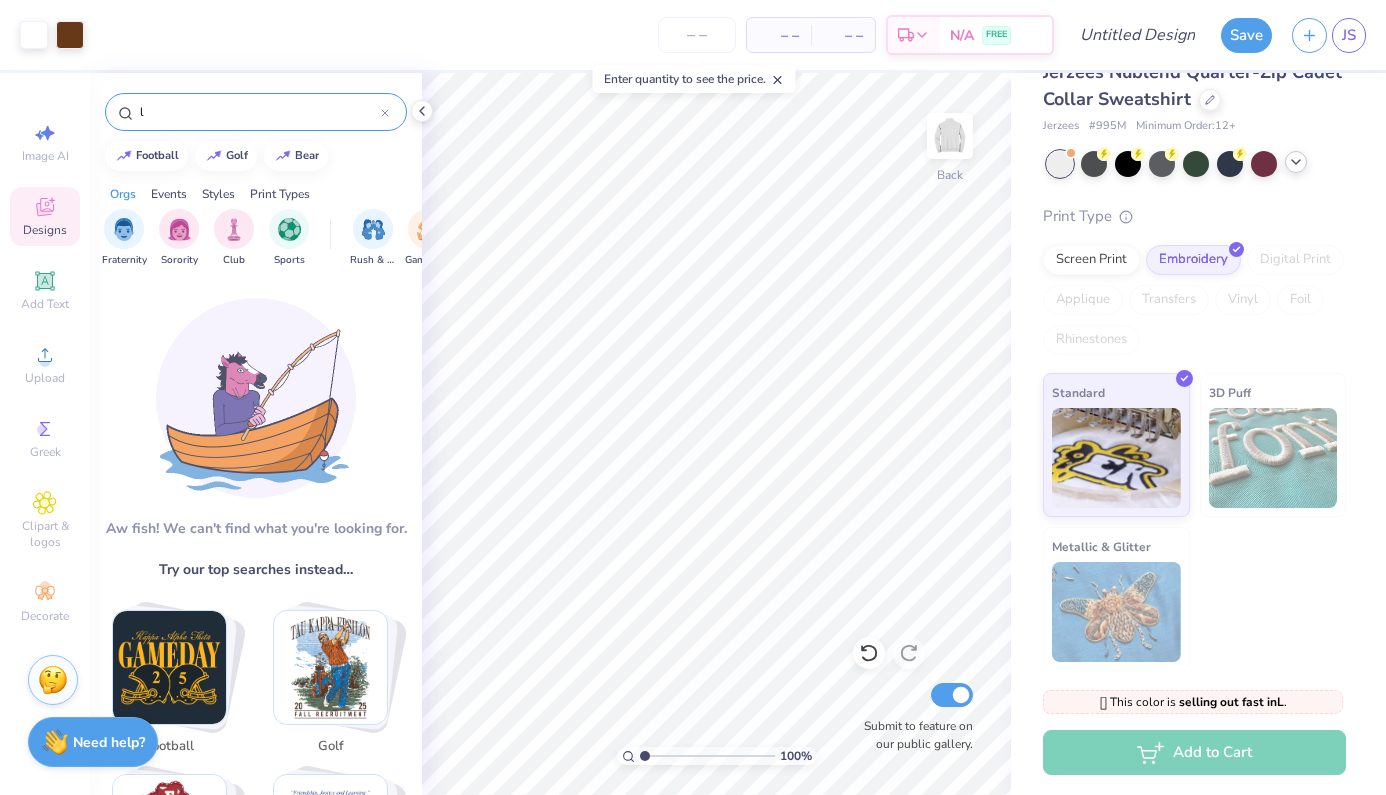 type 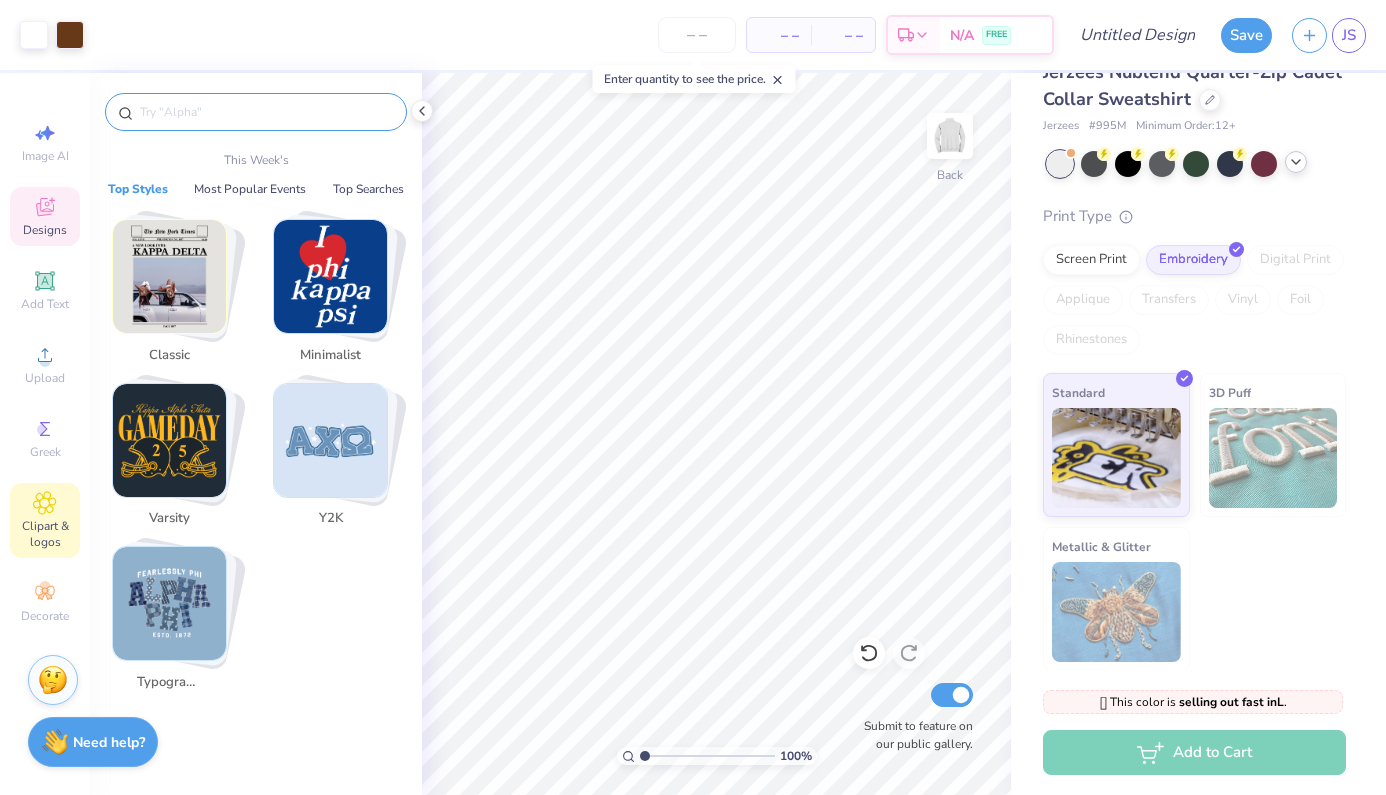 click on "Clipart & logos" at bounding box center (45, 534) 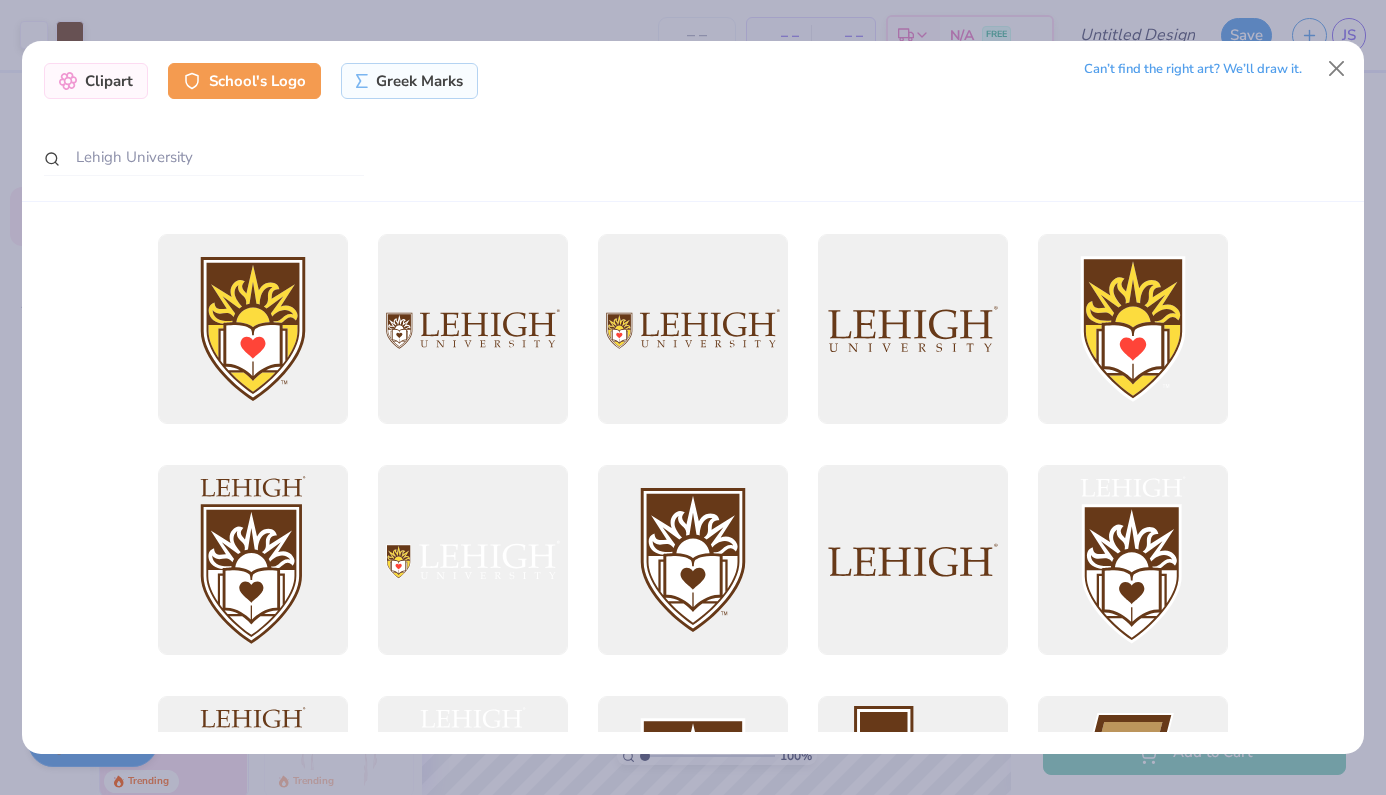 scroll, scrollTop: 0, scrollLeft: 0, axis: both 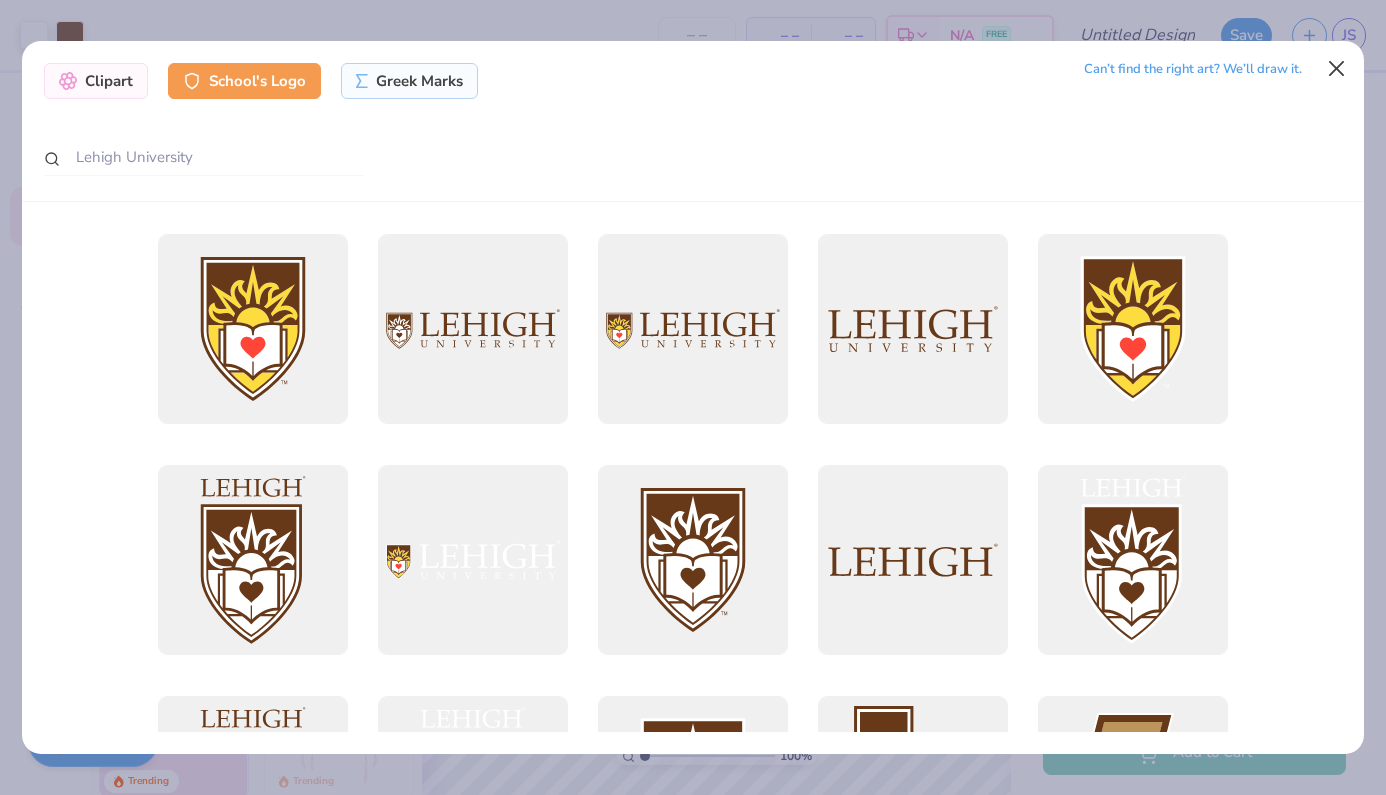 click at bounding box center [1337, 69] 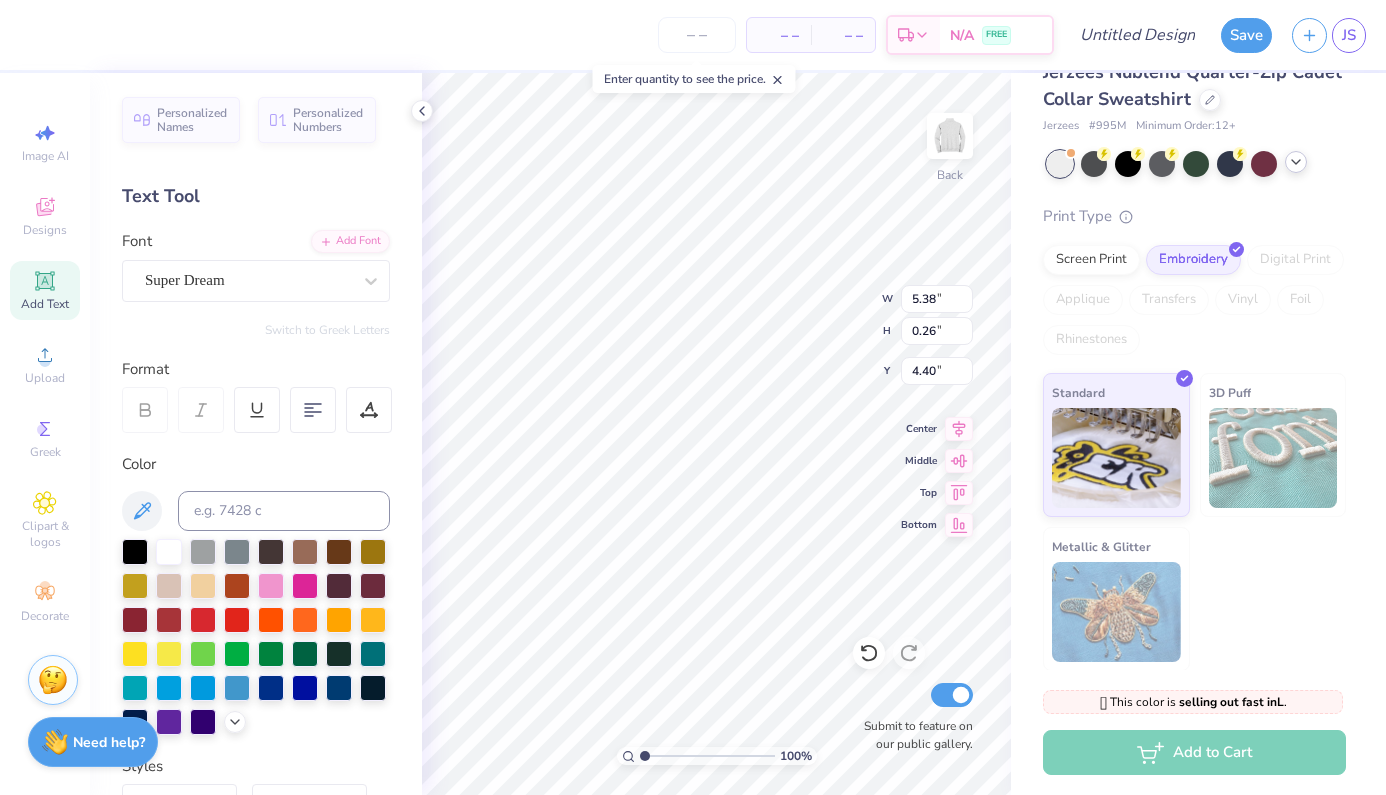 type on "5.44" 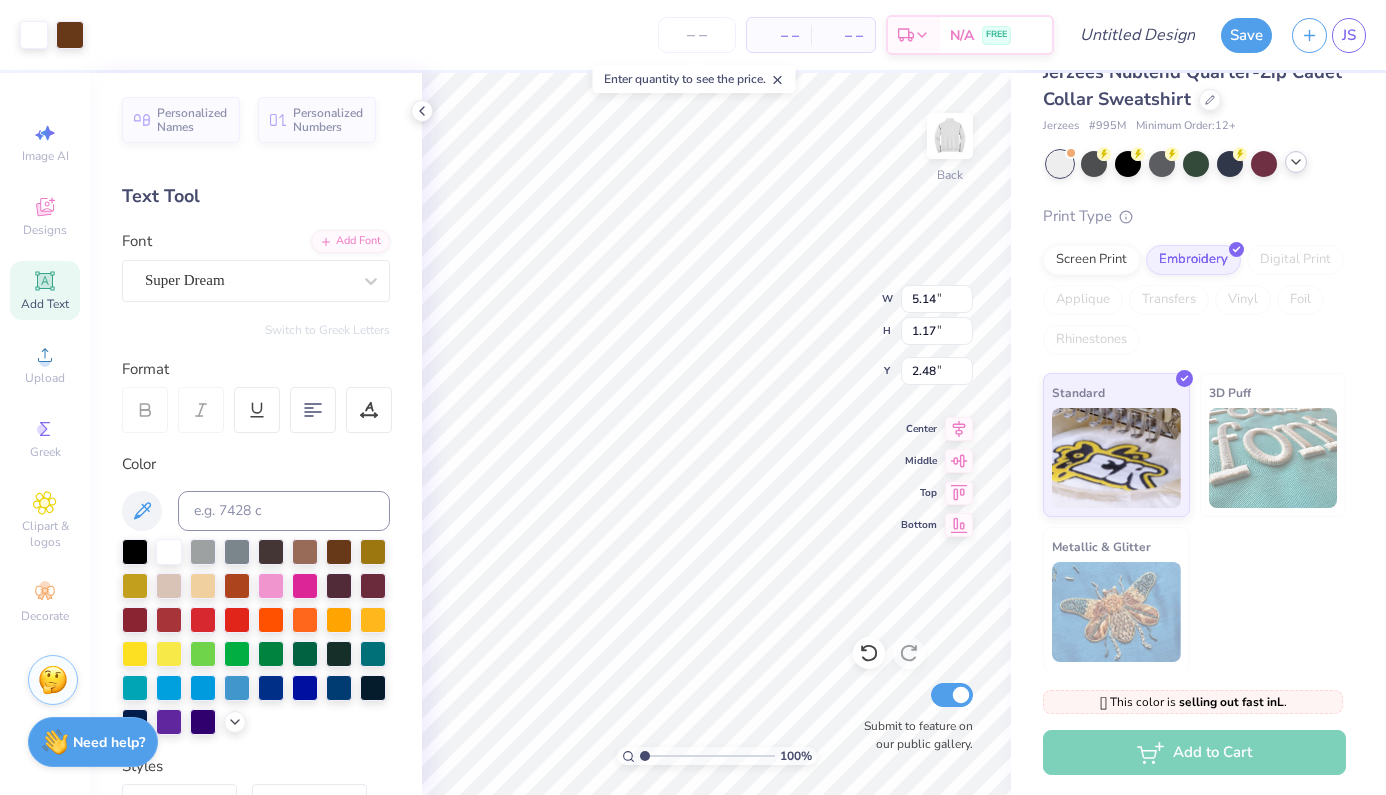 type on "3.00" 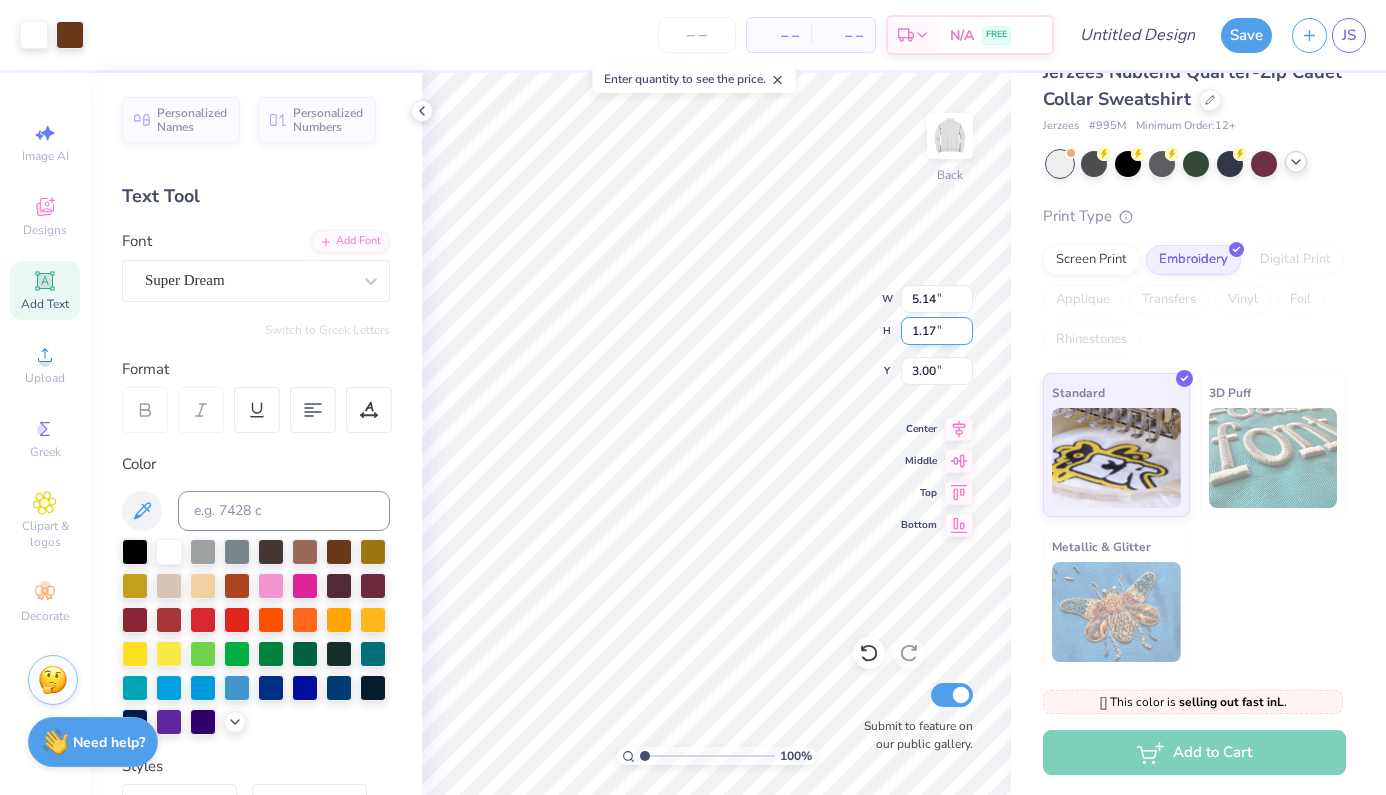 click on "100  % Back W 5.14 5.14 " H 1.17 1.17 " Y 3.00 3.00 " Center Middle Top Bottom Submit to feature on our public gallery." at bounding box center [716, 434] 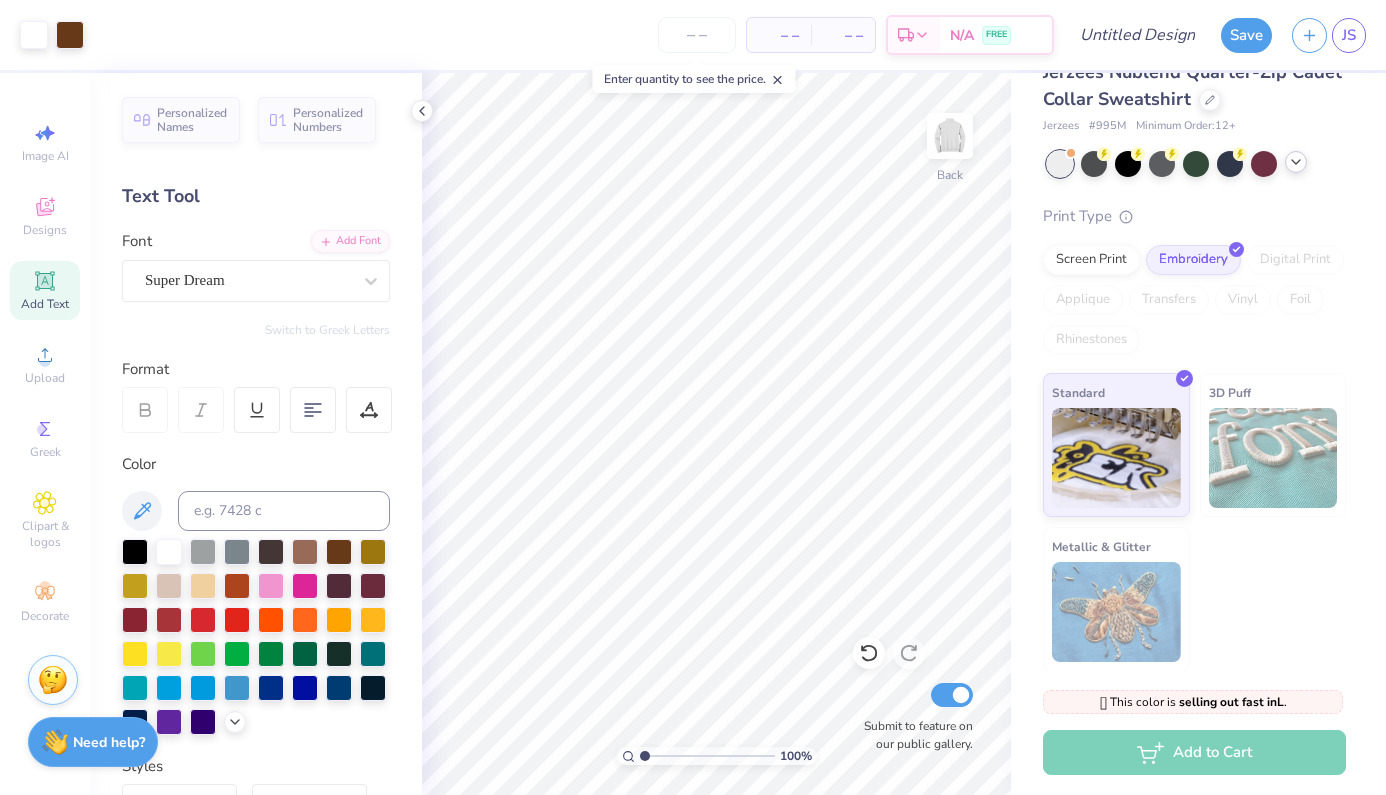 click on "– –" at bounding box center (779, 35) 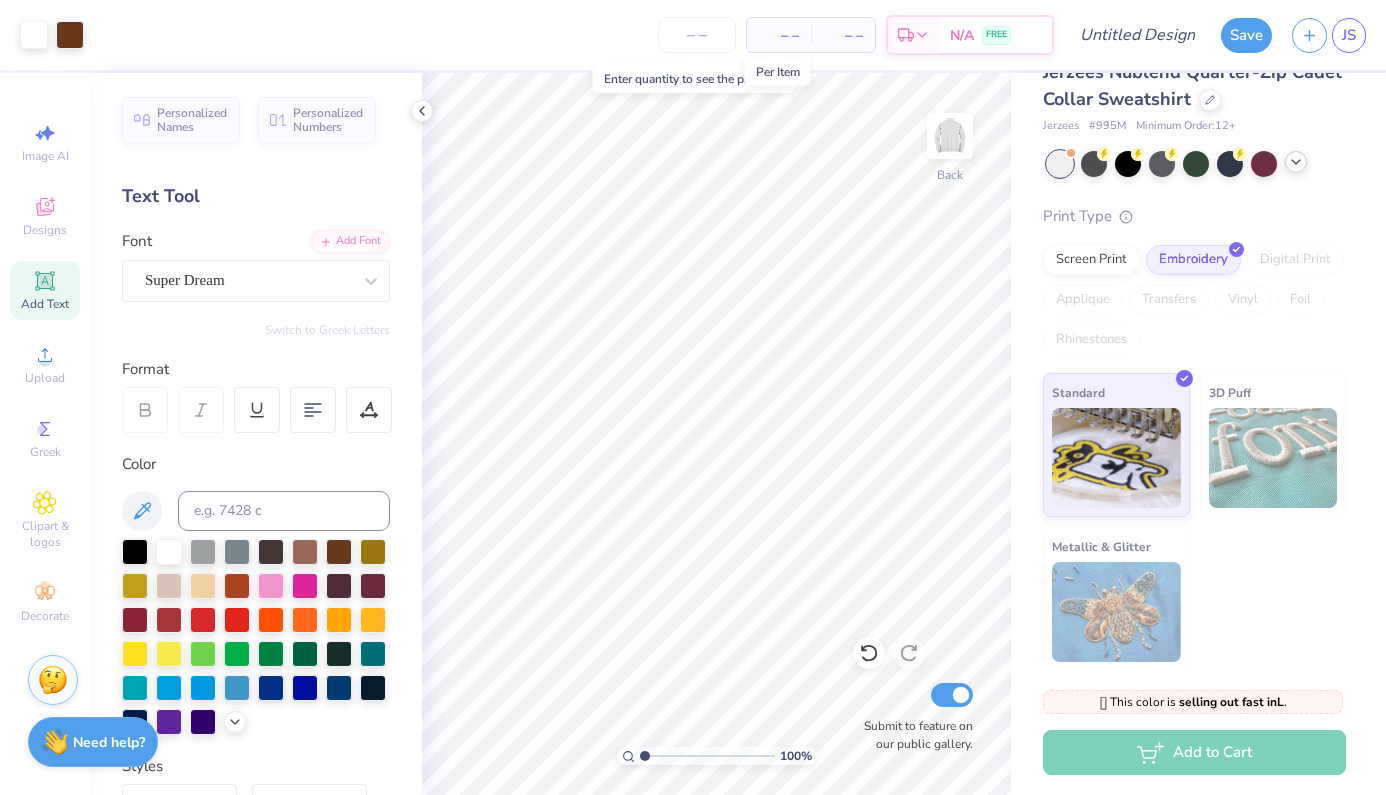 click on "– –" at bounding box center (779, 35) 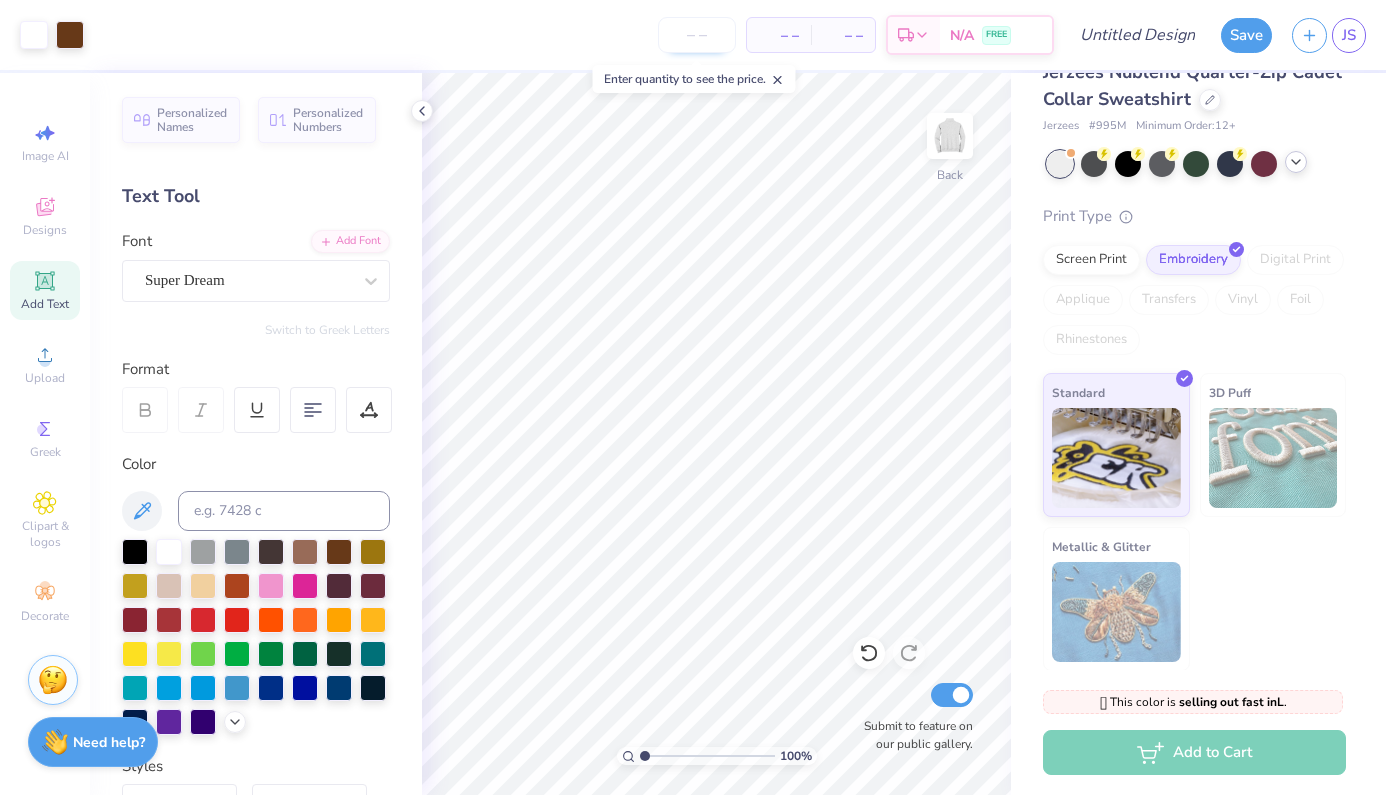 click at bounding box center [697, 35] 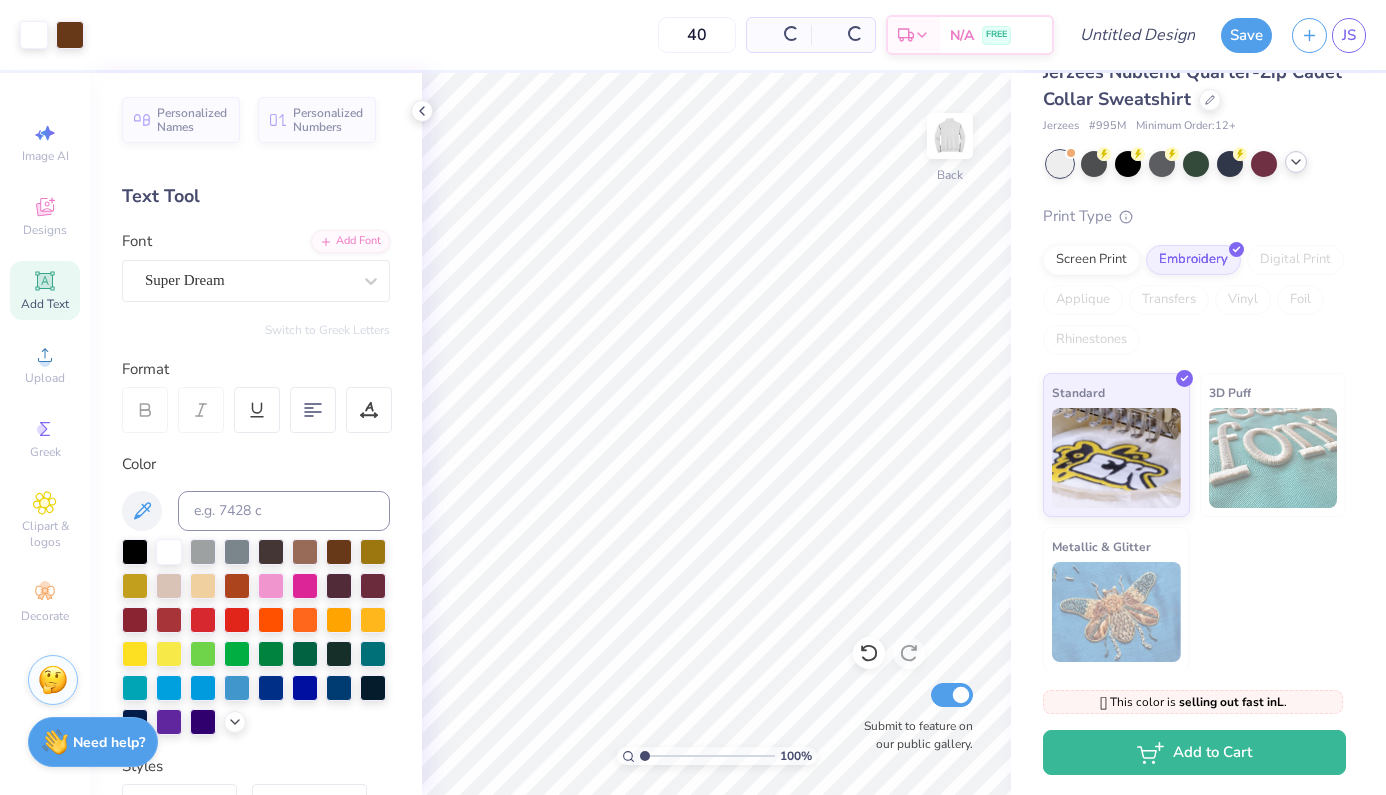 click on "40 Per Item Total Est.  Delivery N/A FREE" at bounding box center [574, 35] 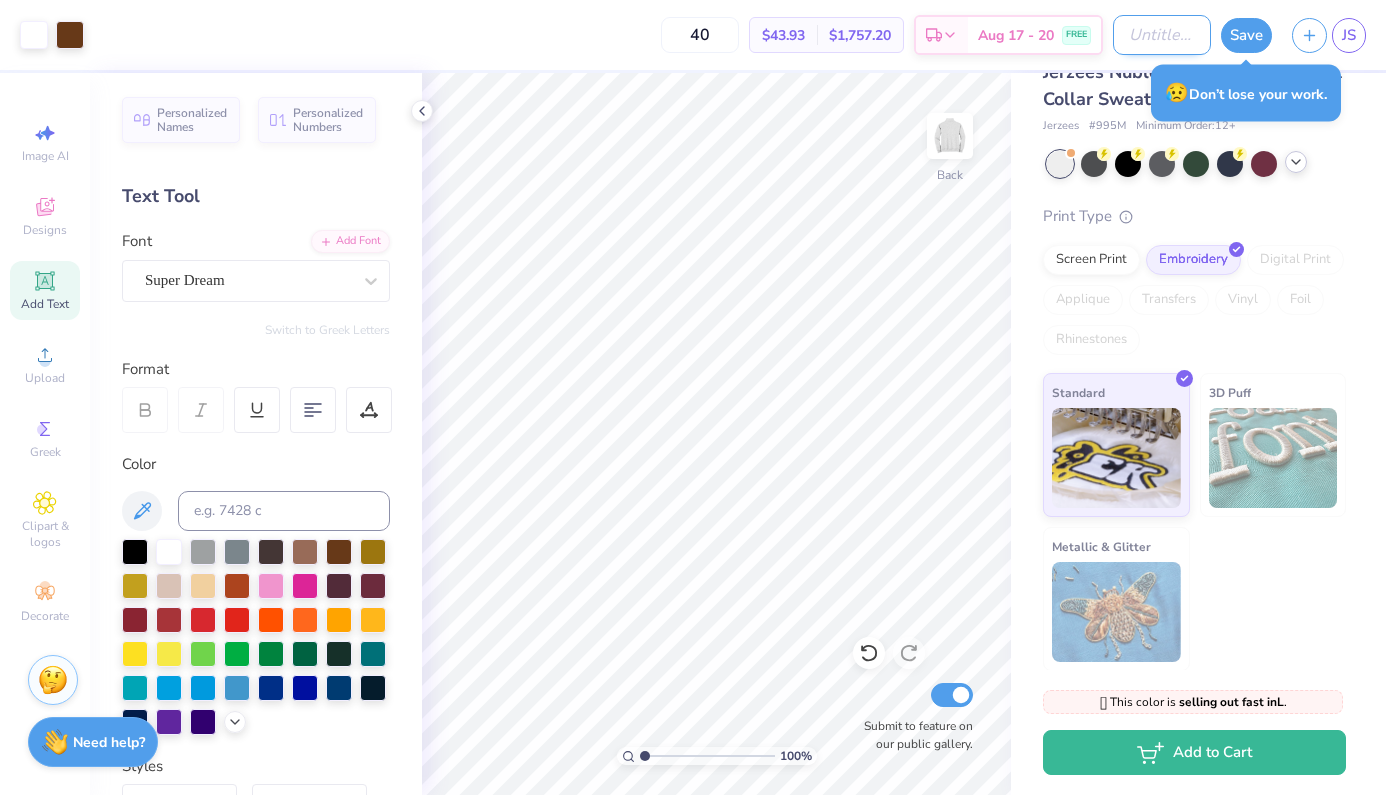 click on "Design Title" at bounding box center (1162, 35) 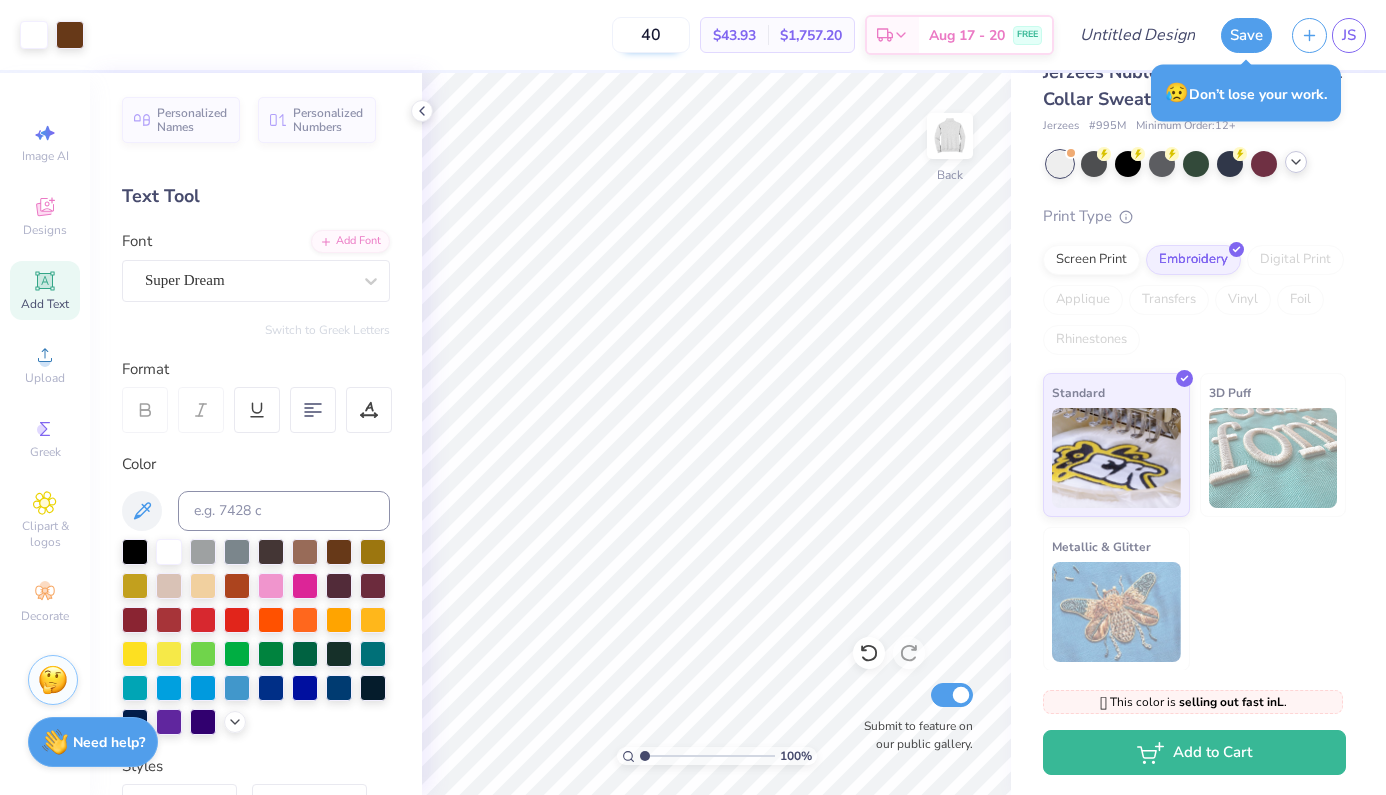 click on "40 $43.93 Per Item $1,757.20 Total Est.  Delivery Aug 17 - 20 FREE" at bounding box center [574, 35] 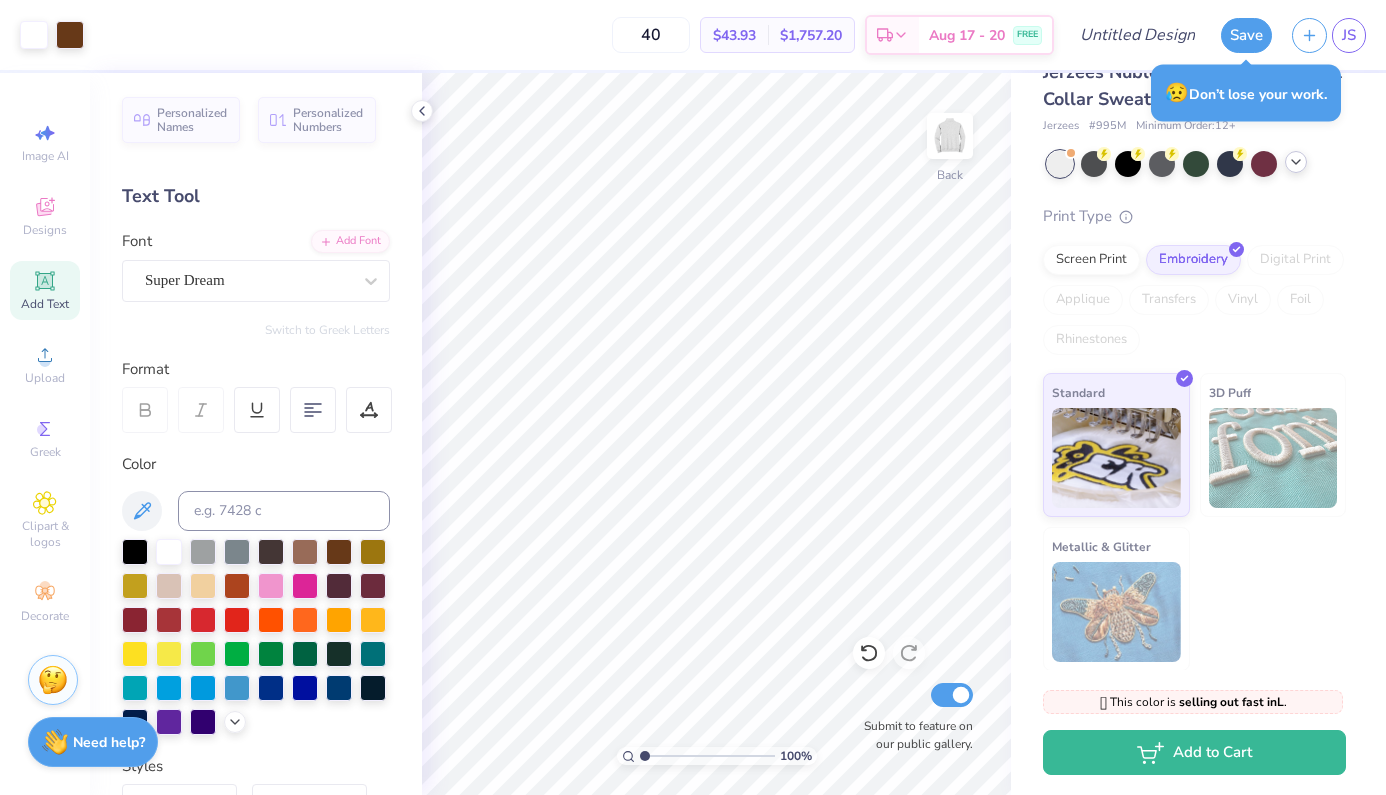 click on "$43.93" at bounding box center (734, 35) 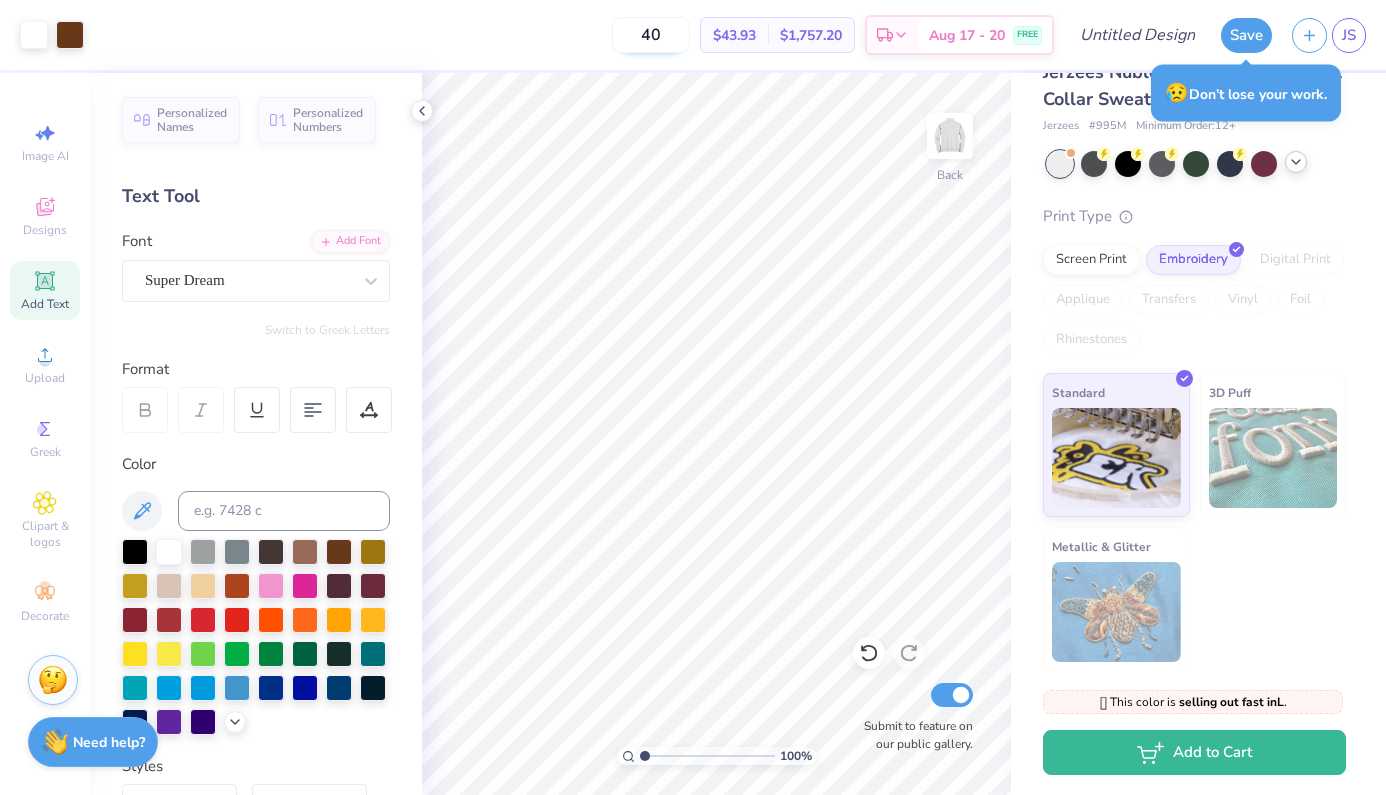 click on "40" at bounding box center (651, 35) 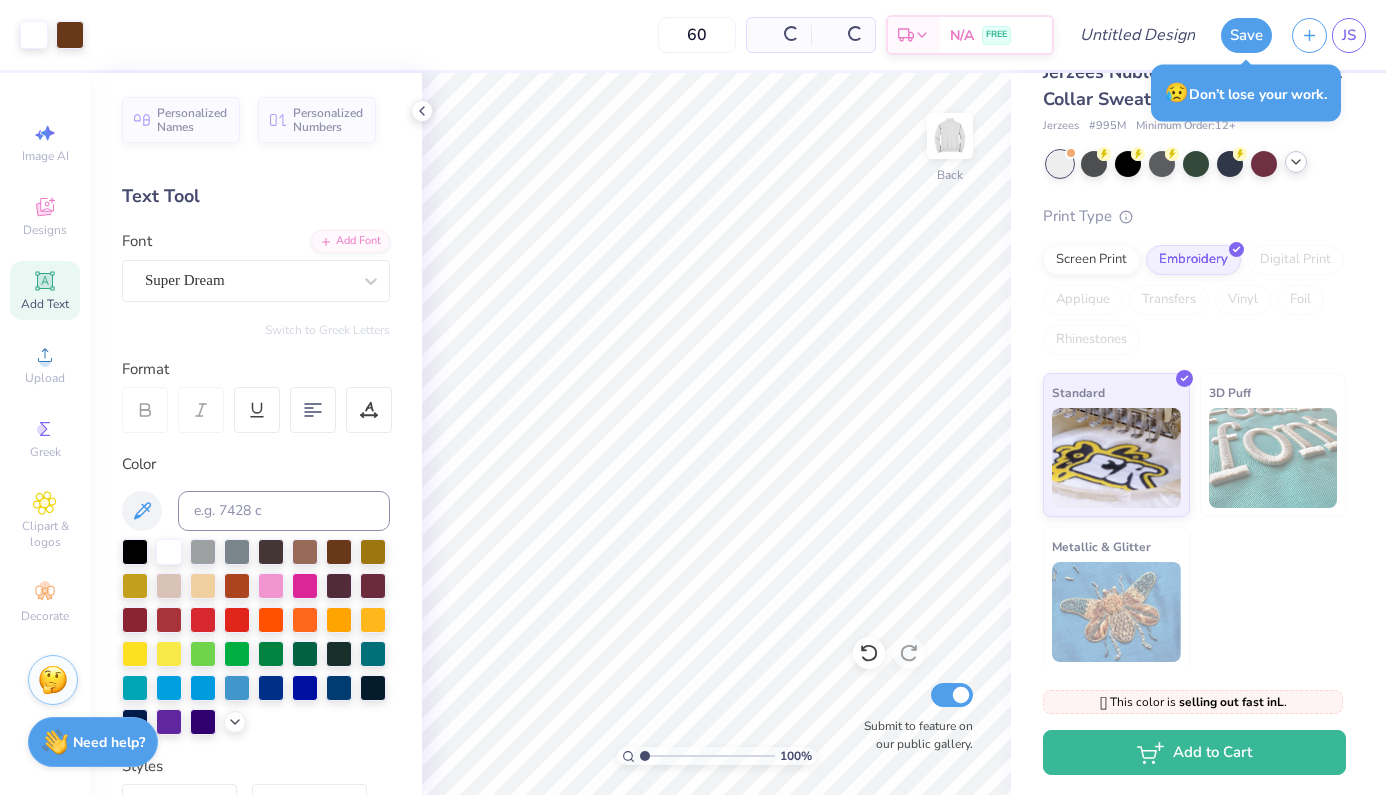 type on "60" 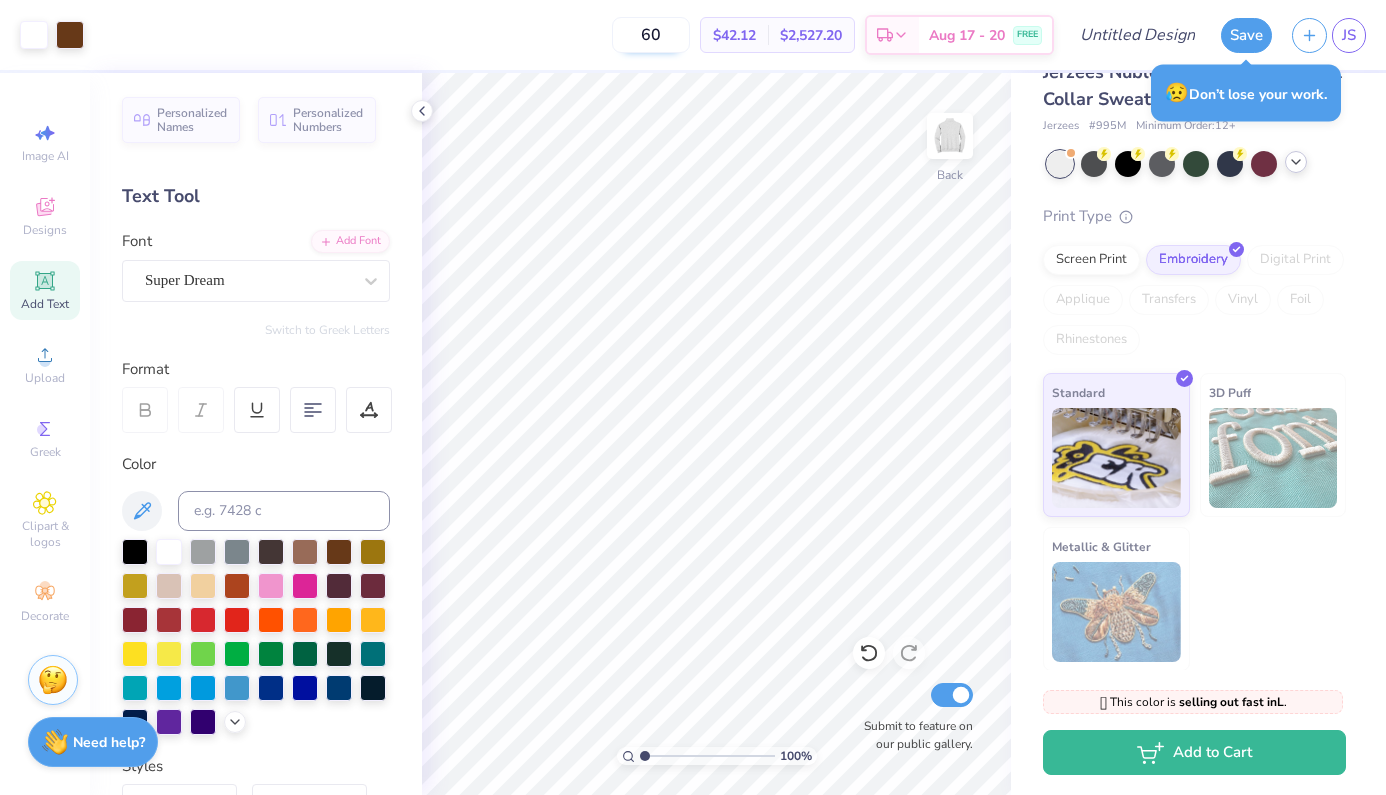 drag, startPoint x: 663, startPoint y: 40, endPoint x: 619, endPoint y: 40, distance: 44 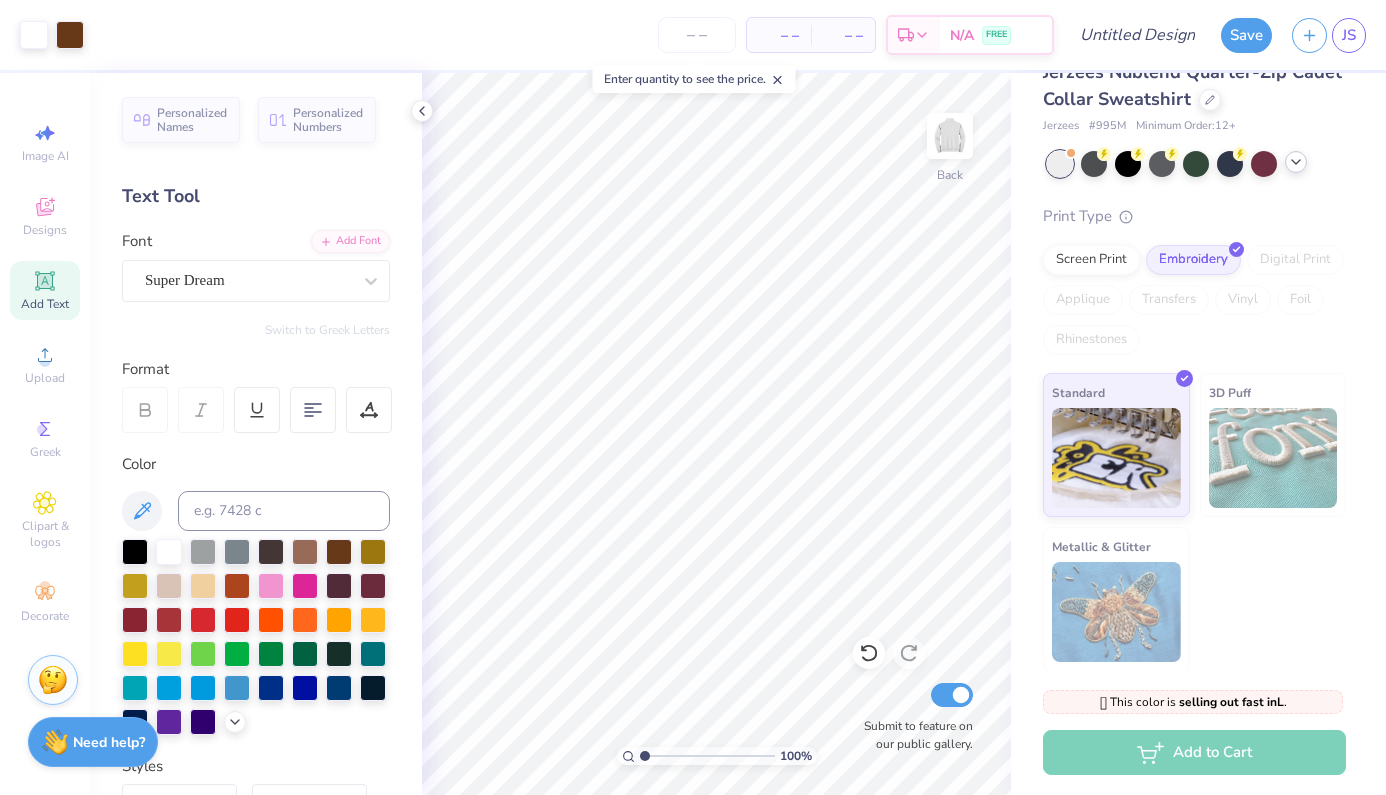 click on "– – Per Item – – Total Est.  Delivery N/A FREE" at bounding box center (574, 35) 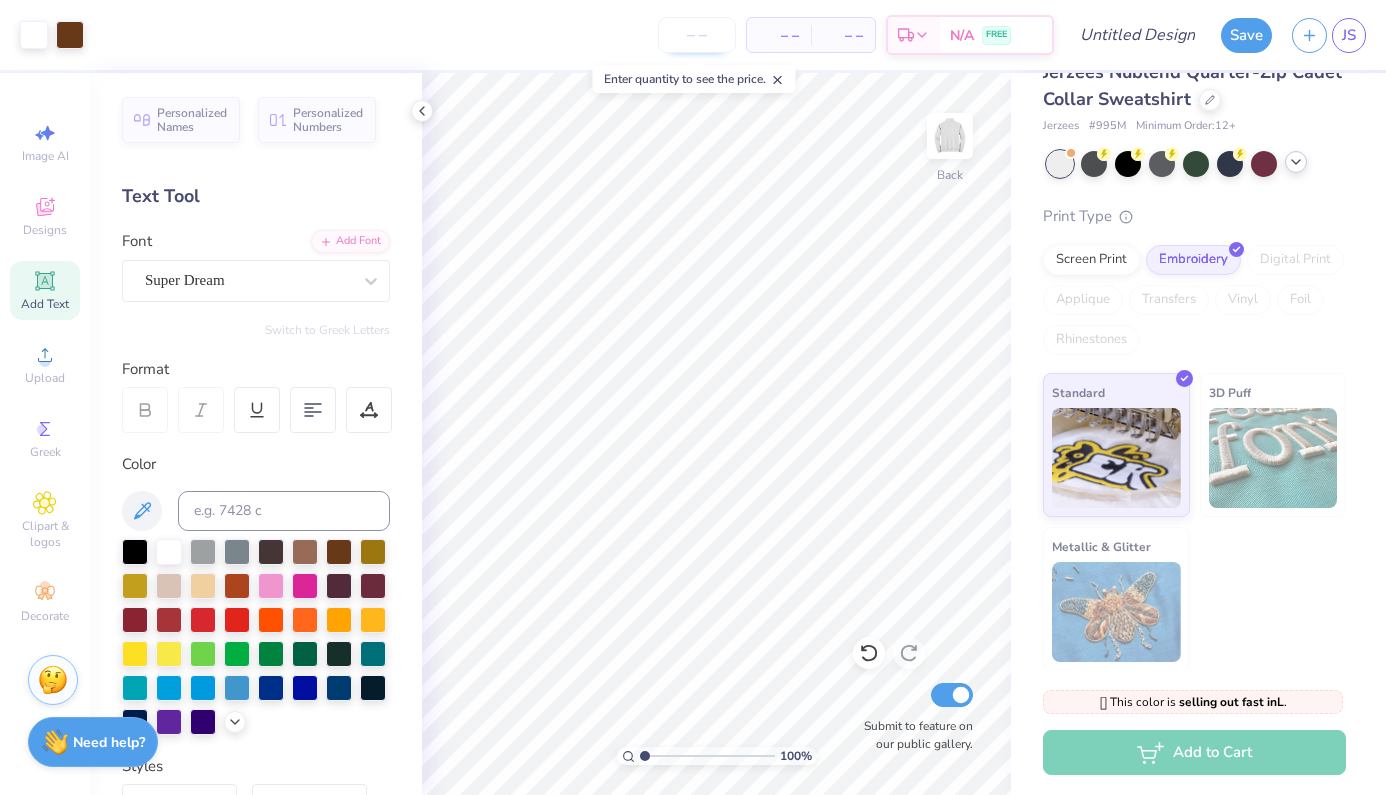 click at bounding box center [697, 35] 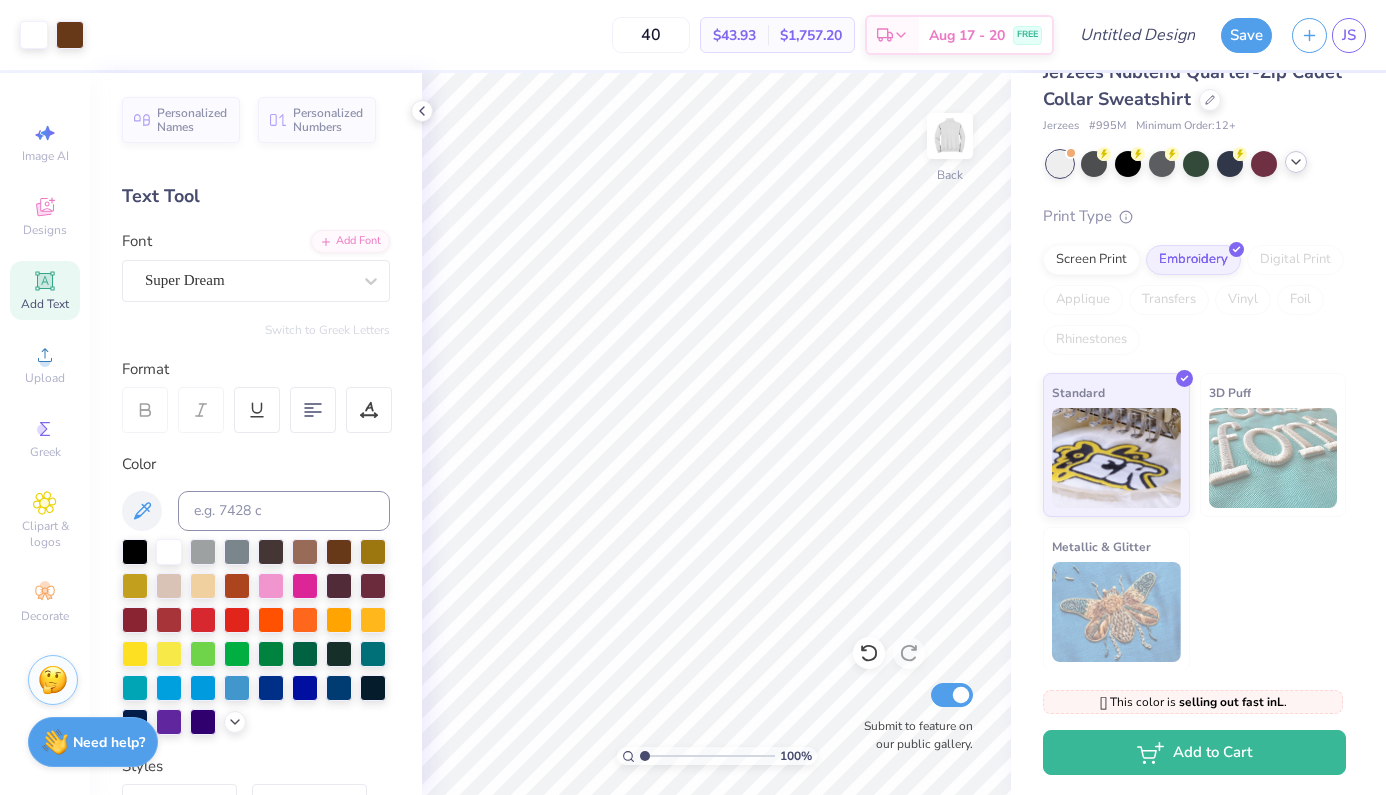type on "40" 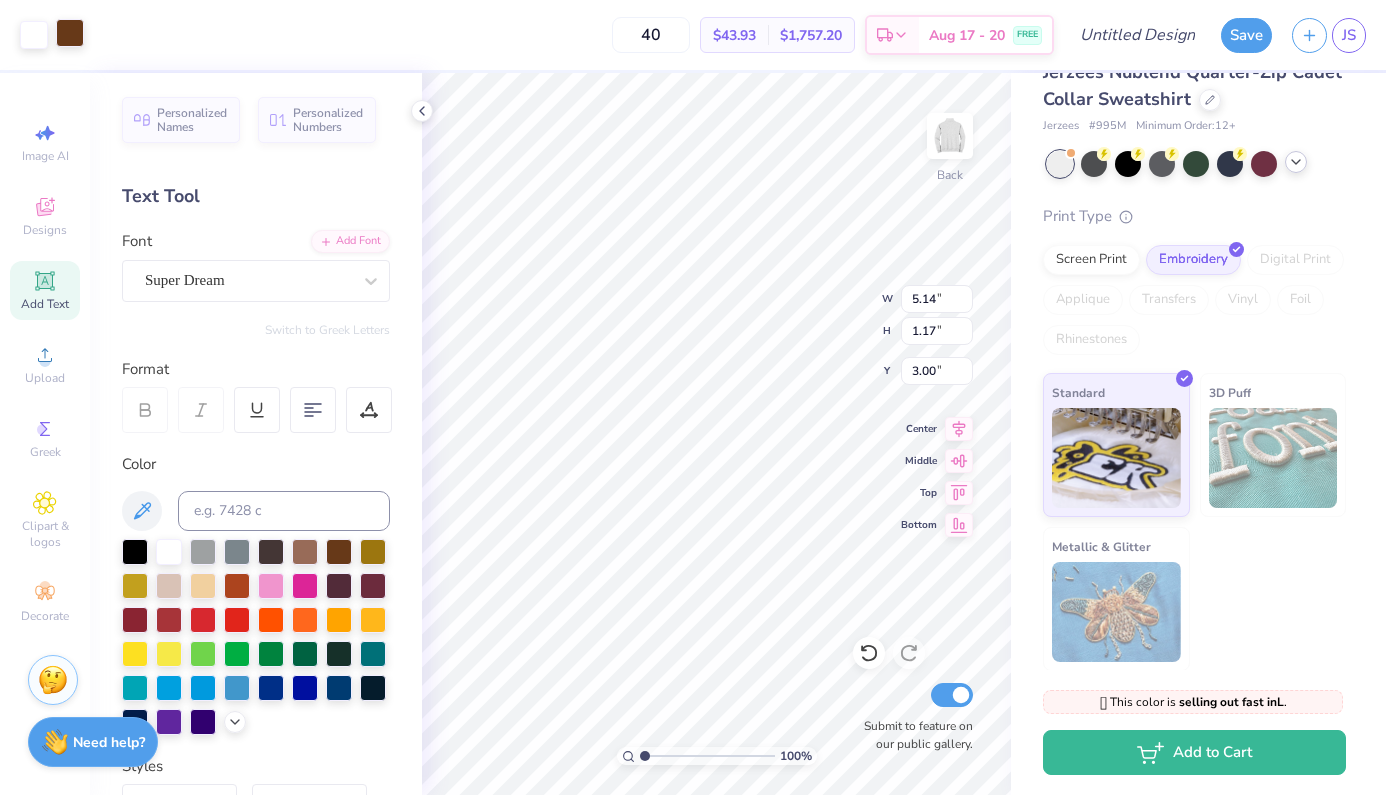 click at bounding box center (70, 33) 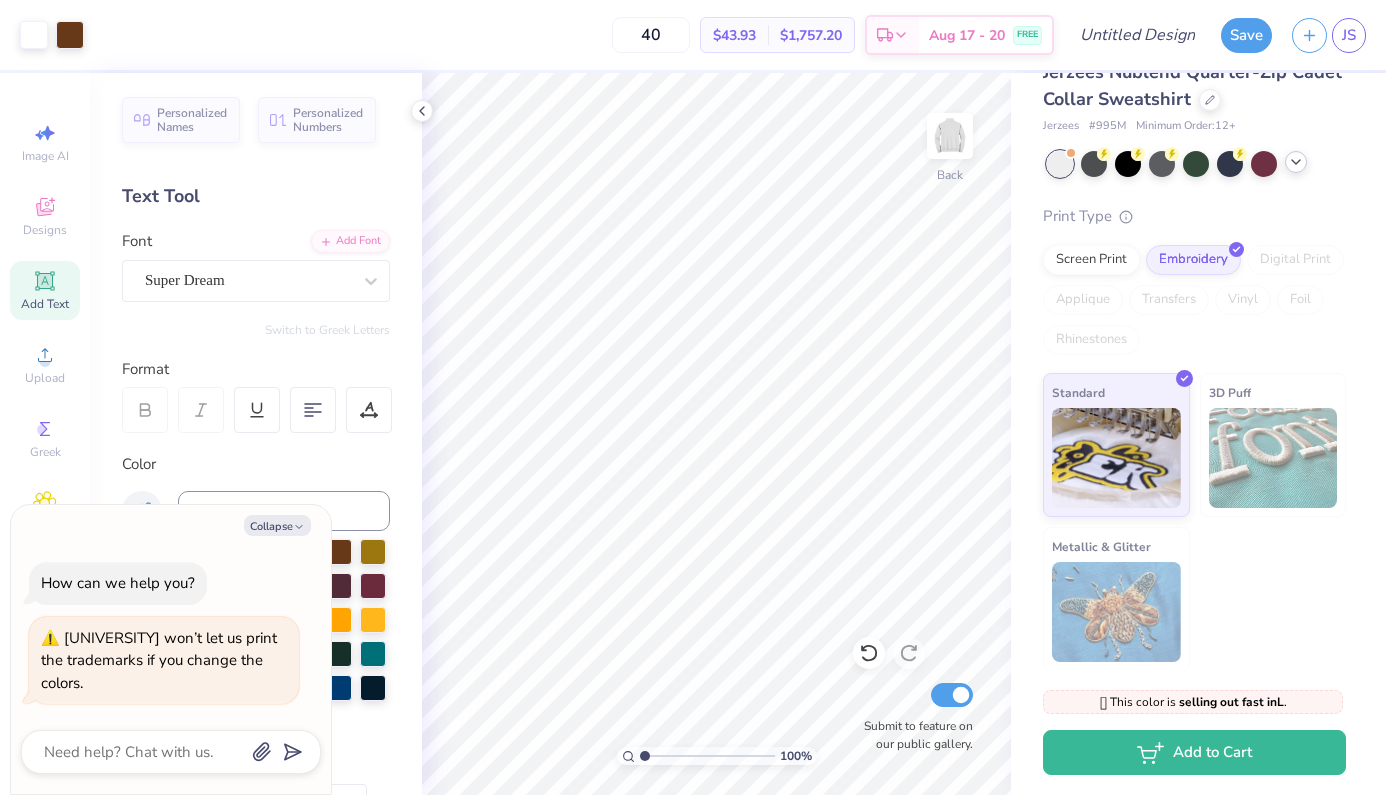 click 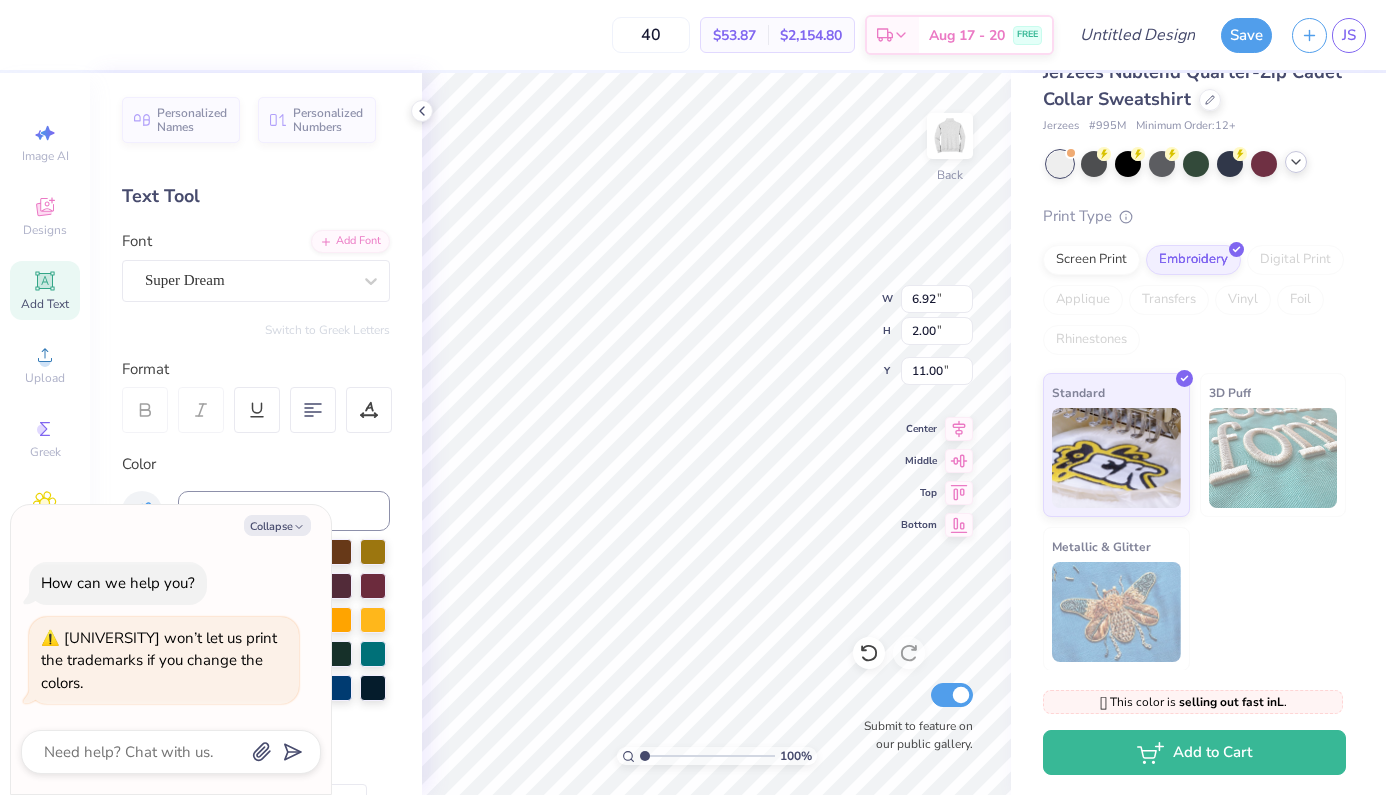 type on "x" 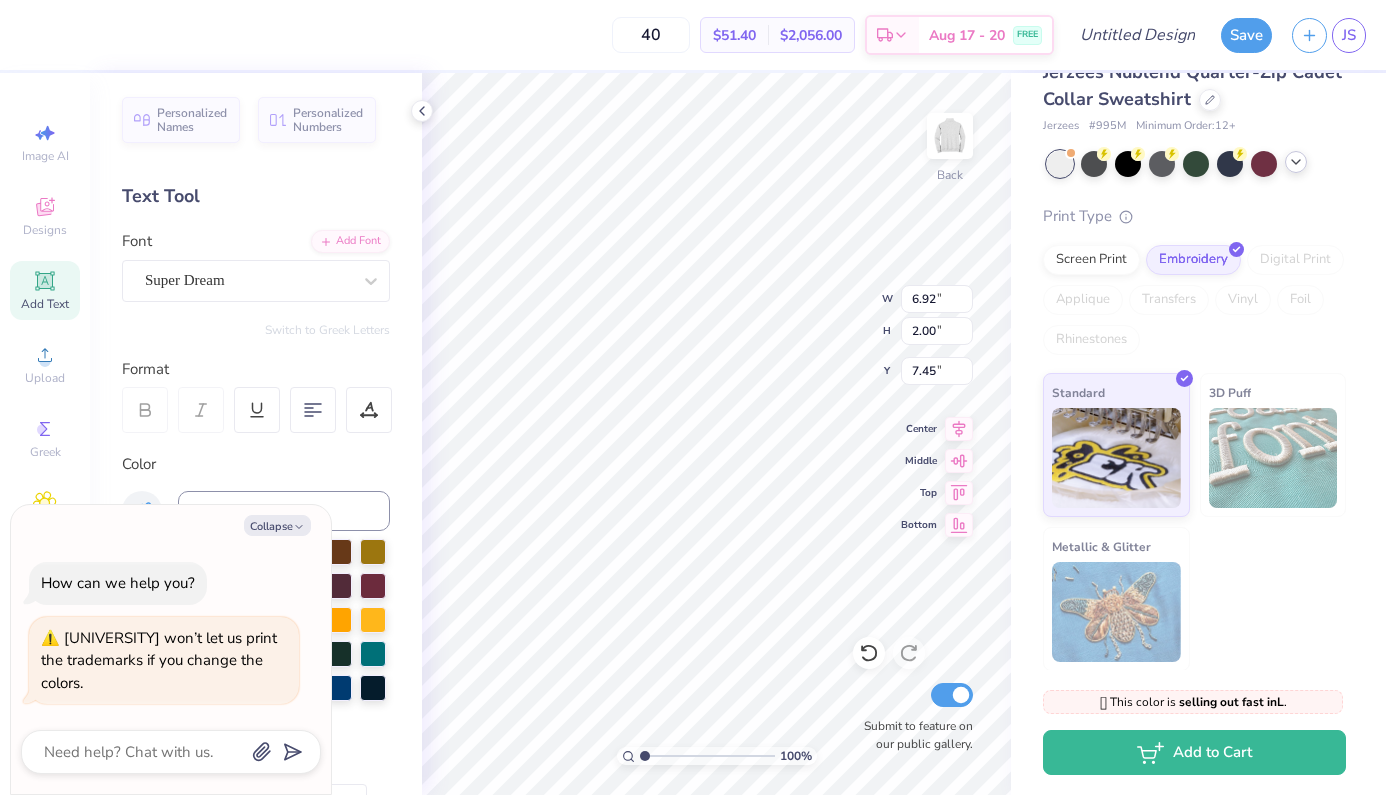 type on "x" 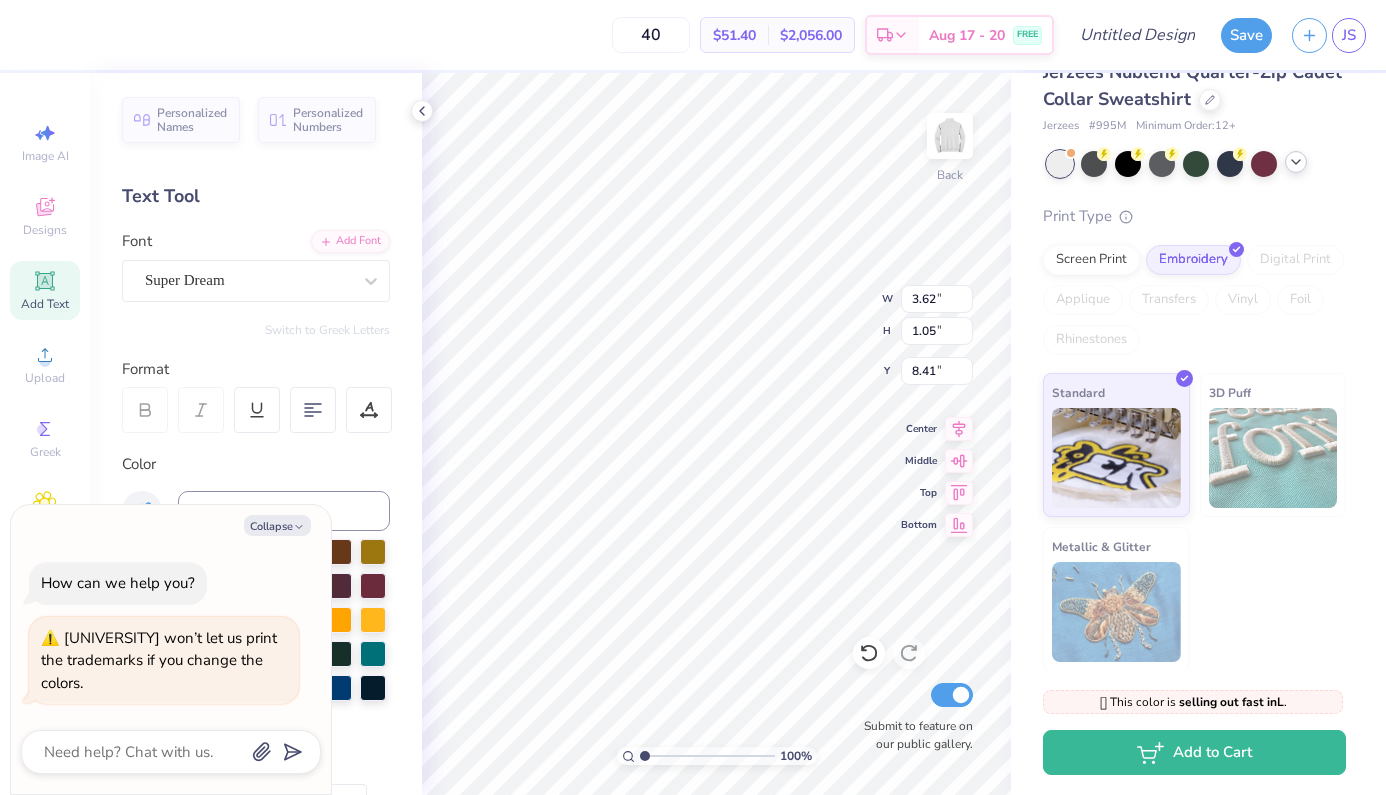 type on "x" 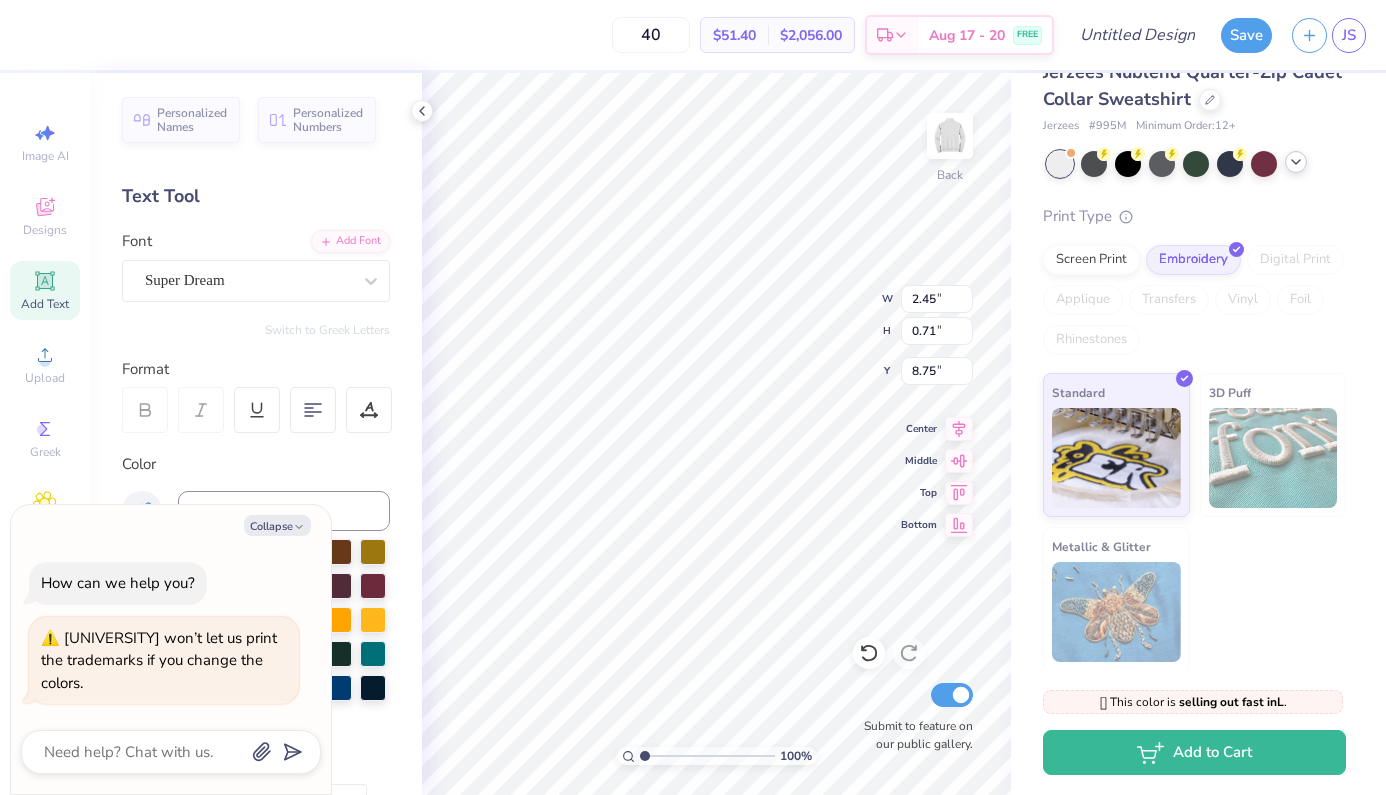 type on "x" 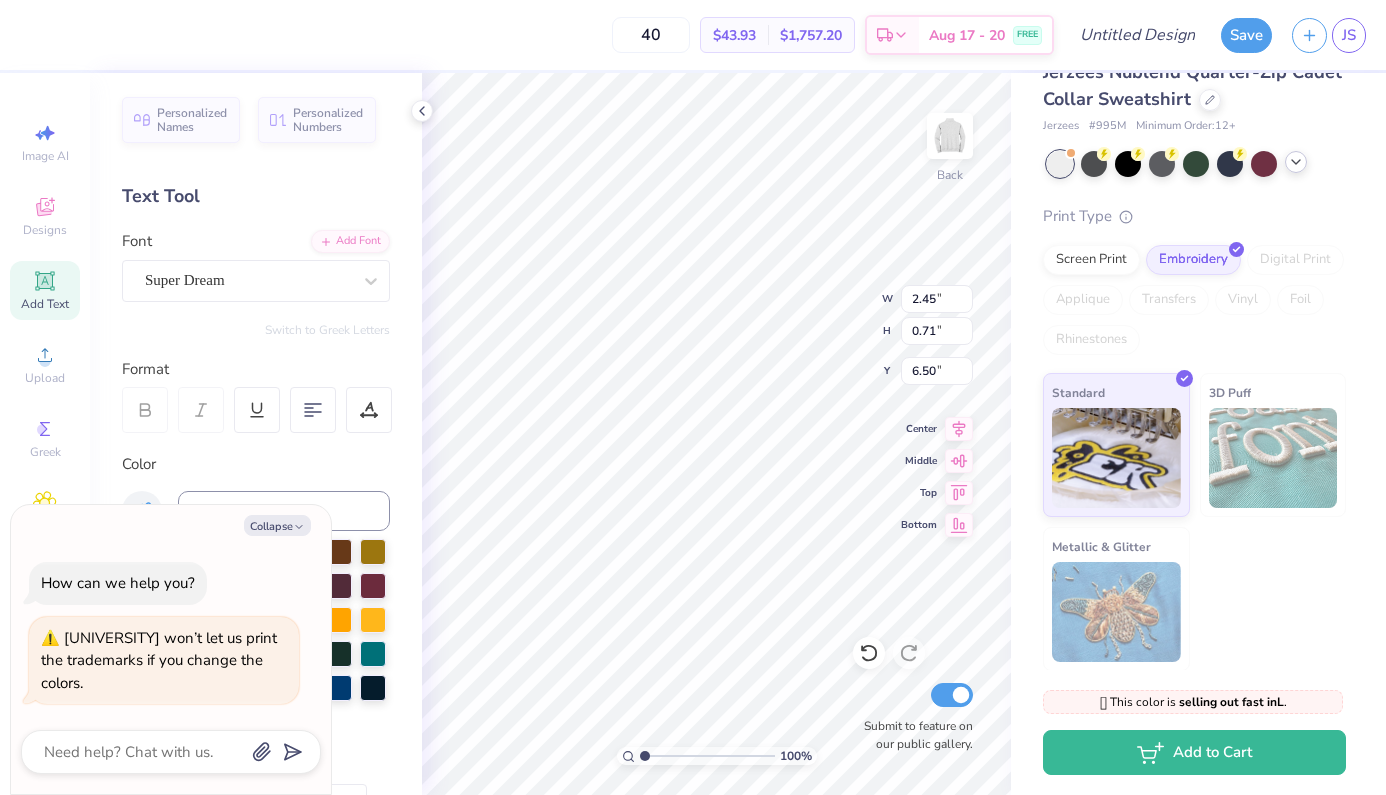 type on "x" 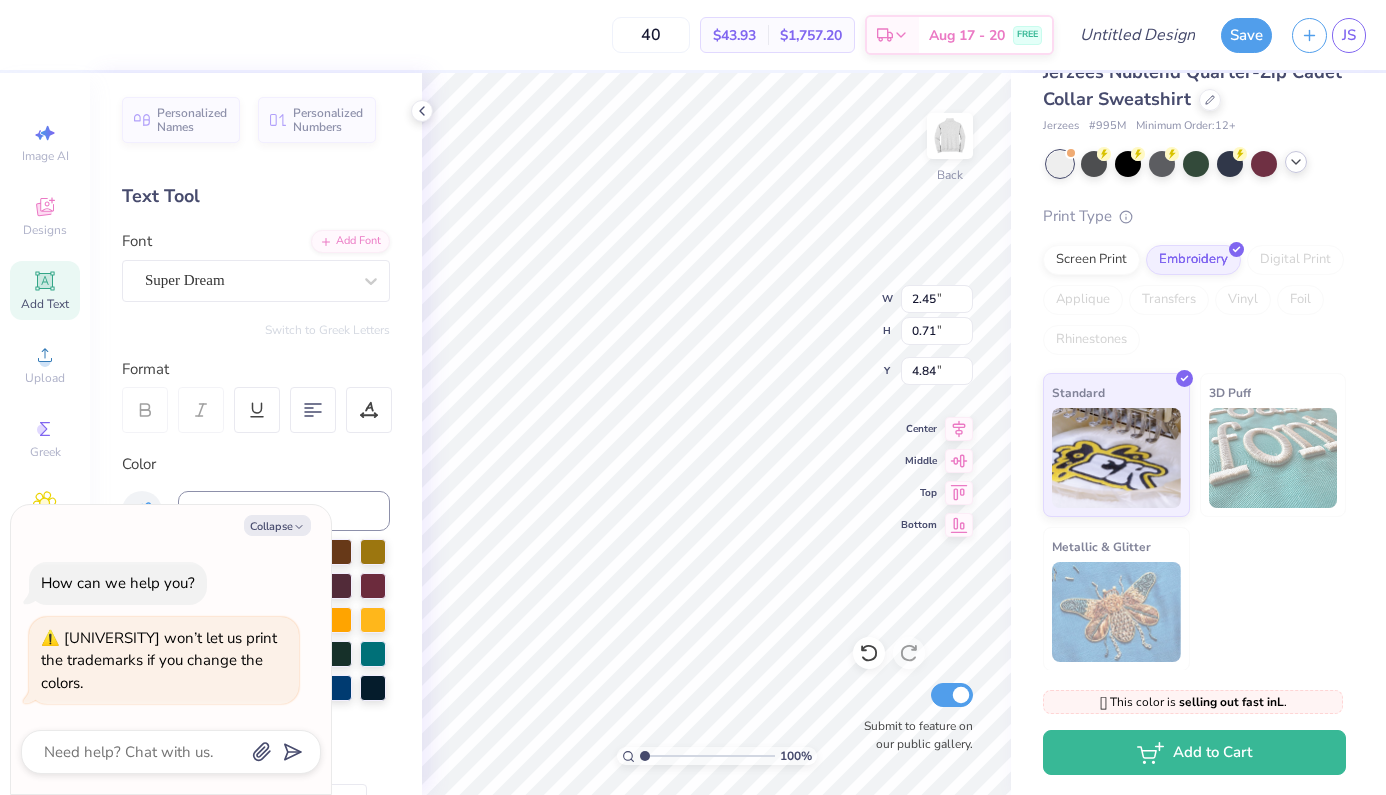 type on "x" 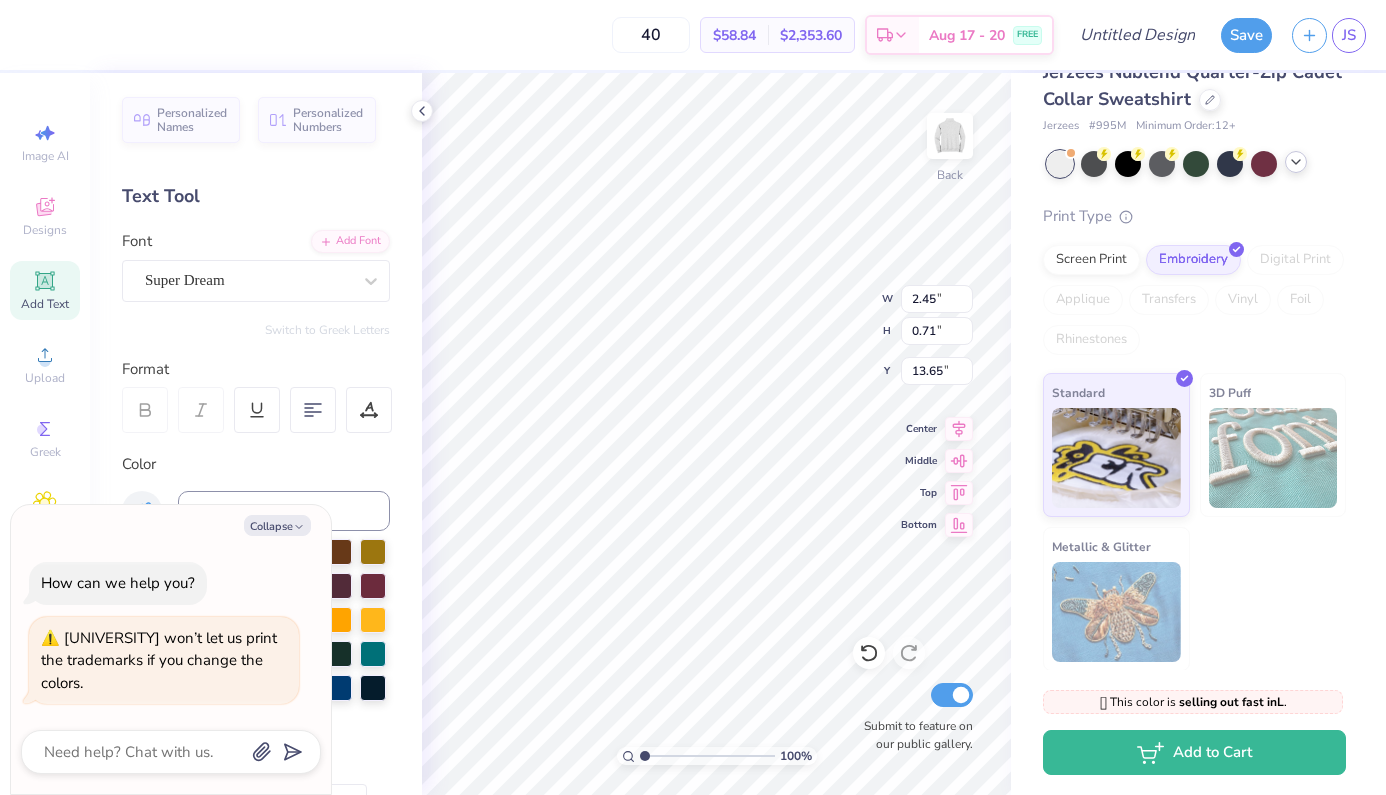 type on "x" 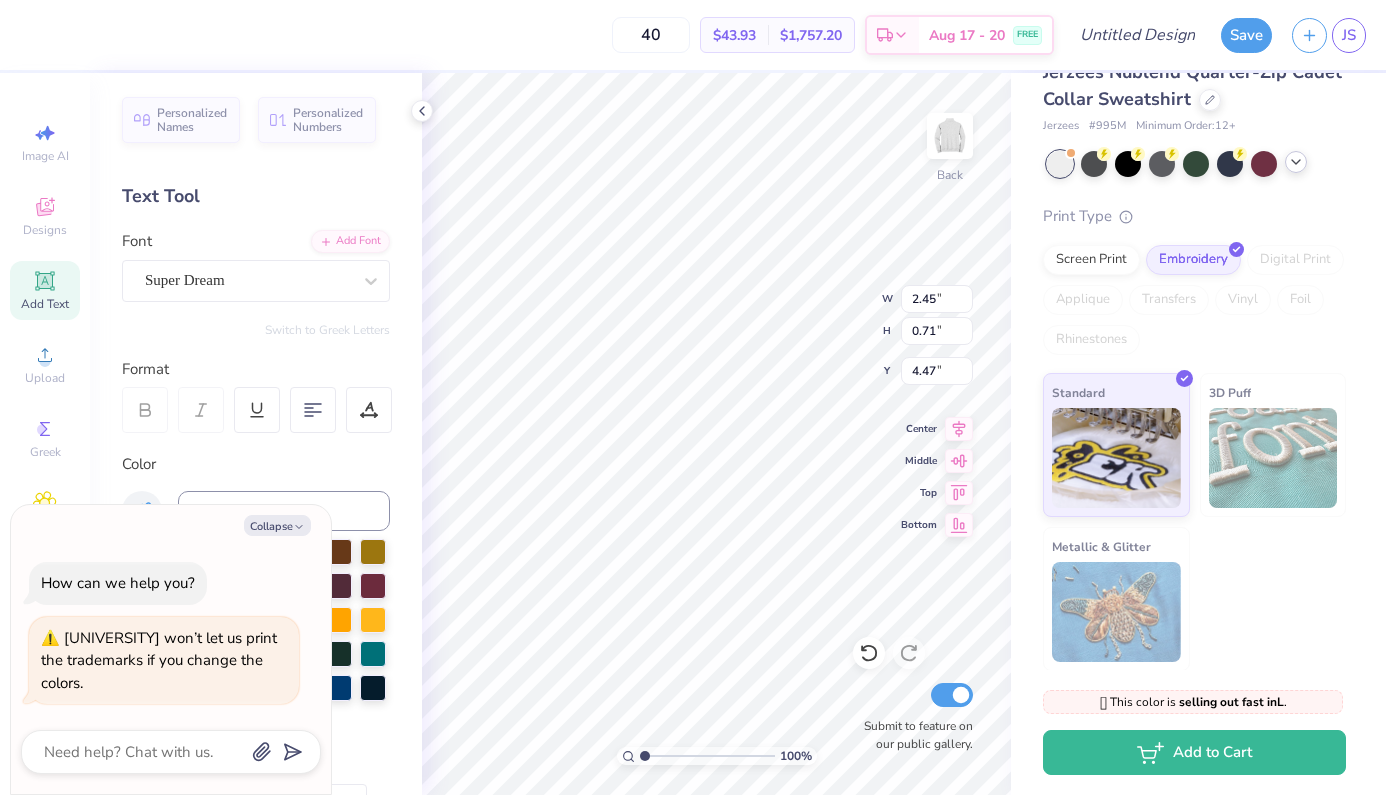 type on "x" 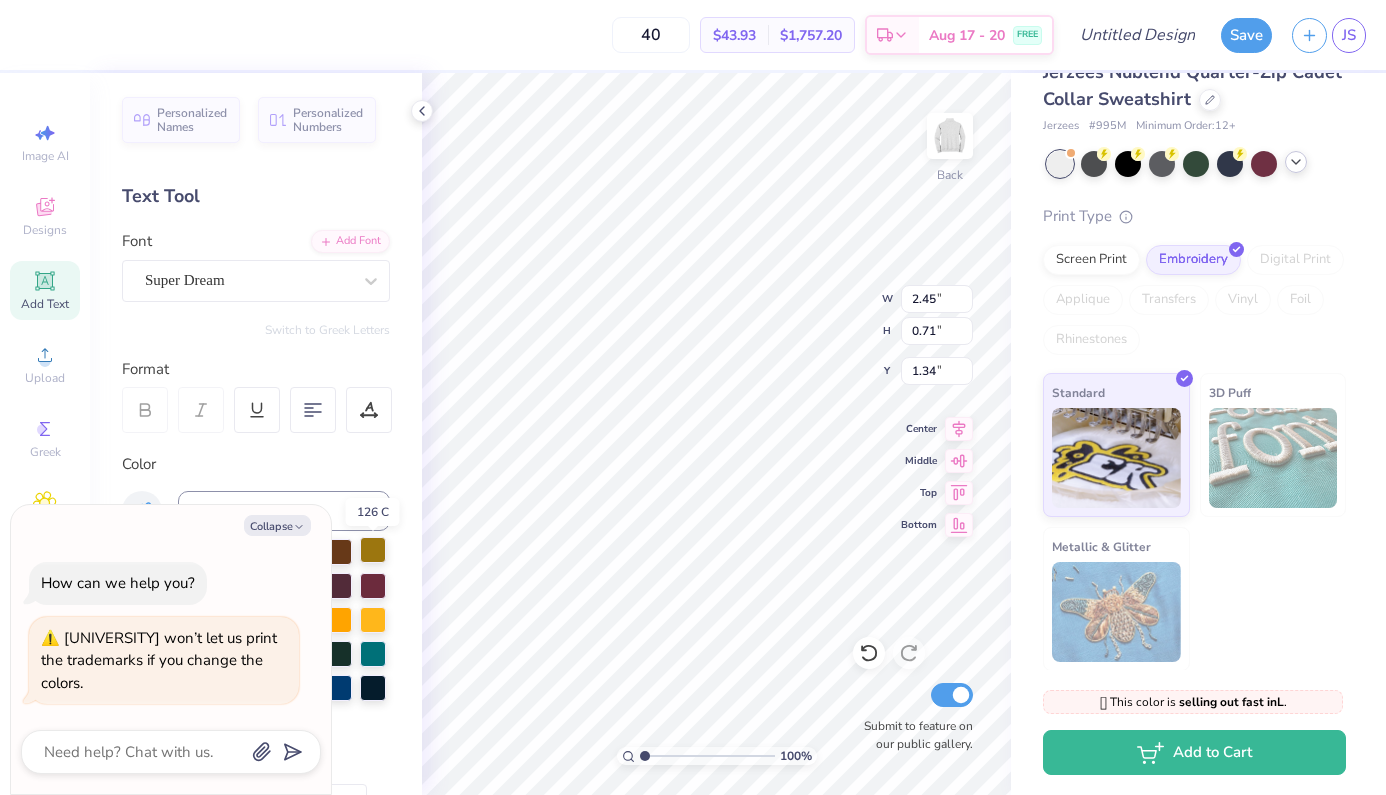 click at bounding box center (373, 550) 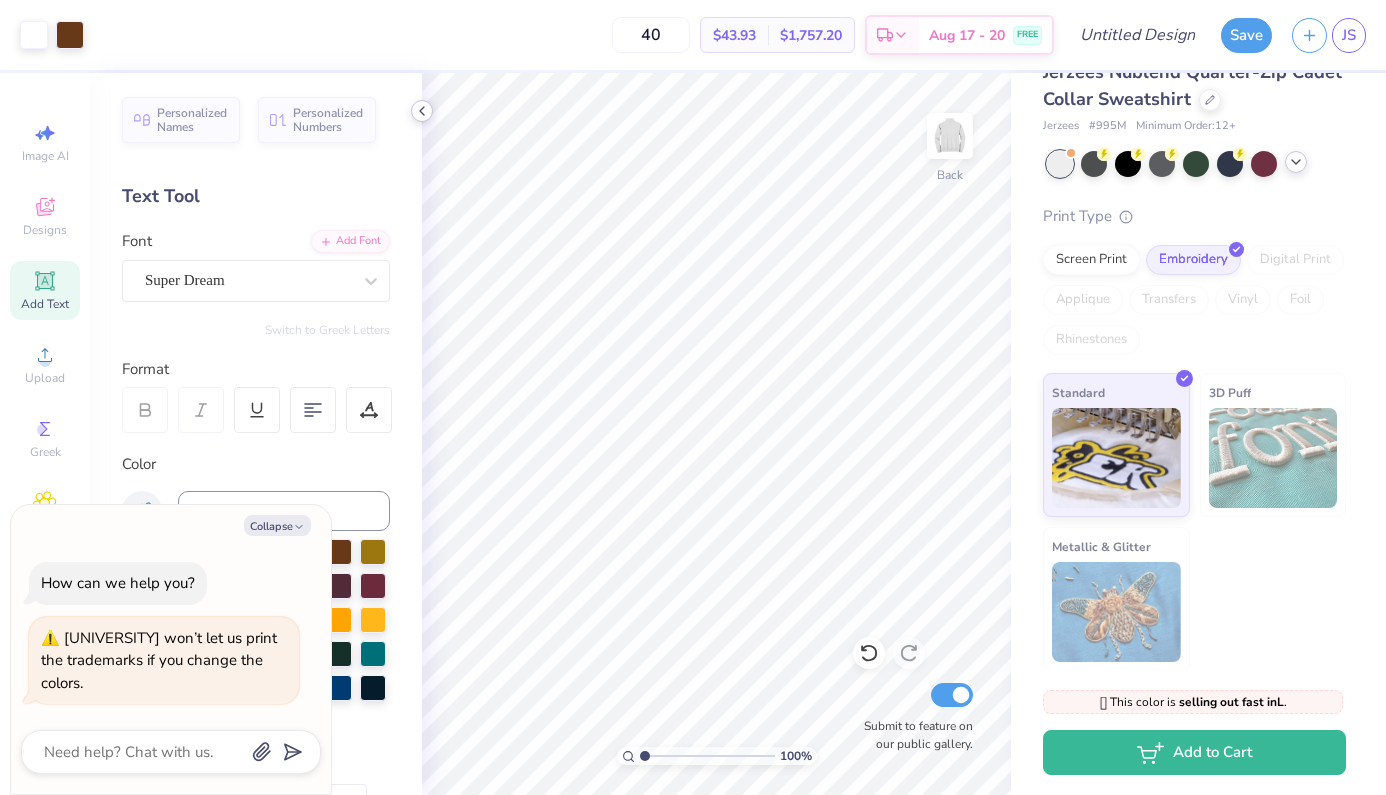 click 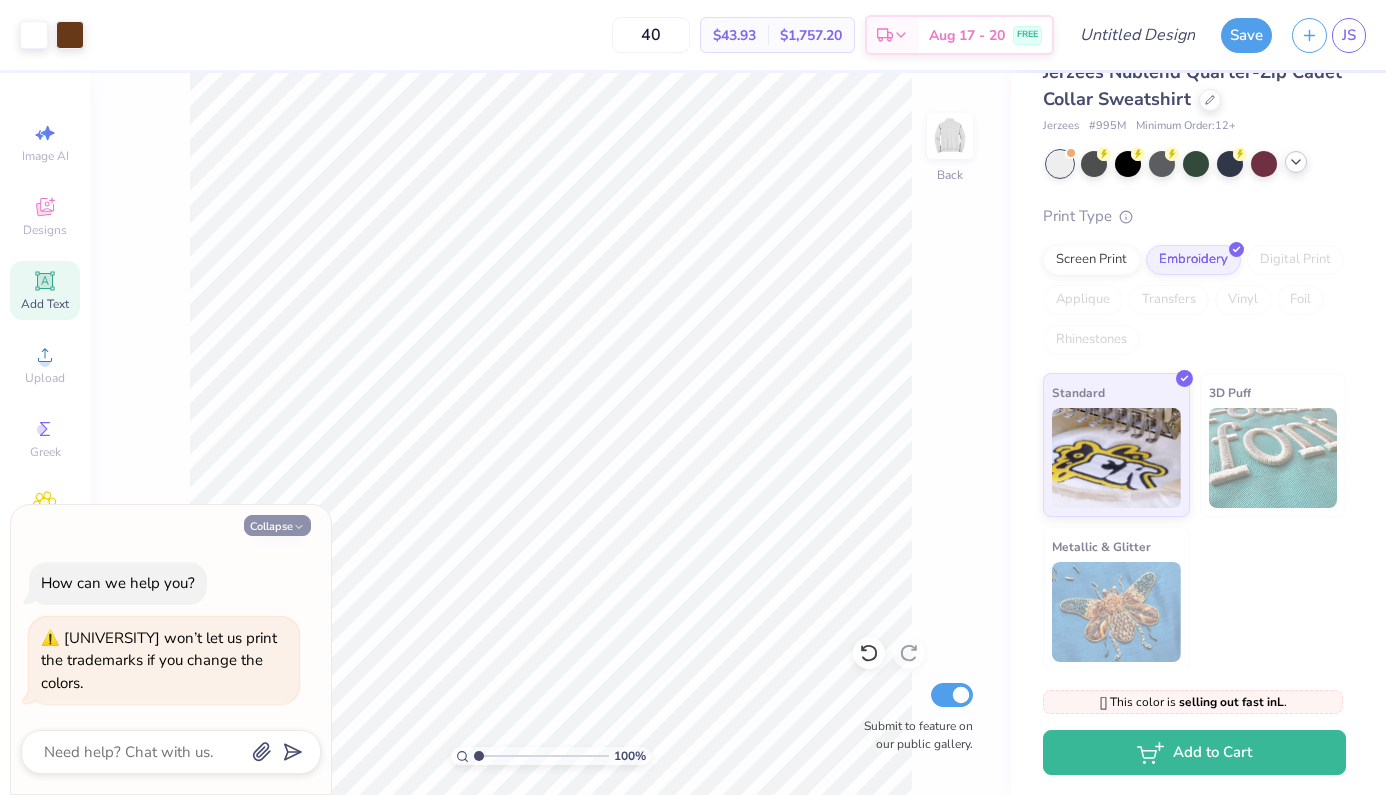 click on "Collapse" at bounding box center [277, 525] 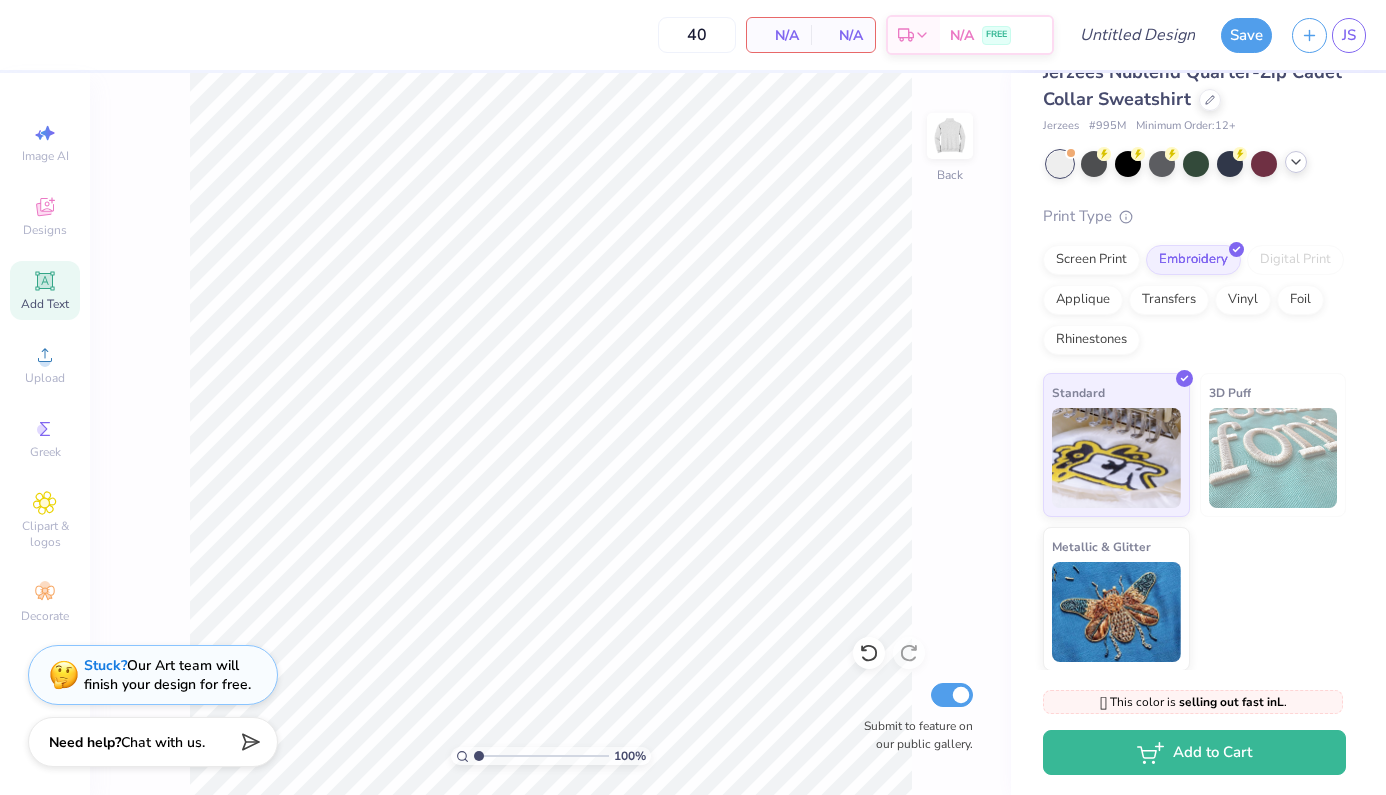 click on "100  % Back Submit to feature on our public gallery." at bounding box center [550, 434] 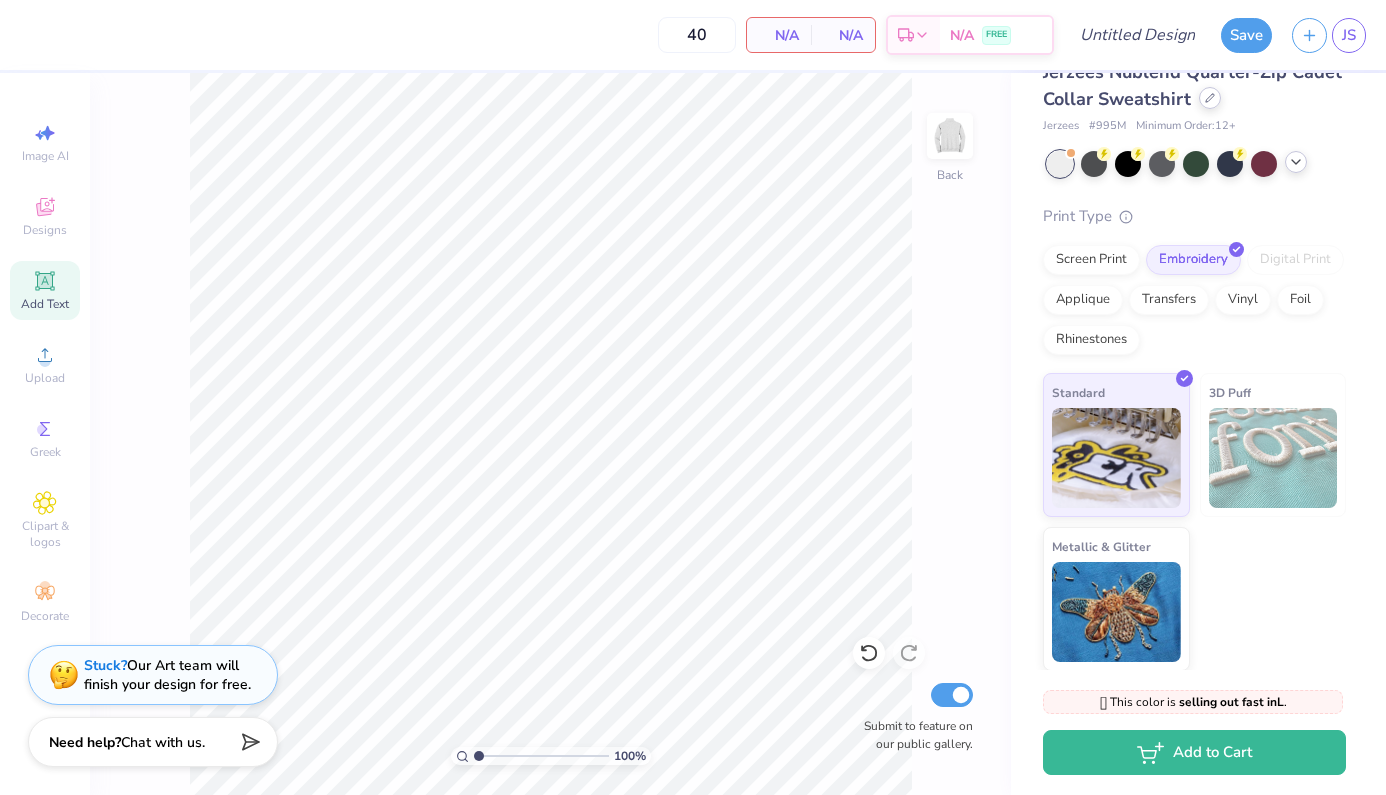 click 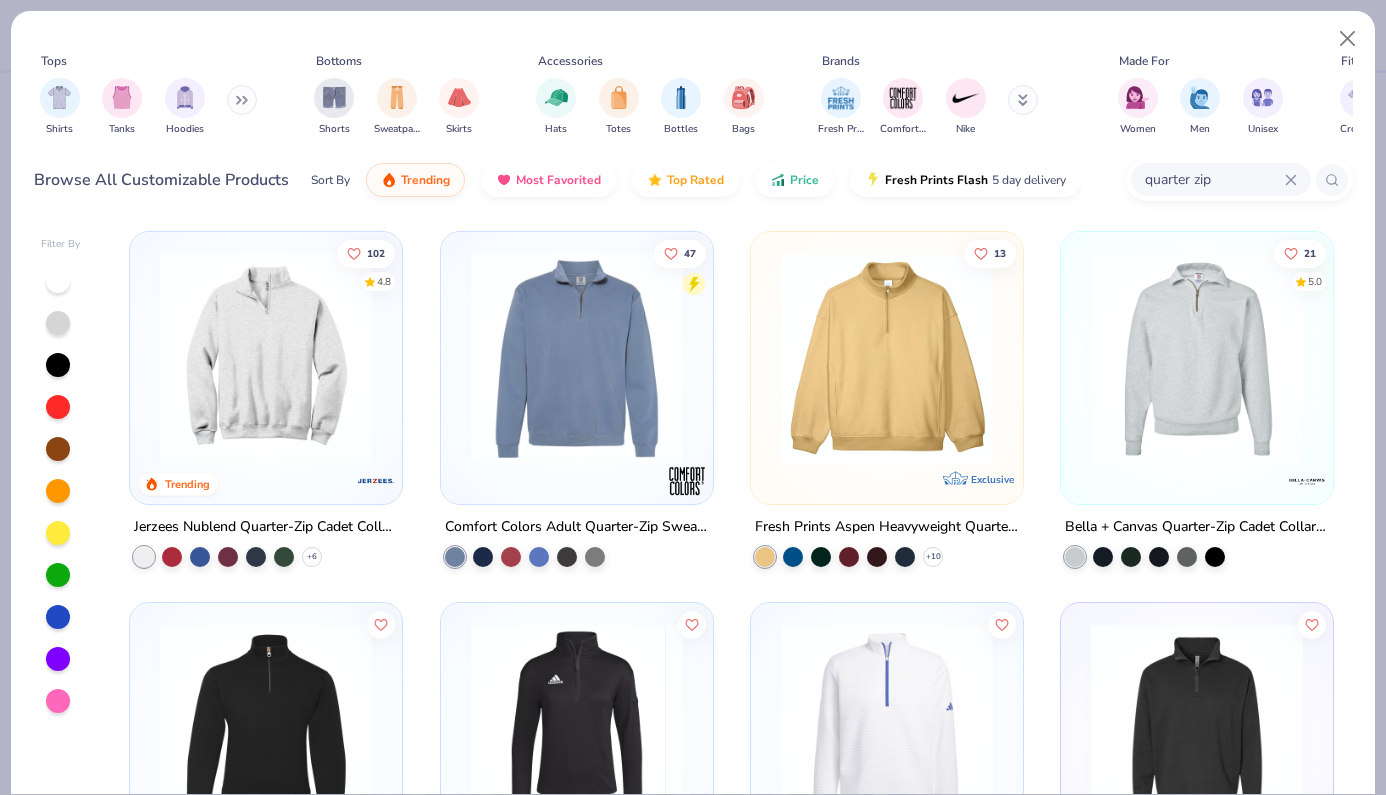 click on "quarter zip" at bounding box center [1221, 179] 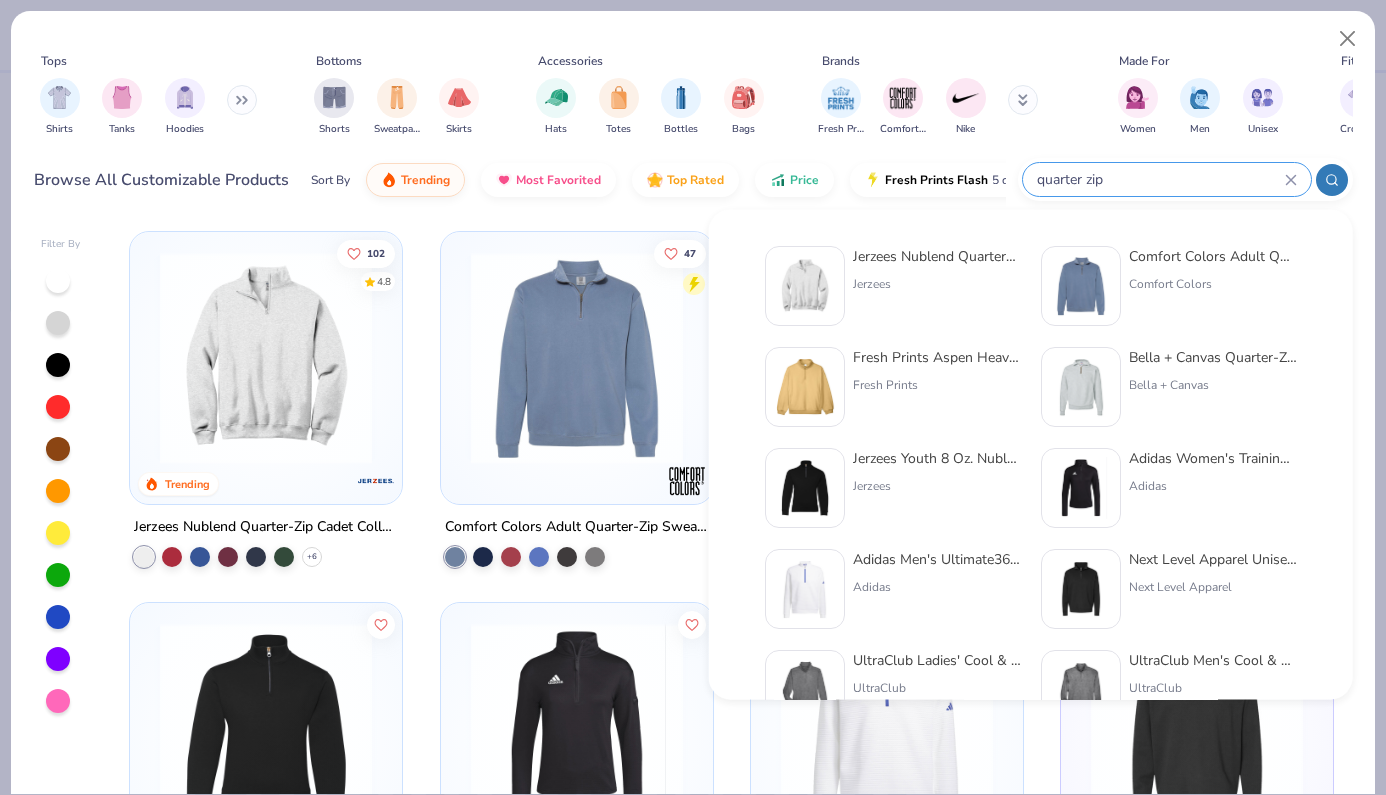 click 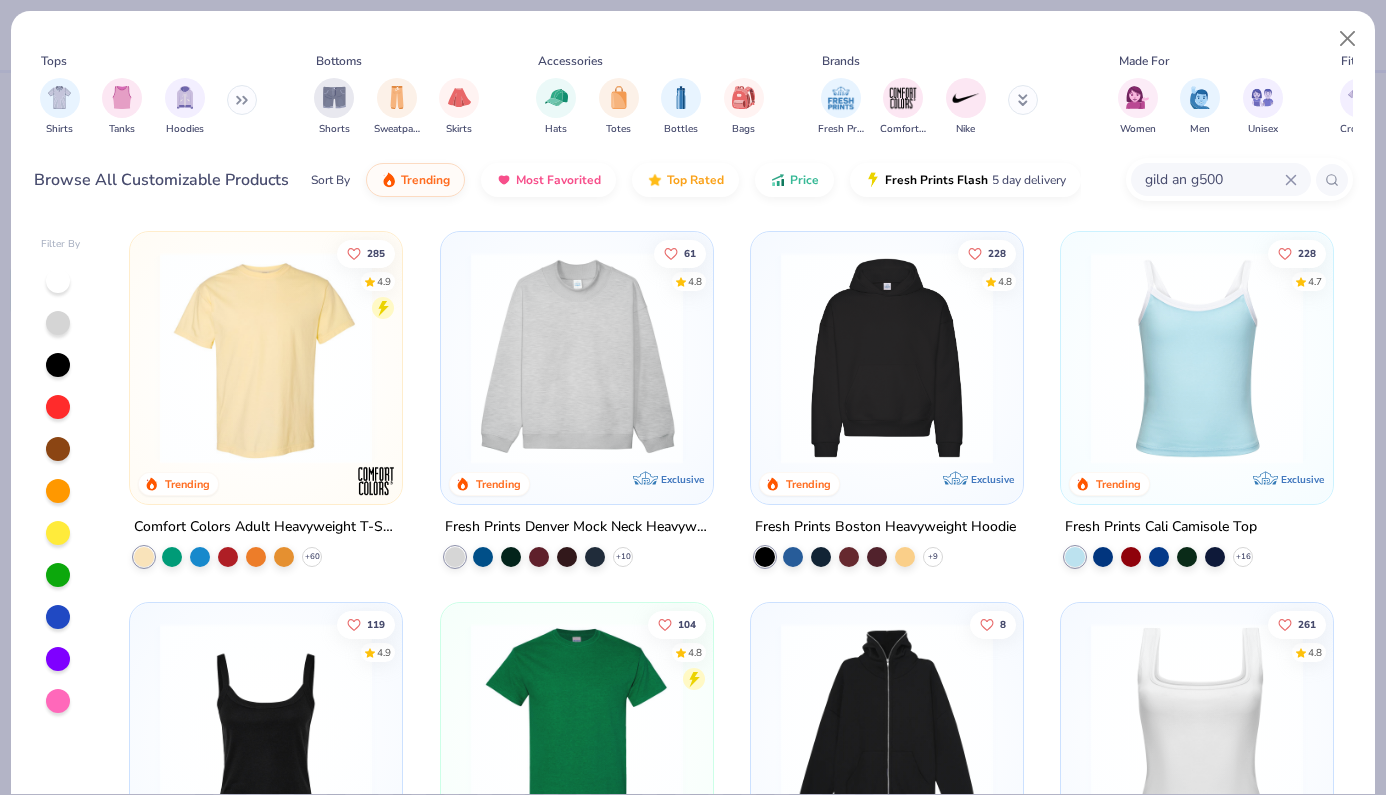click on "gild an g500" at bounding box center (1214, 179) 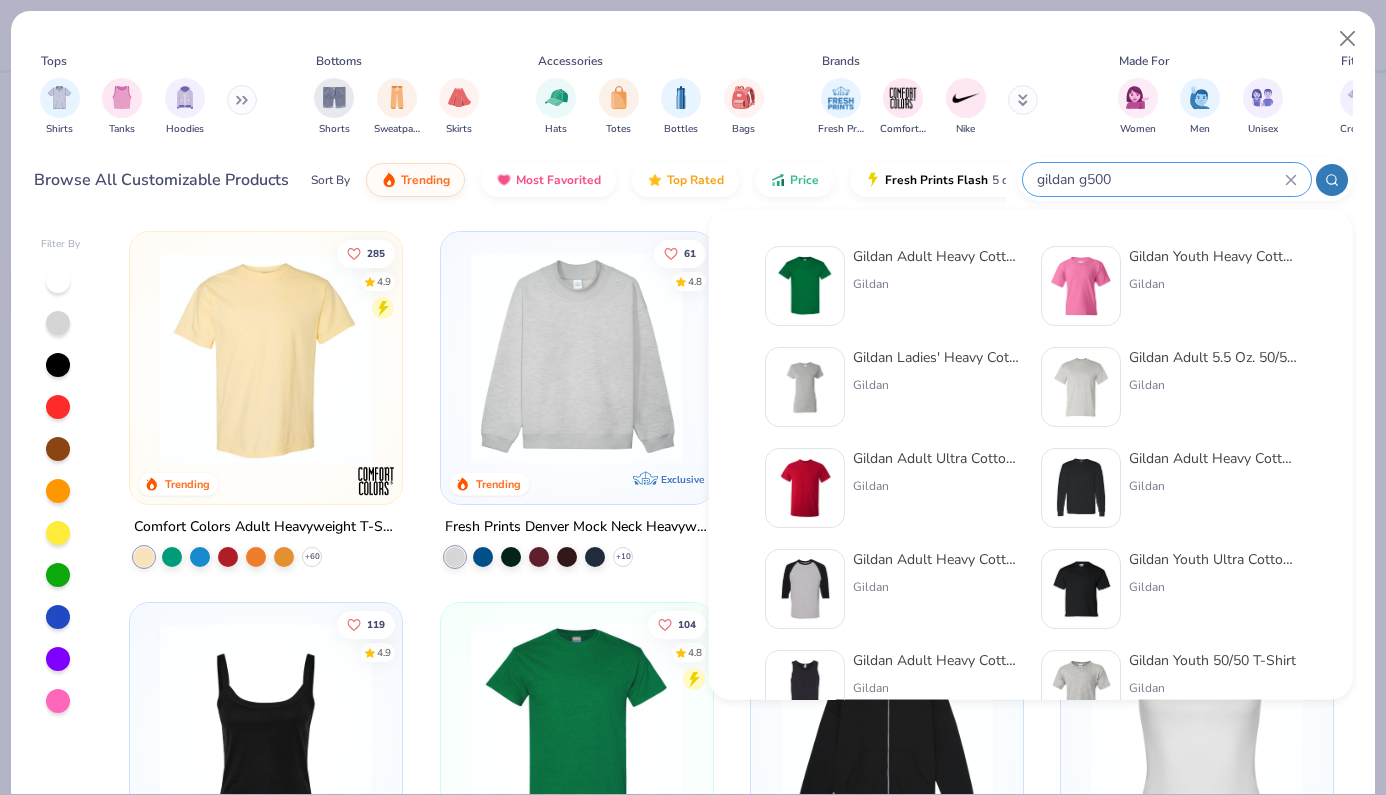 type on "gildan g500" 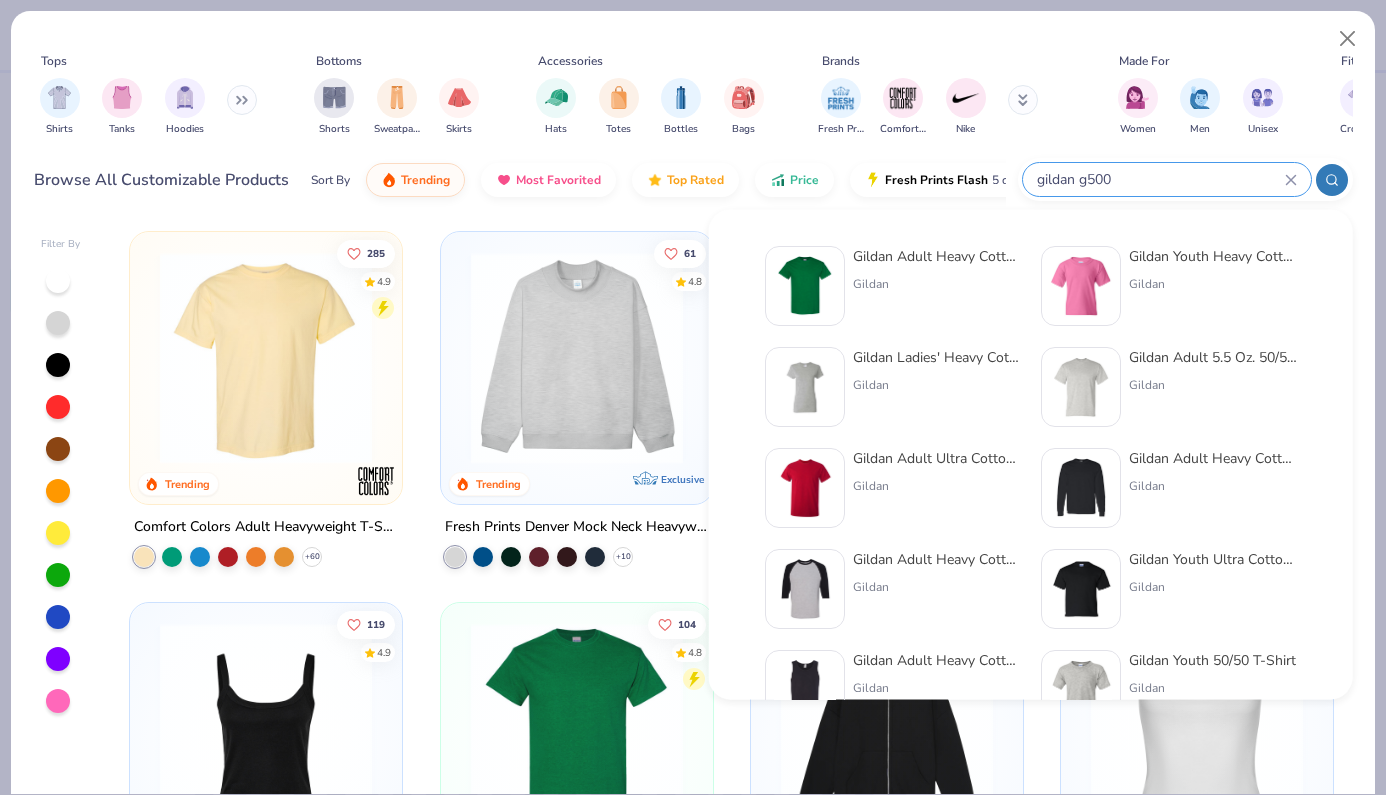 click on "Gildan Adult Heavy Cotton T-Shirt" at bounding box center [937, 256] 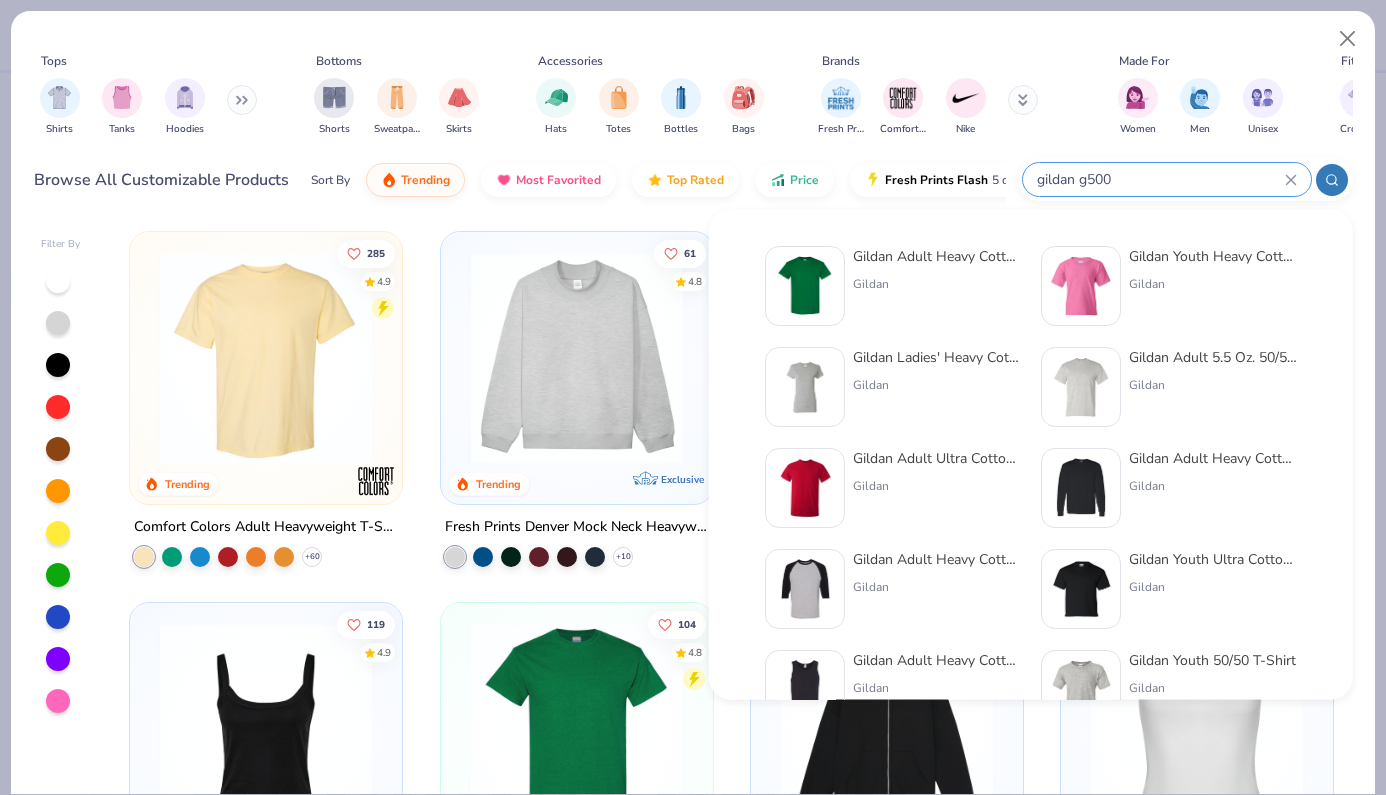 type 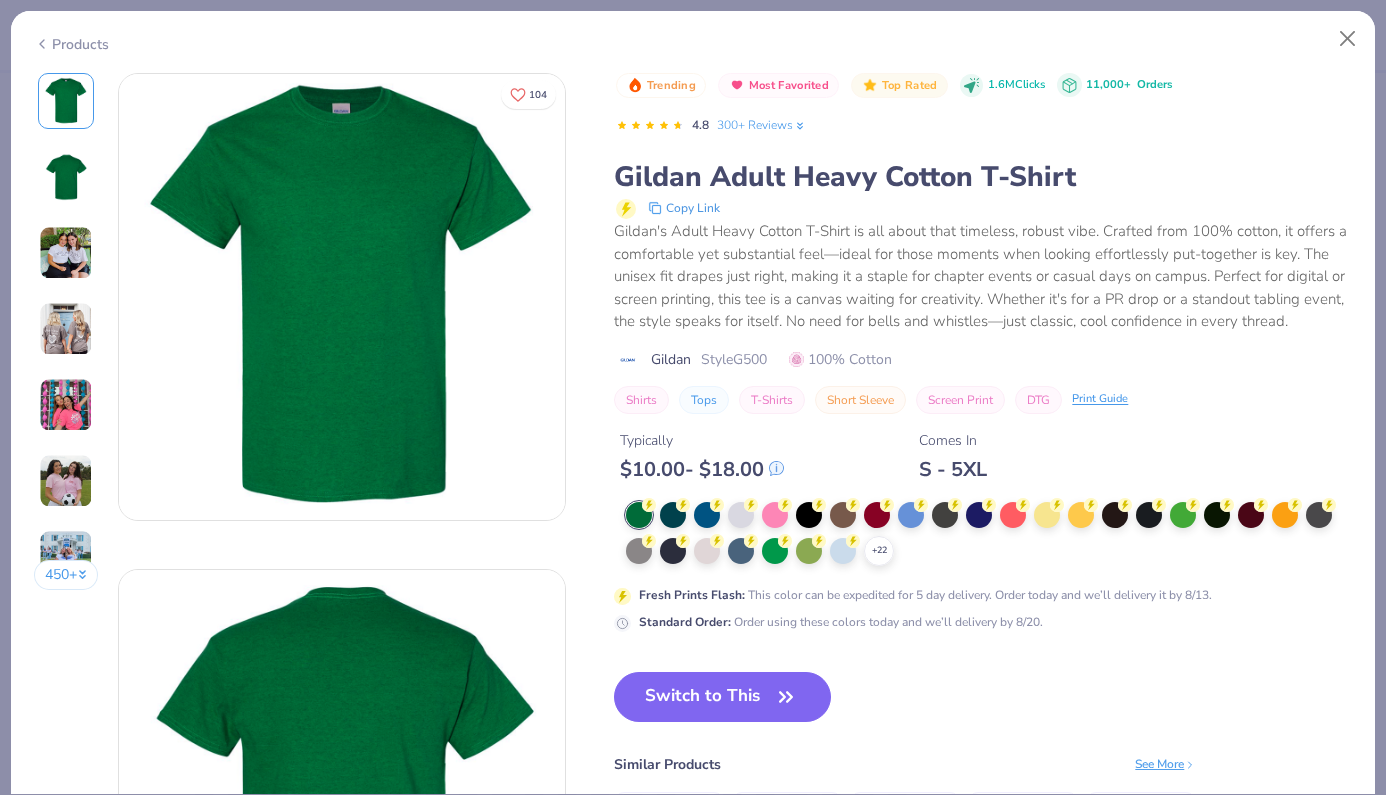 scroll, scrollTop: 0, scrollLeft: 0, axis: both 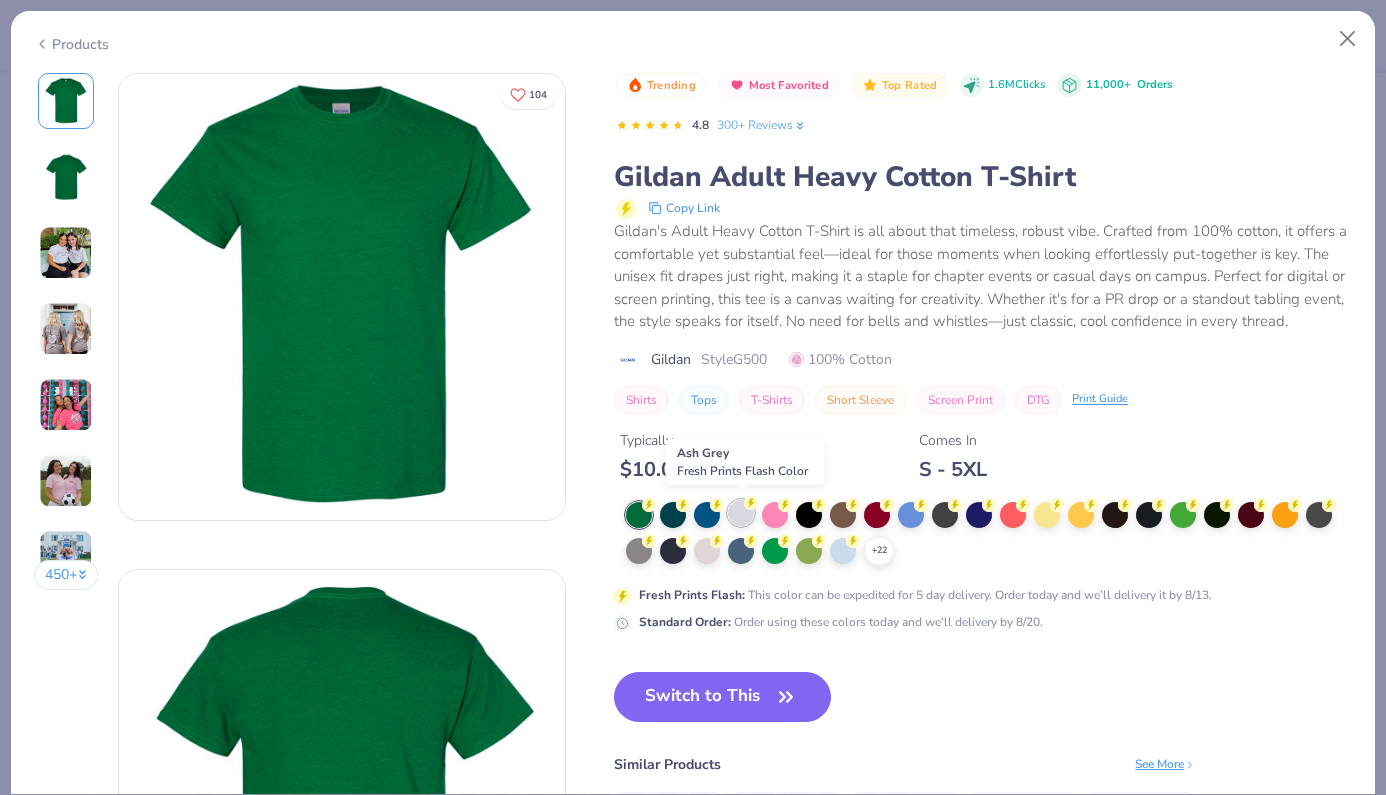 click at bounding box center [741, 513] 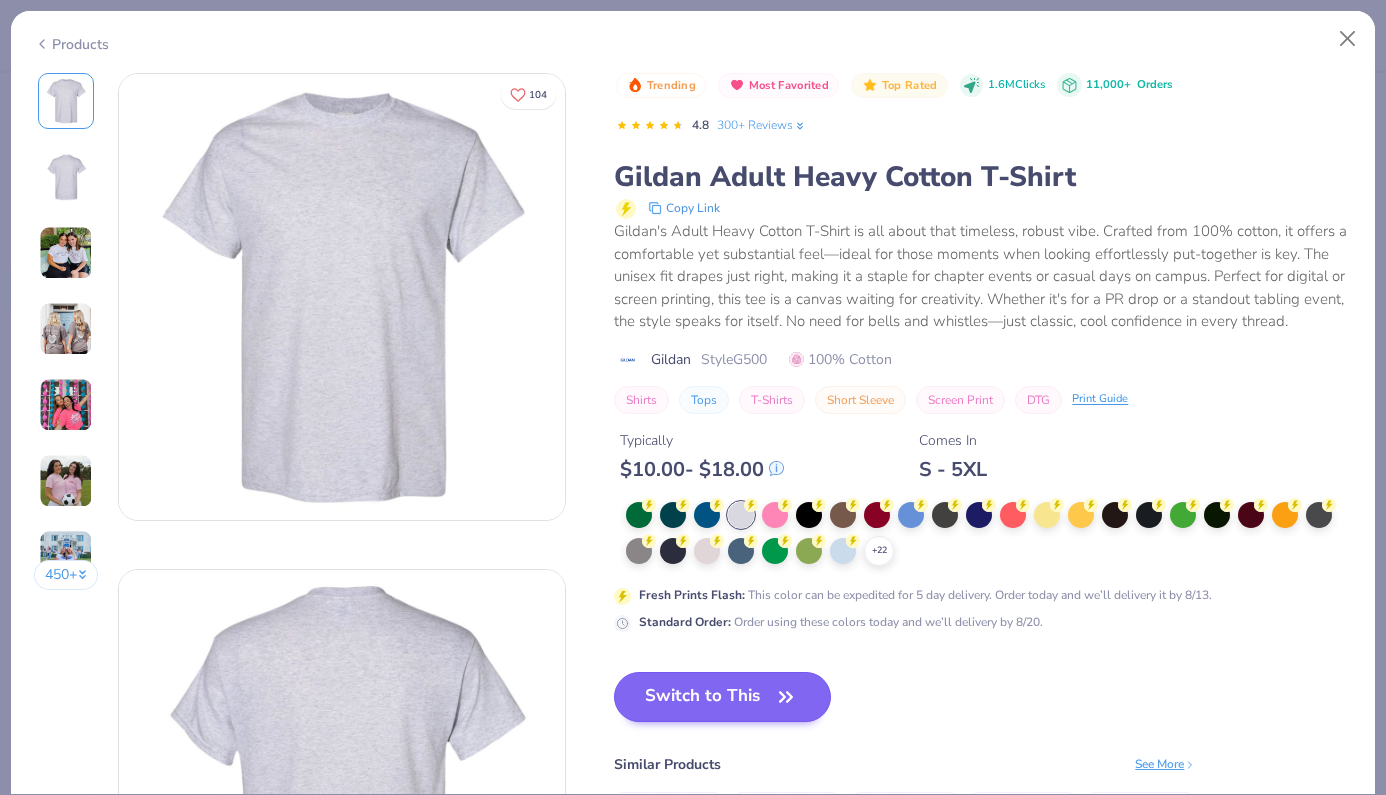 click 